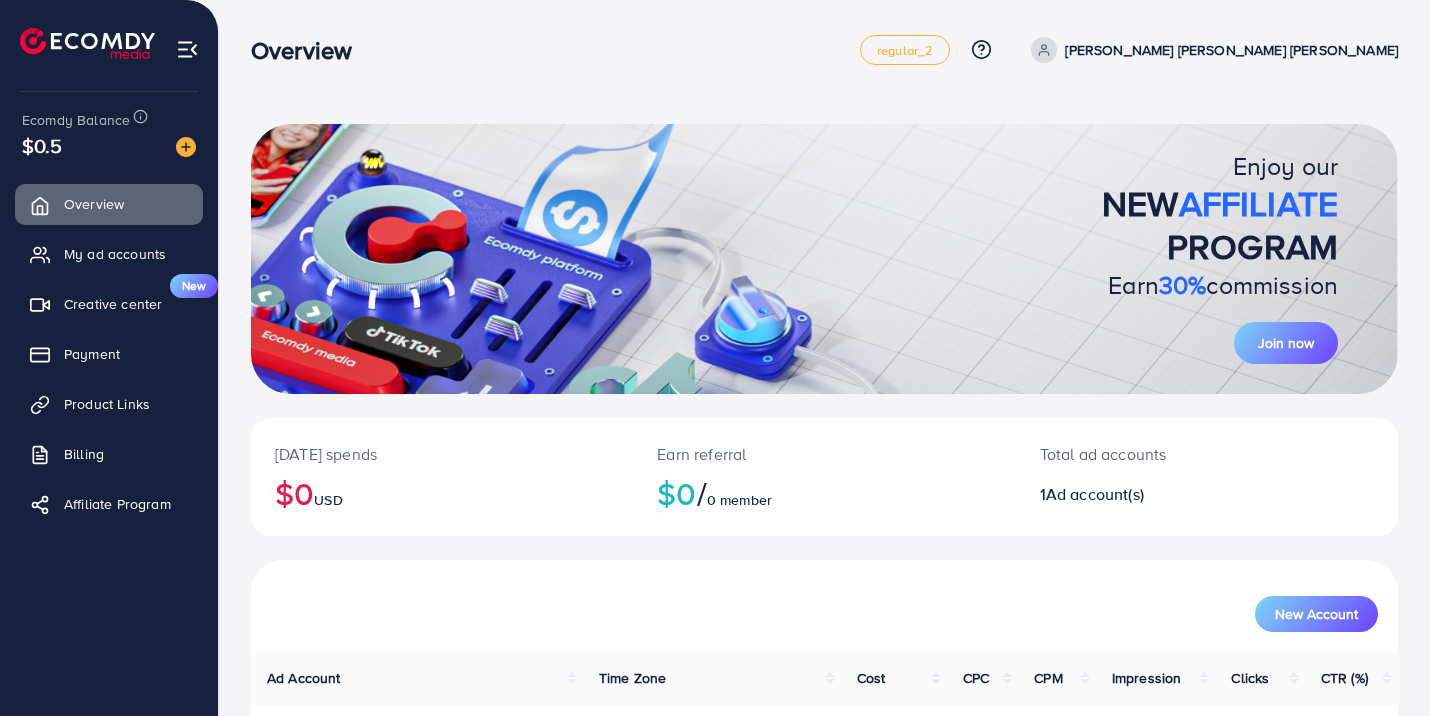 scroll, scrollTop: 151, scrollLeft: 0, axis: vertical 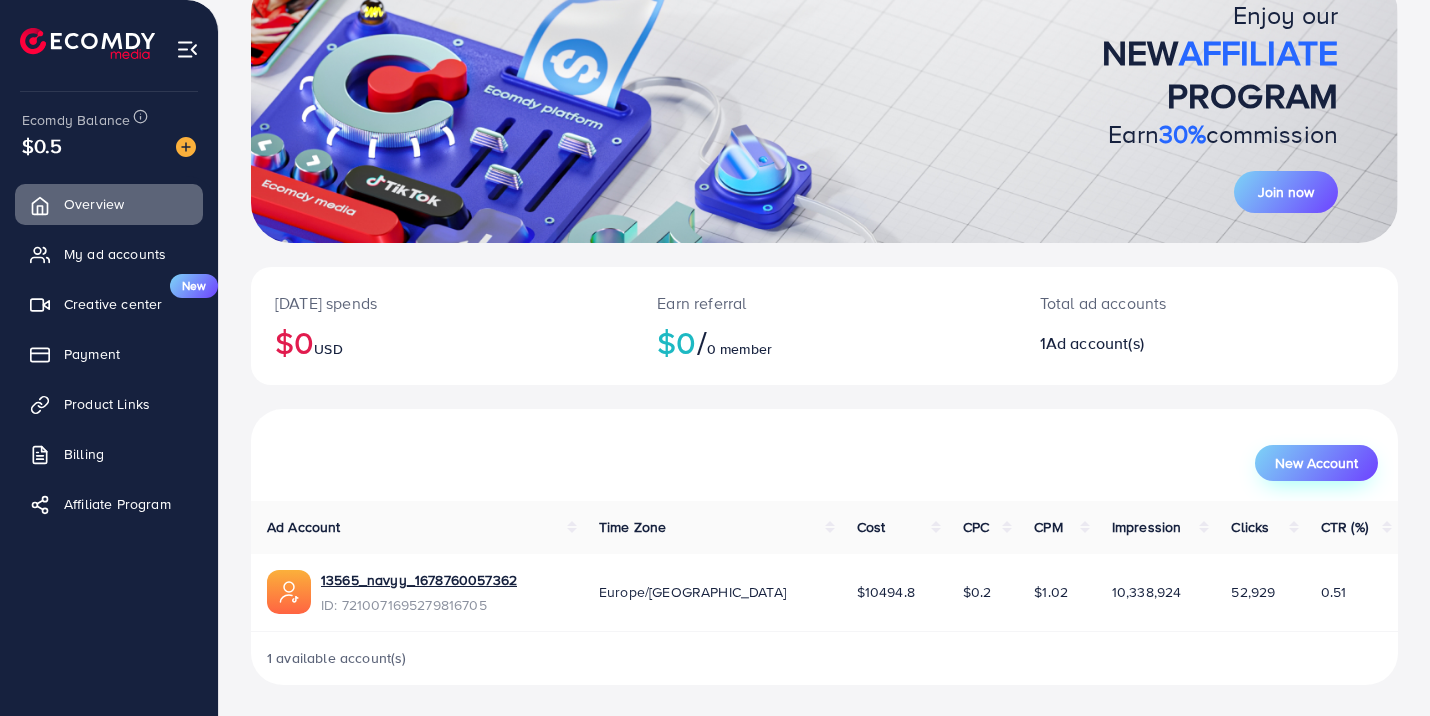 click on "New Account" at bounding box center (1316, 463) 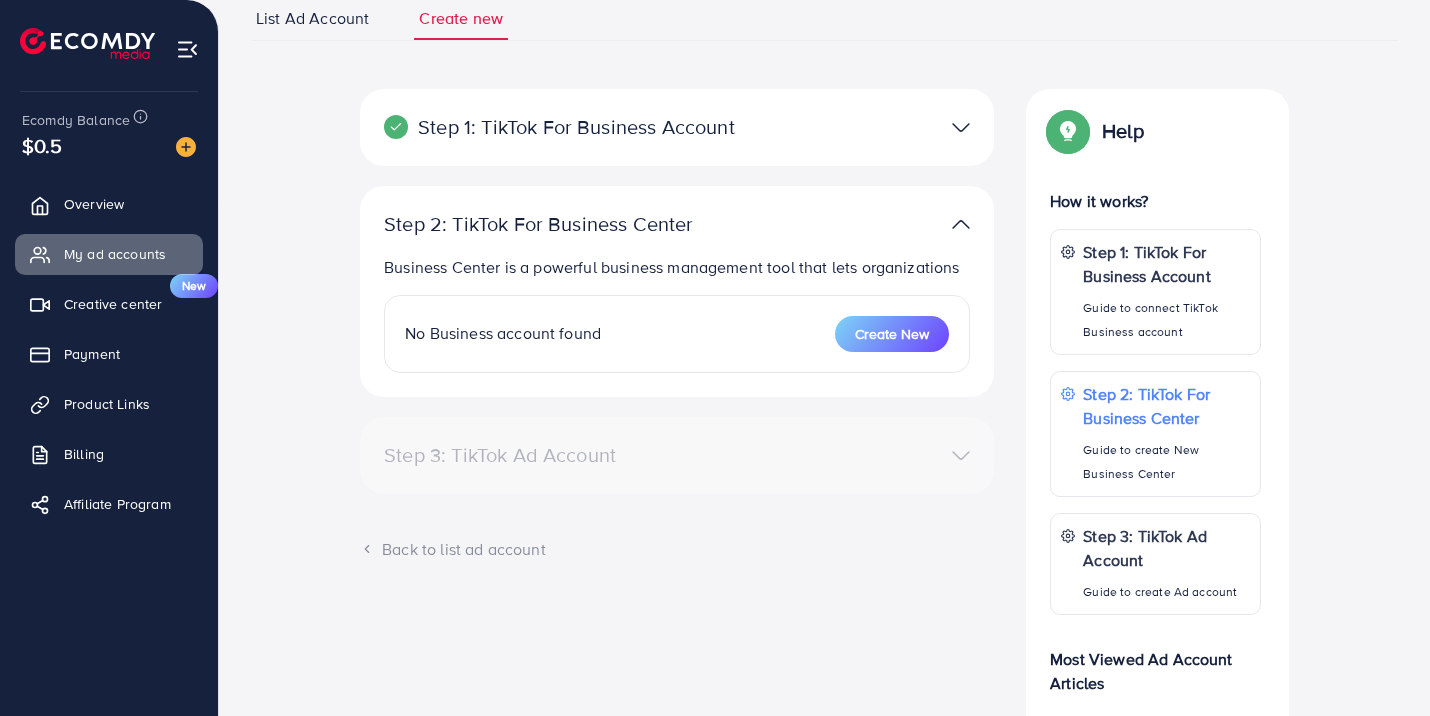 scroll, scrollTop: 0, scrollLeft: 0, axis: both 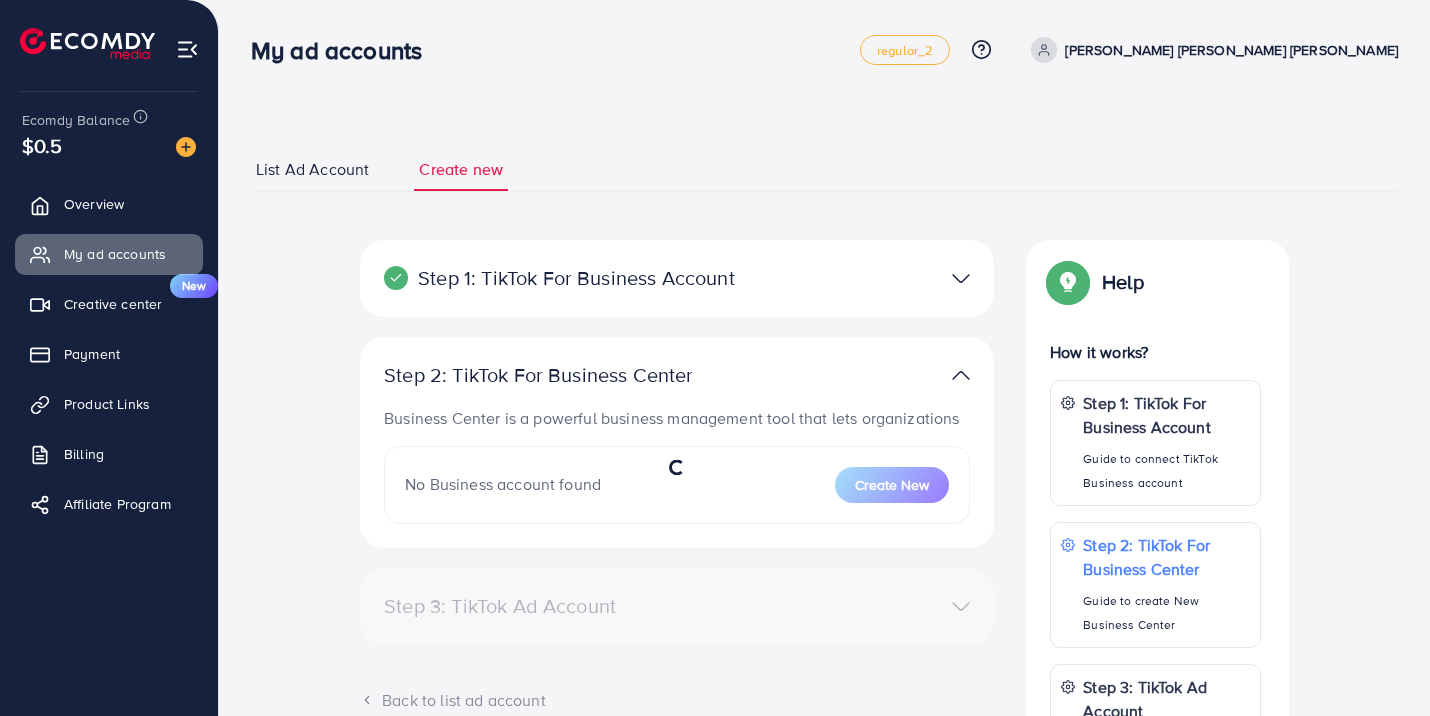 select 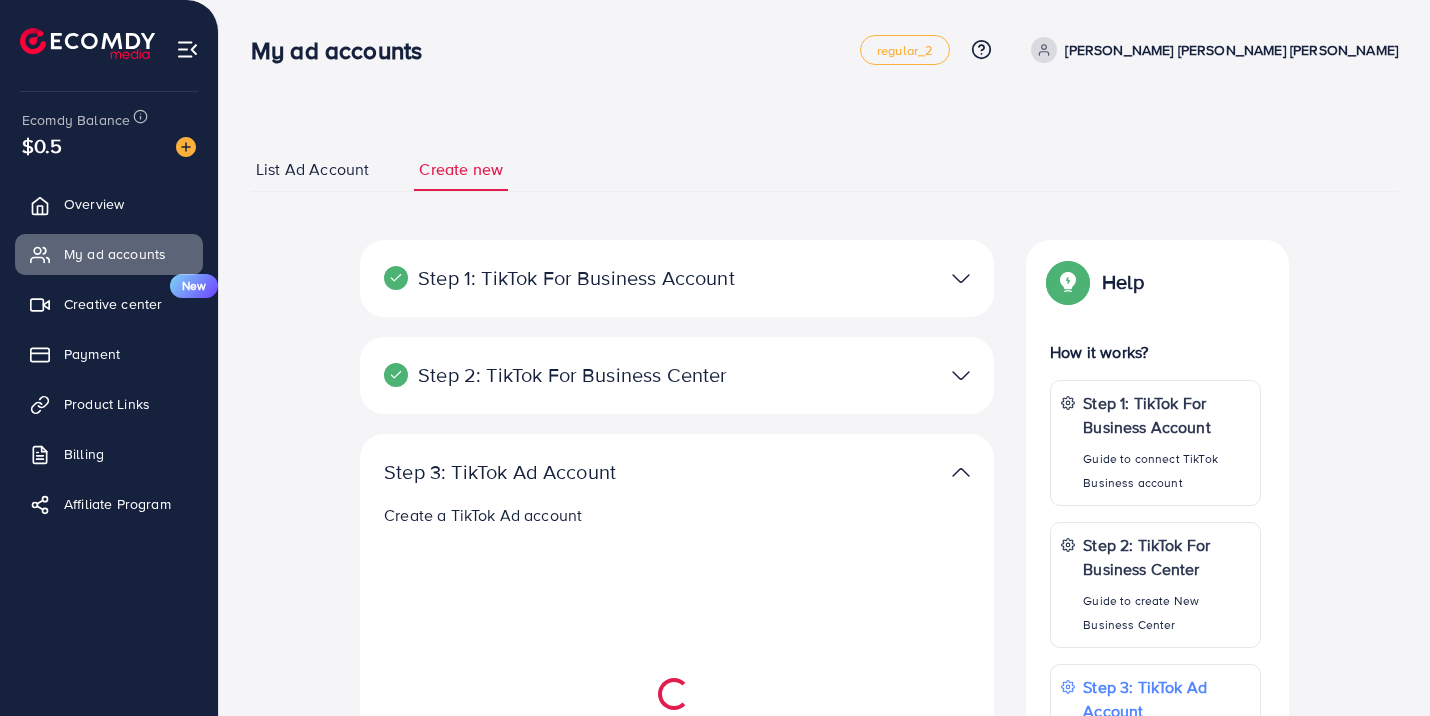select 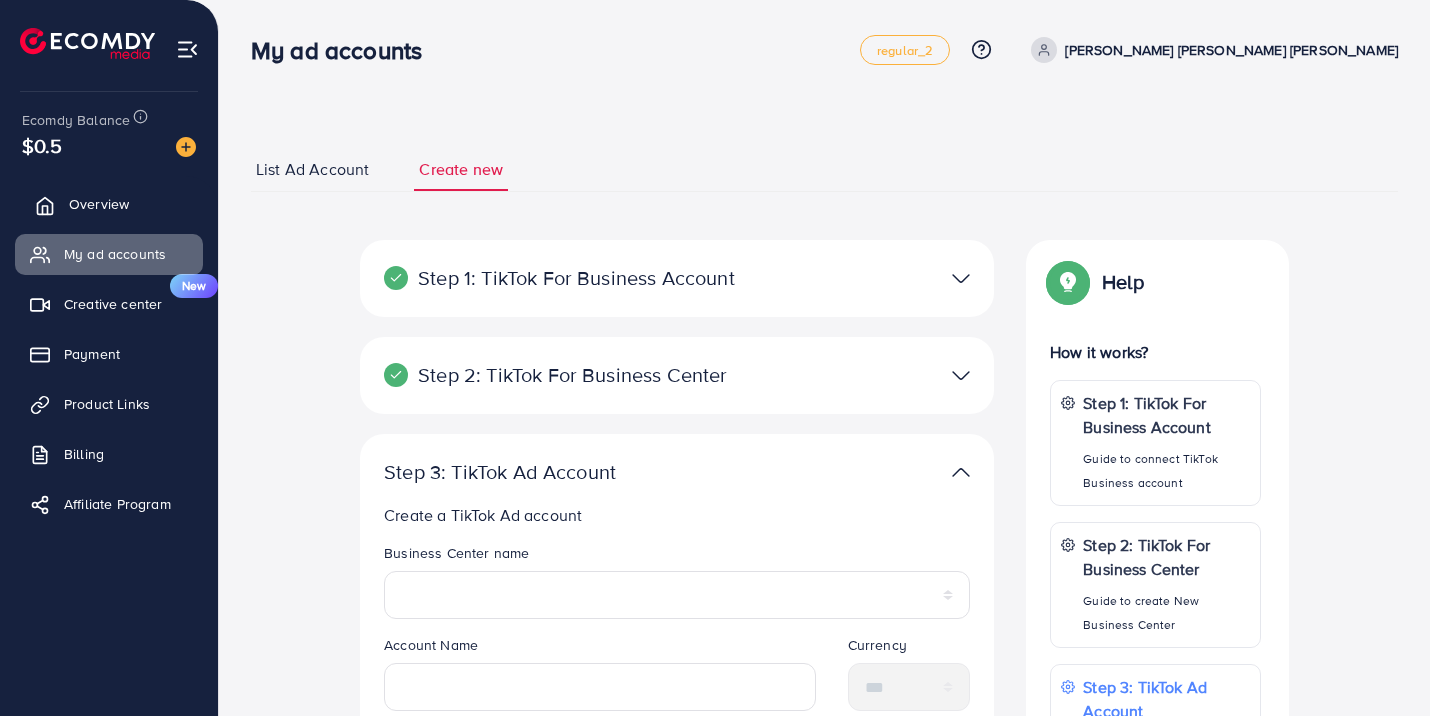 click on "Overview" at bounding box center [99, 204] 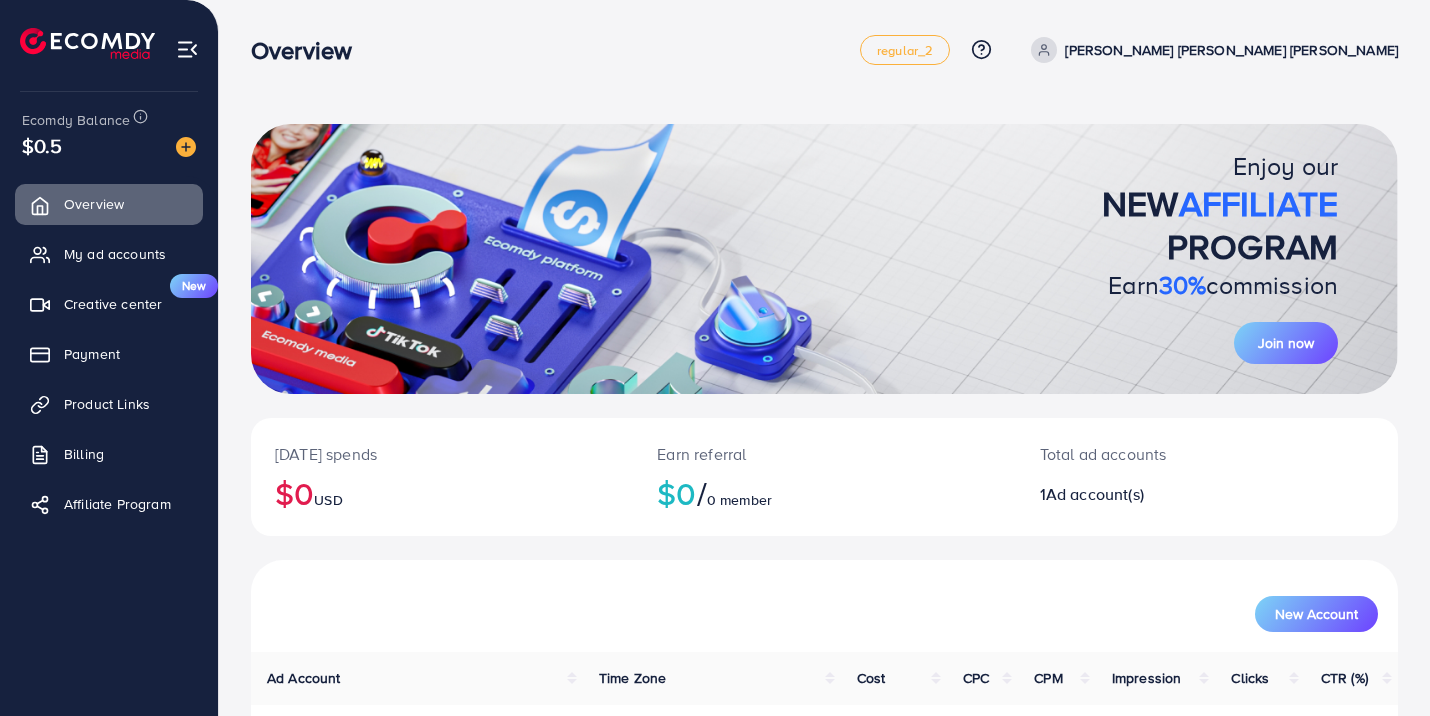 scroll, scrollTop: 151, scrollLeft: 0, axis: vertical 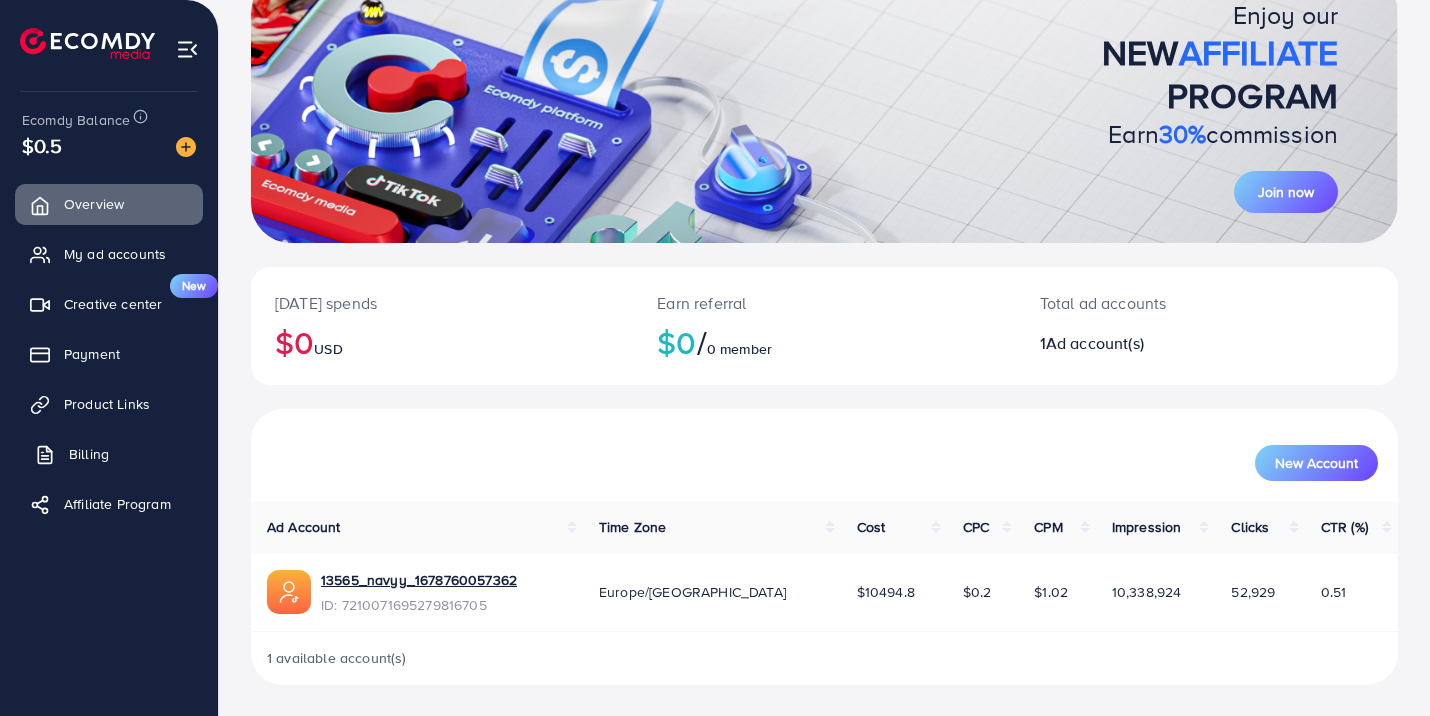 click on "Billing" at bounding box center [109, 454] 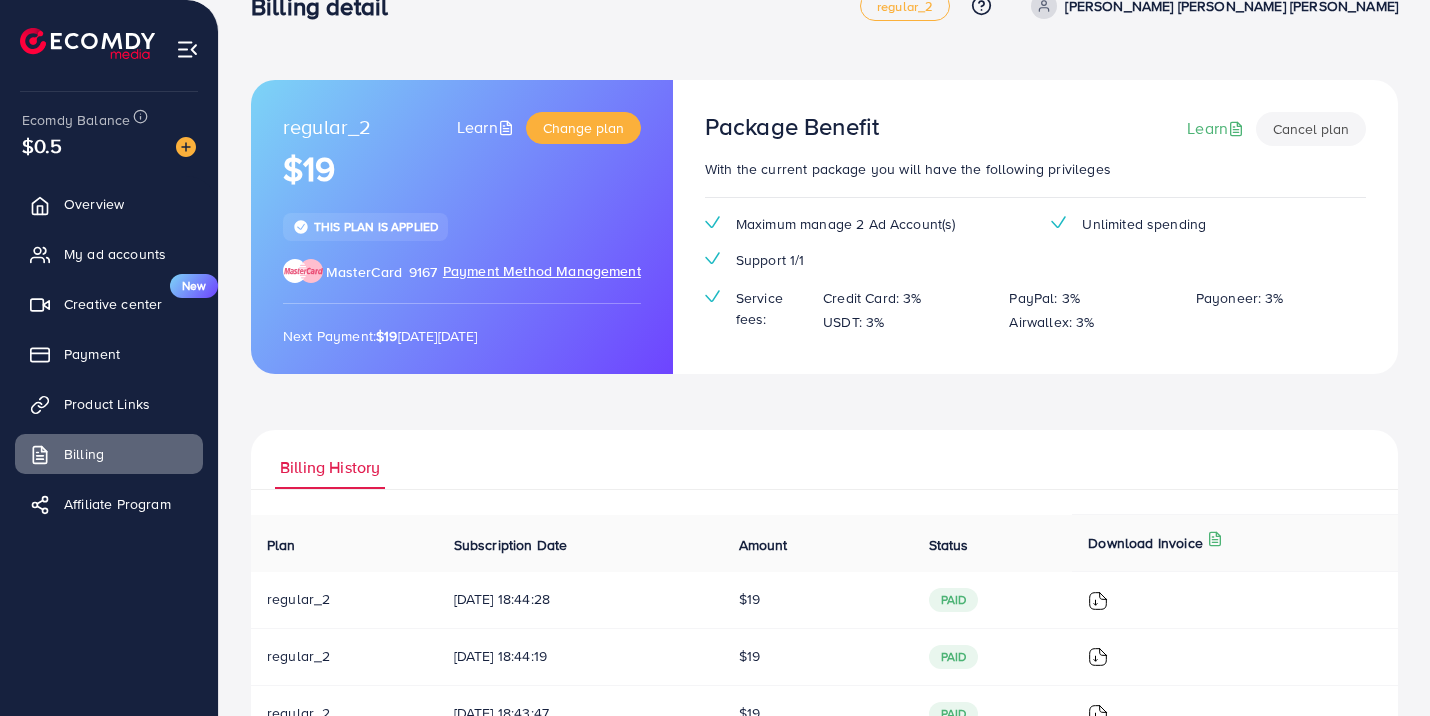 scroll, scrollTop: 0, scrollLeft: 0, axis: both 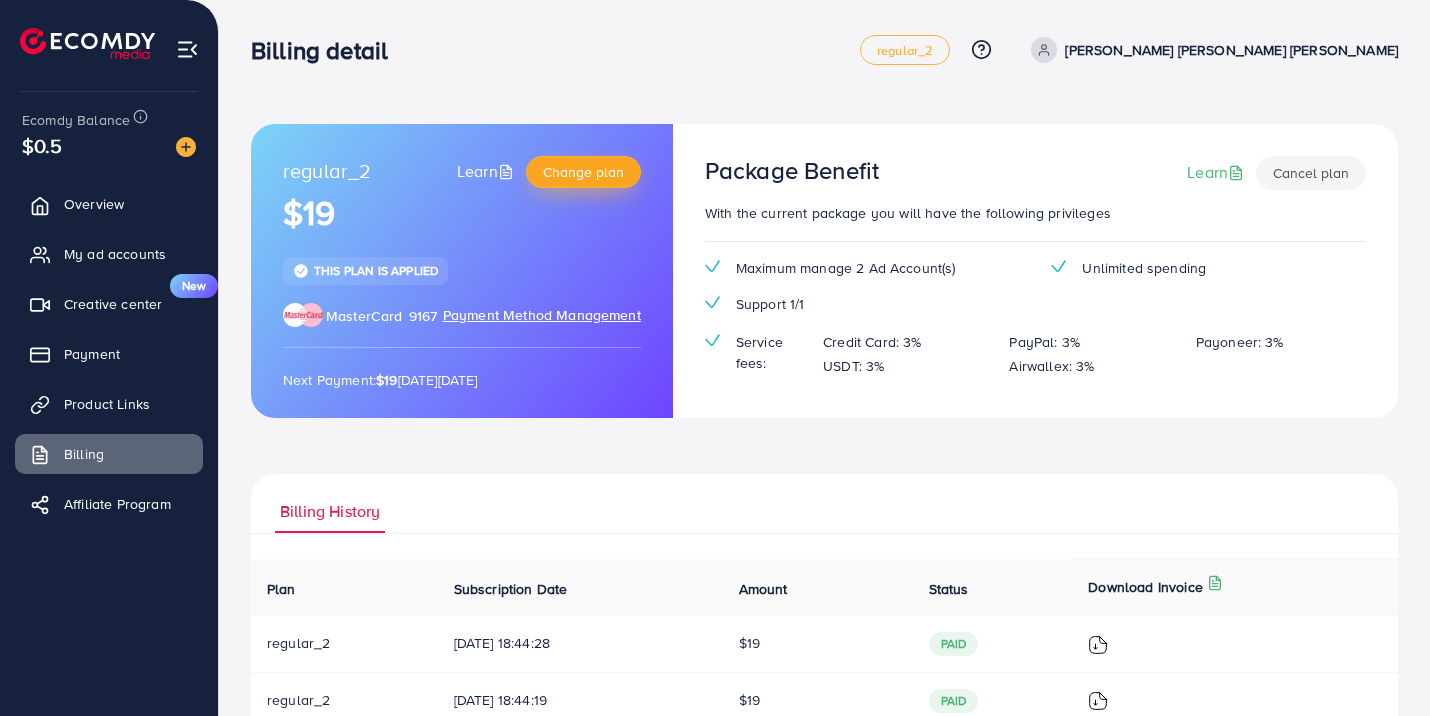 click on "Change plan" at bounding box center [583, 172] 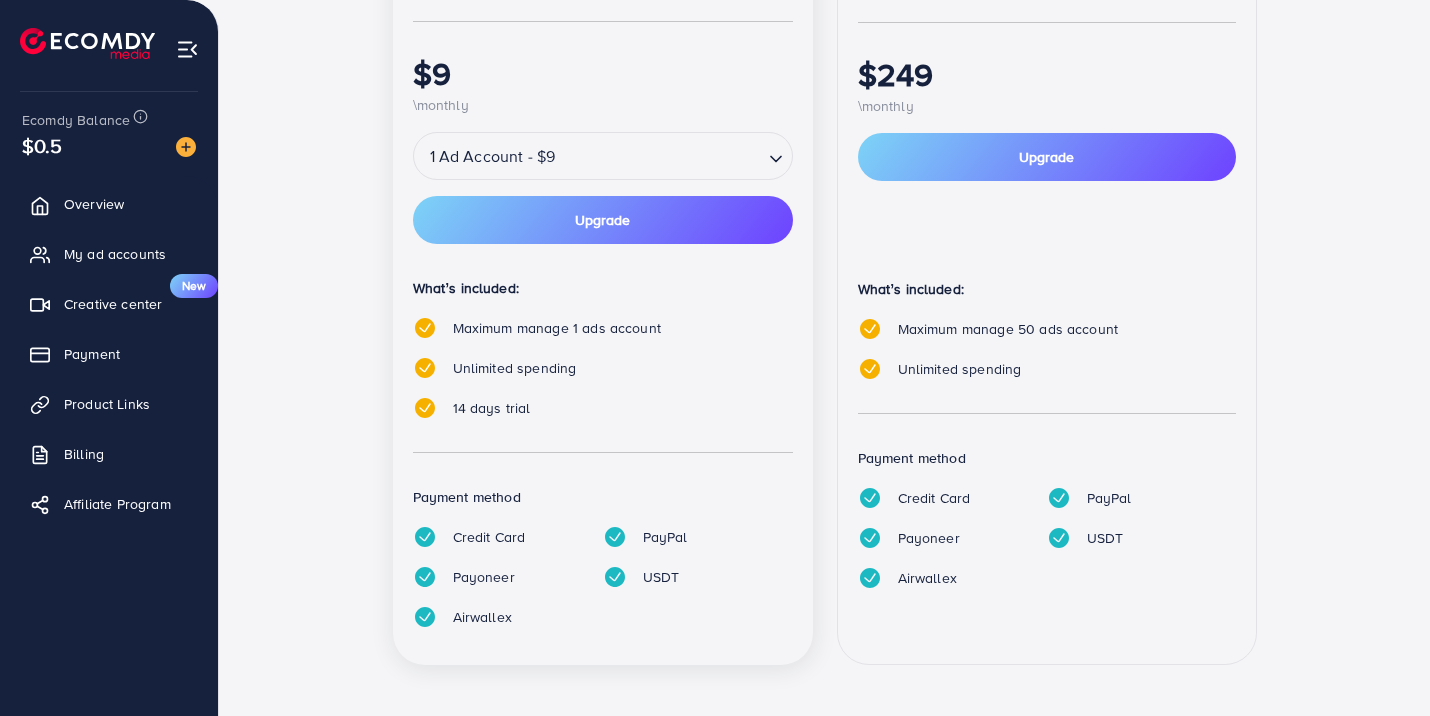 scroll, scrollTop: 440, scrollLeft: 0, axis: vertical 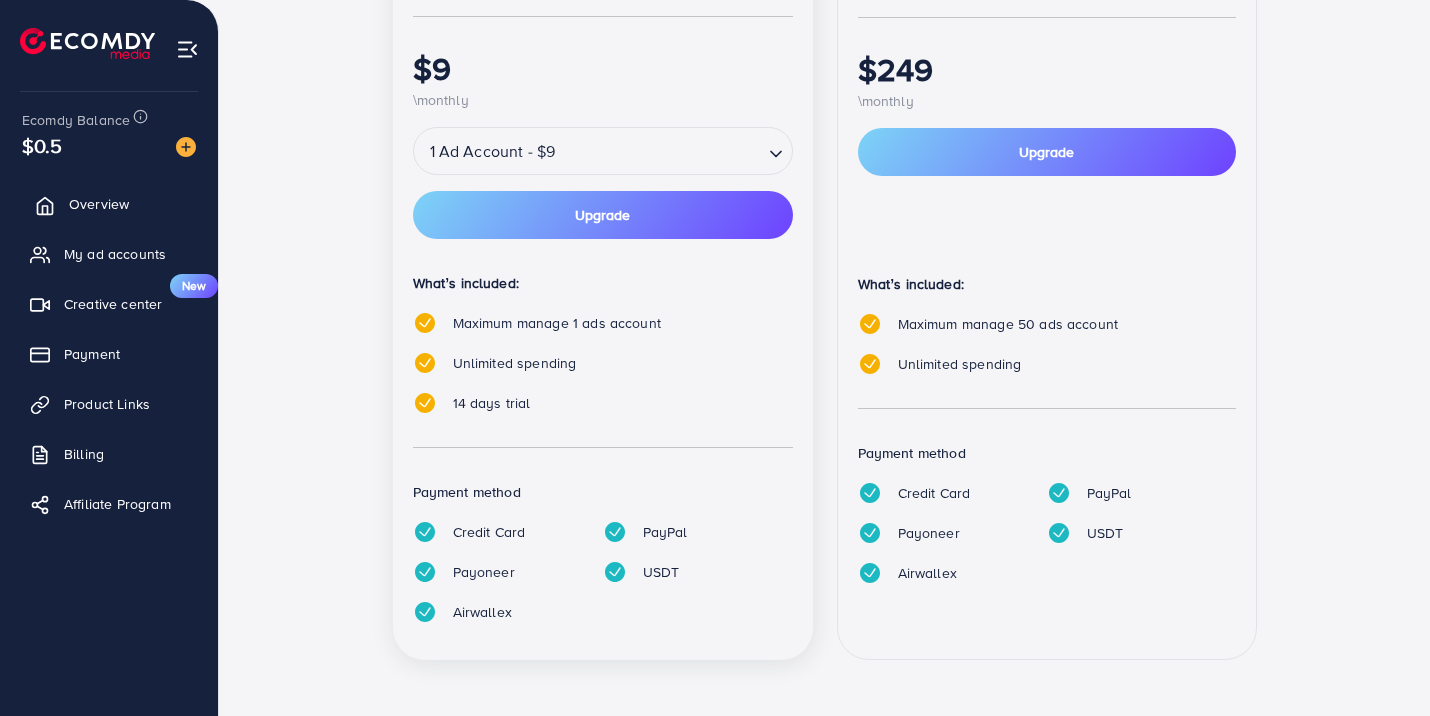 click on "Overview" at bounding box center [99, 204] 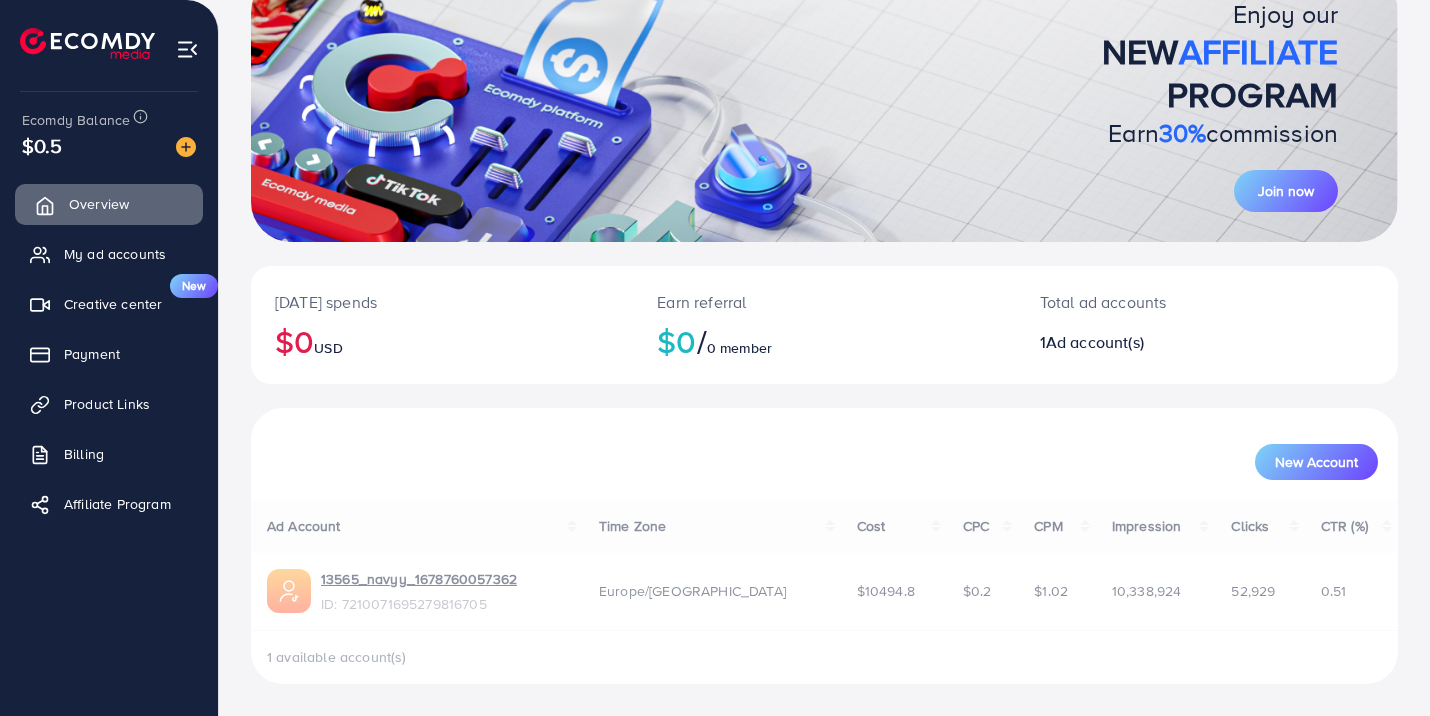 scroll, scrollTop: 0, scrollLeft: 0, axis: both 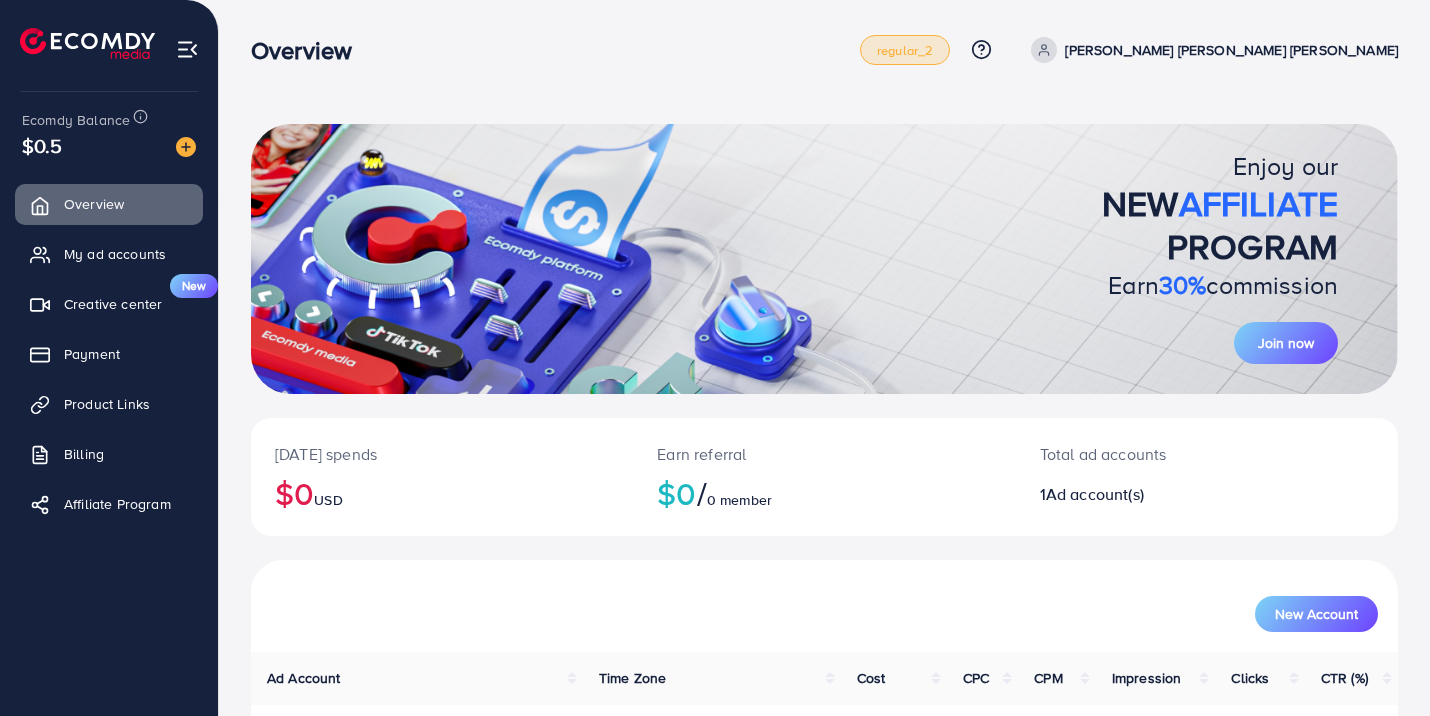 click on "regular_2" at bounding box center (905, 50) 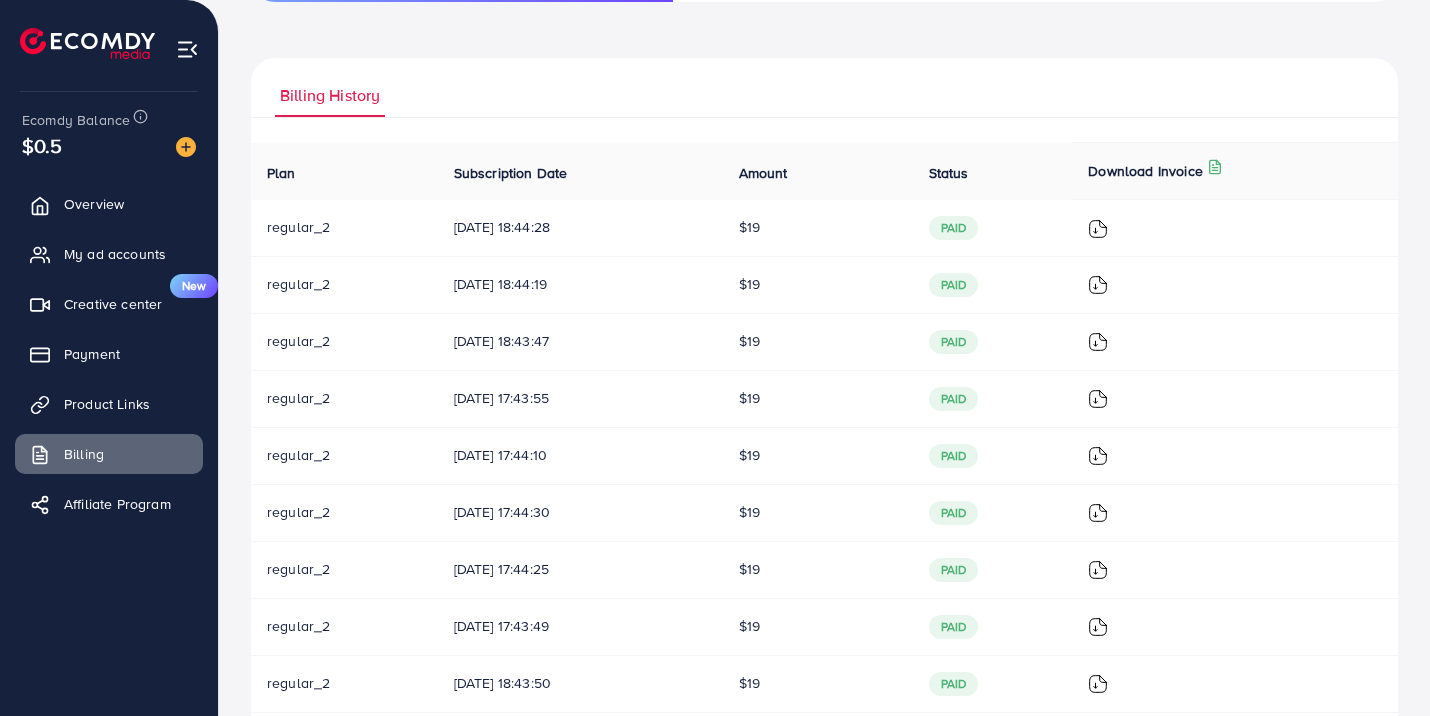 scroll, scrollTop: 570, scrollLeft: 0, axis: vertical 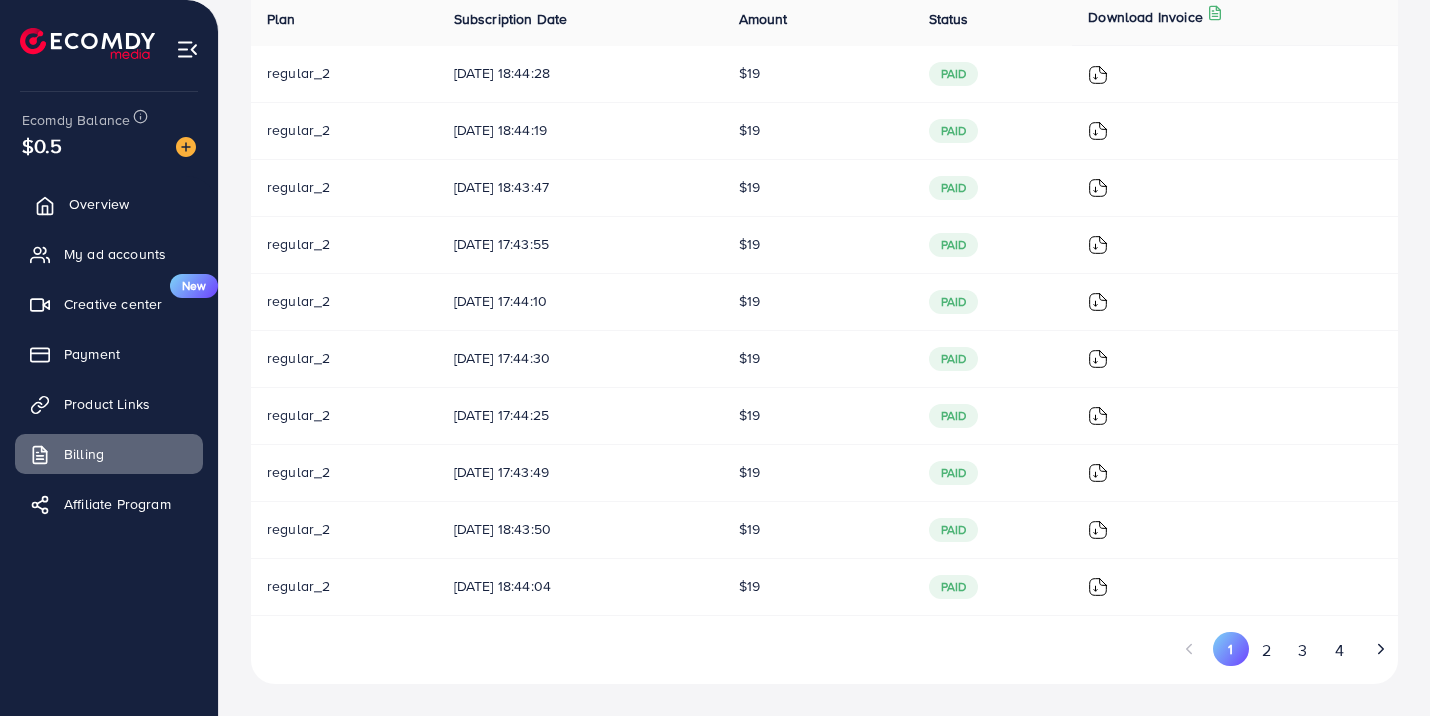 click on "Overview" at bounding box center (109, 204) 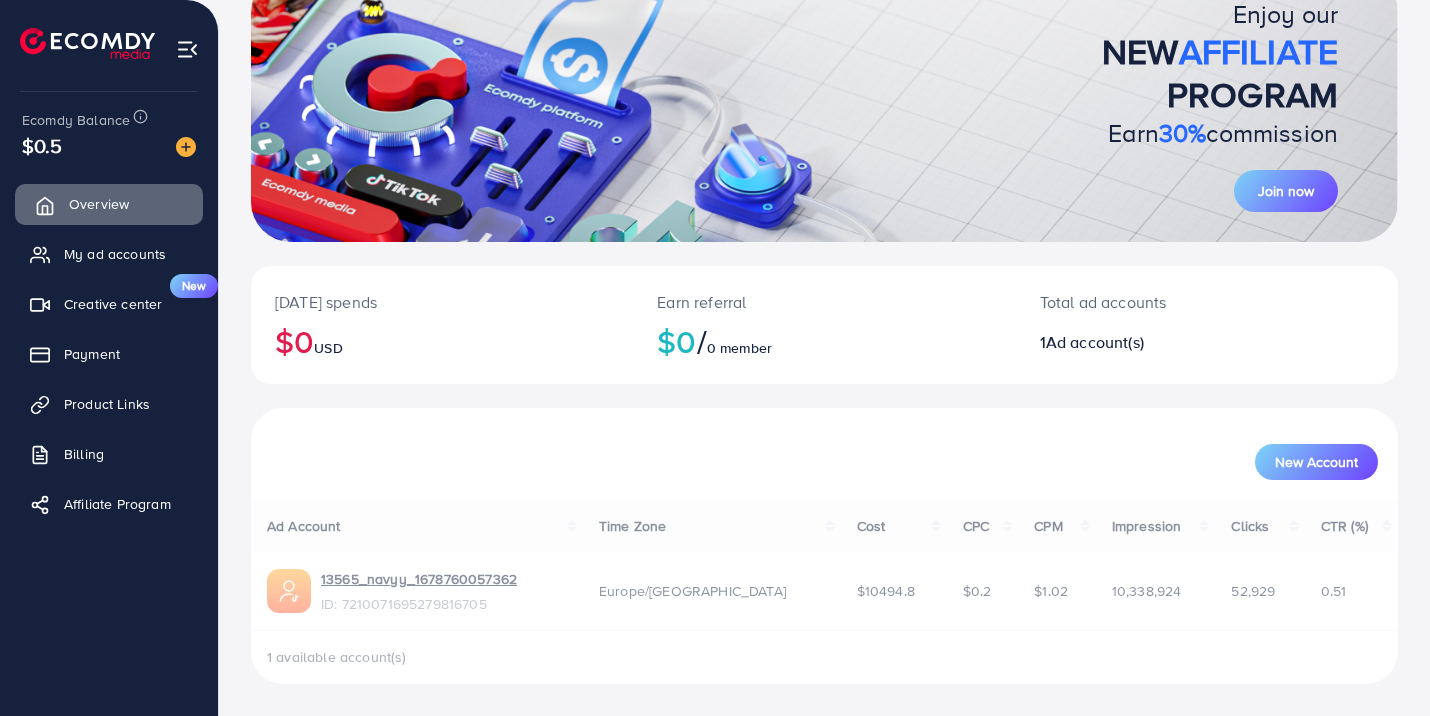 scroll, scrollTop: 0, scrollLeft: 0, axis: both 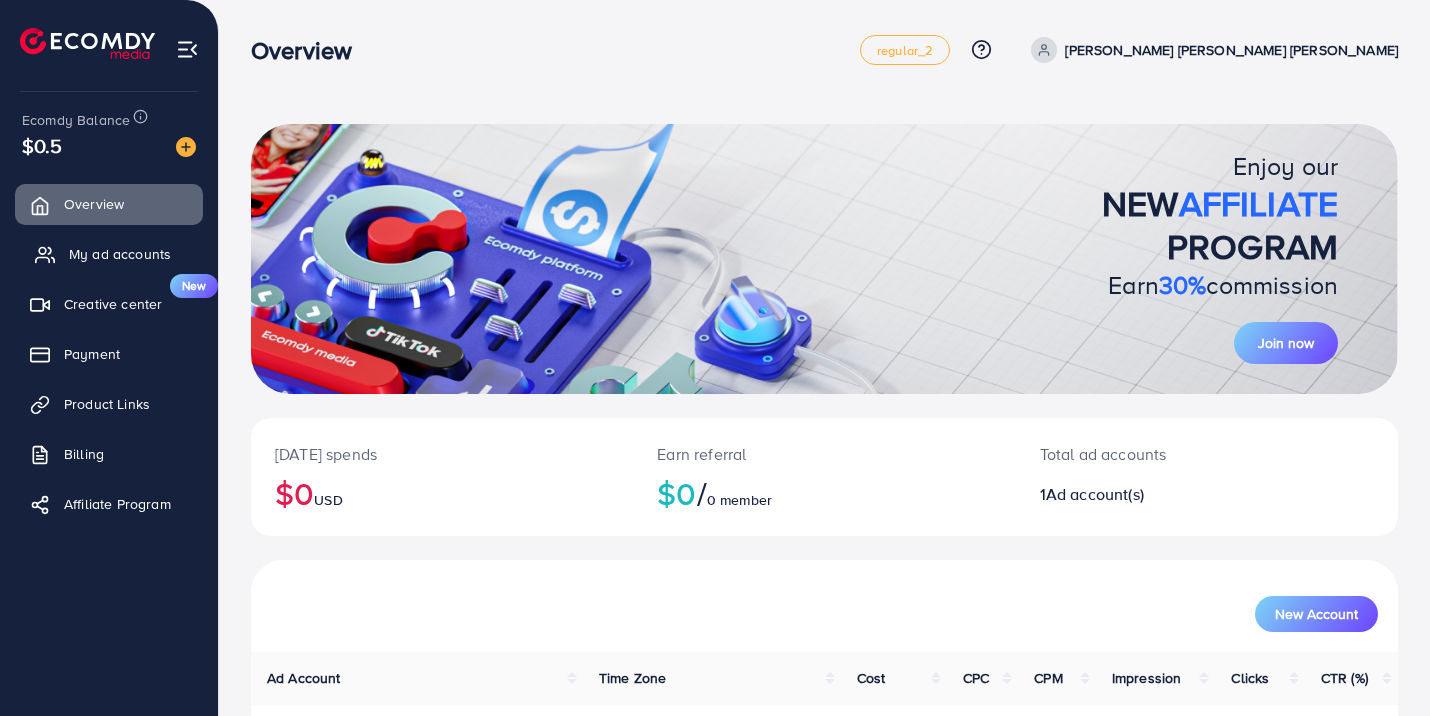 click on "My ad accounts" at bounding box center [120, 254] 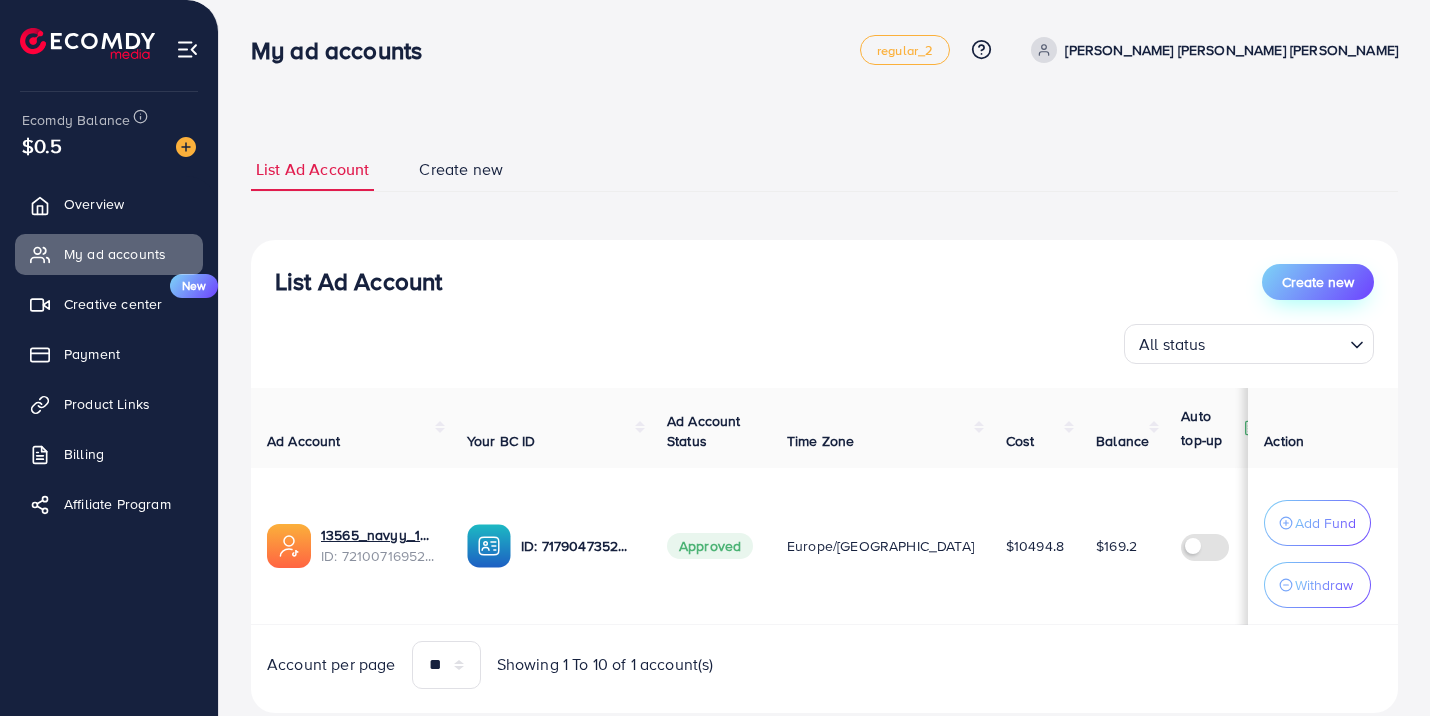 click on "Create new" at bounding box center [1318, 282] 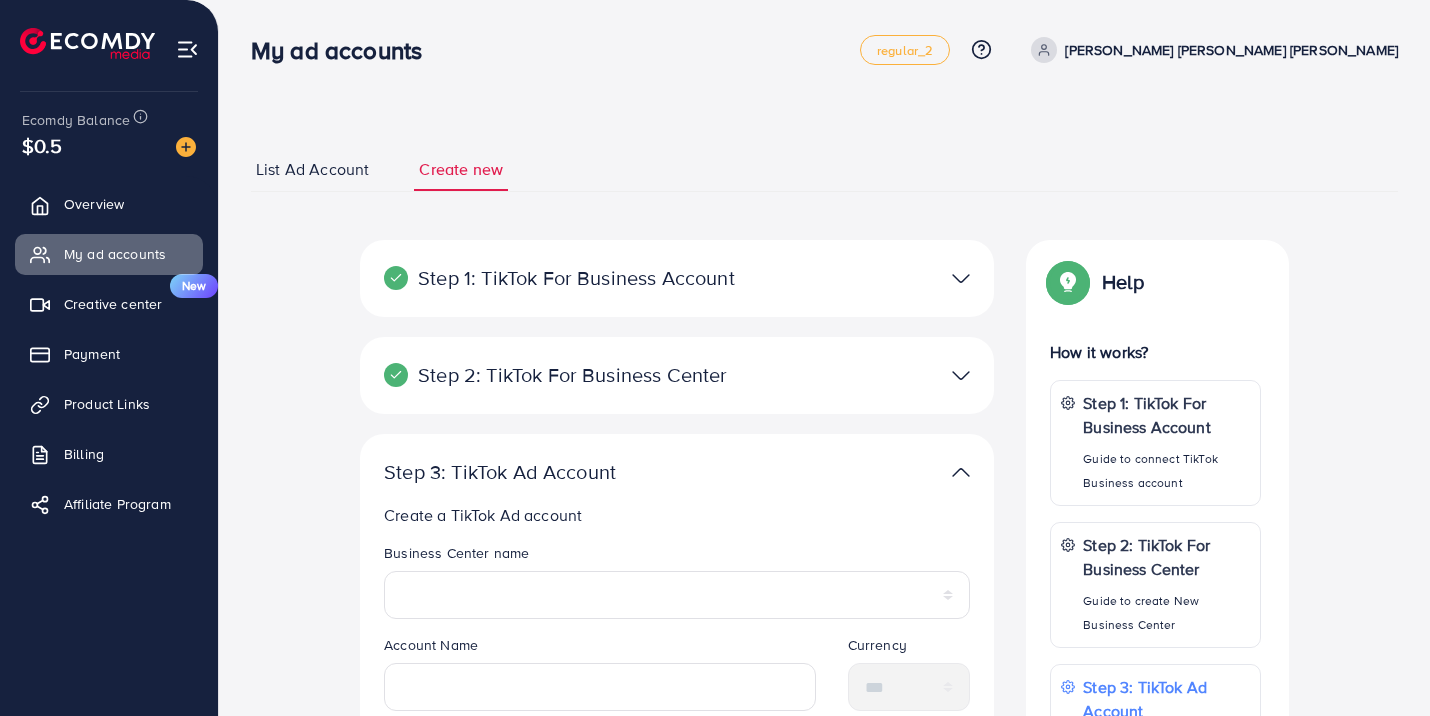 scroll, scrollTop: 233, scrollLeft: 0, axis: vertical 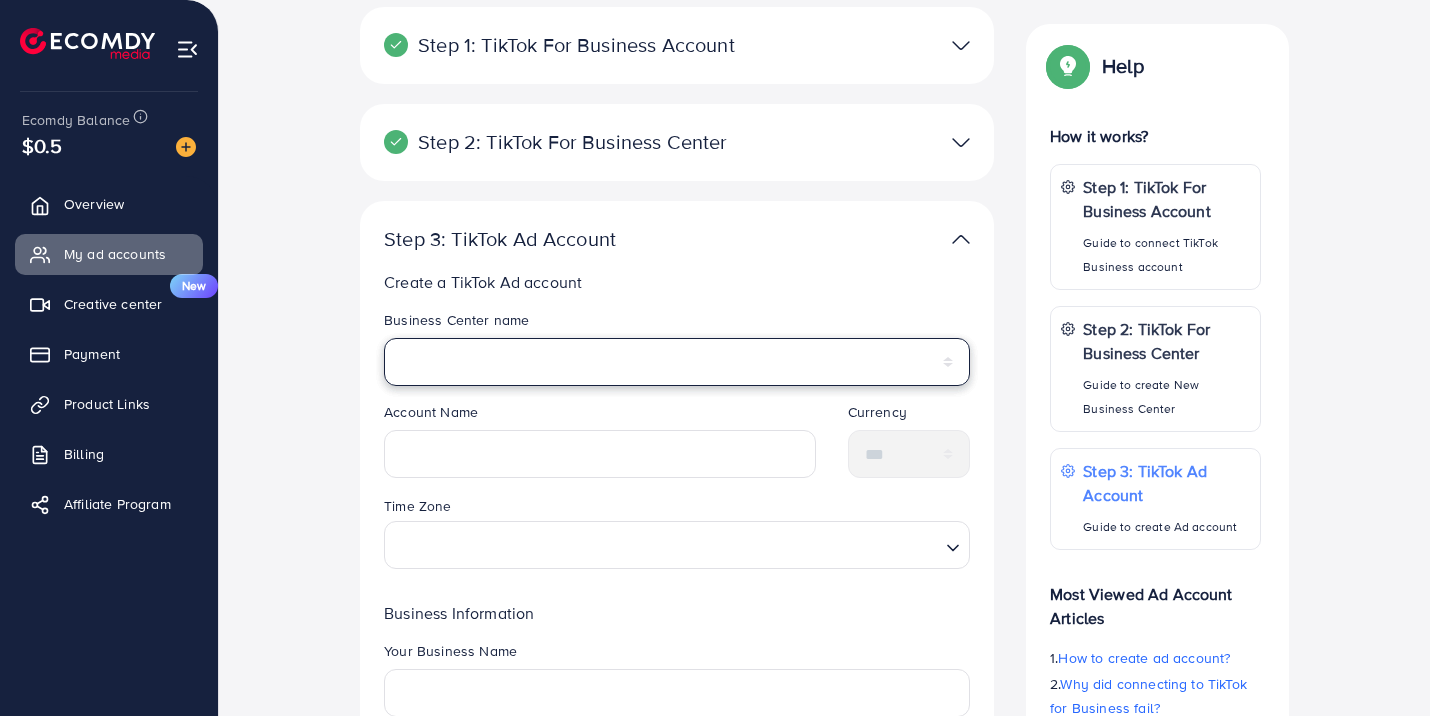 click on "**********" at bounding box center [677, 362] 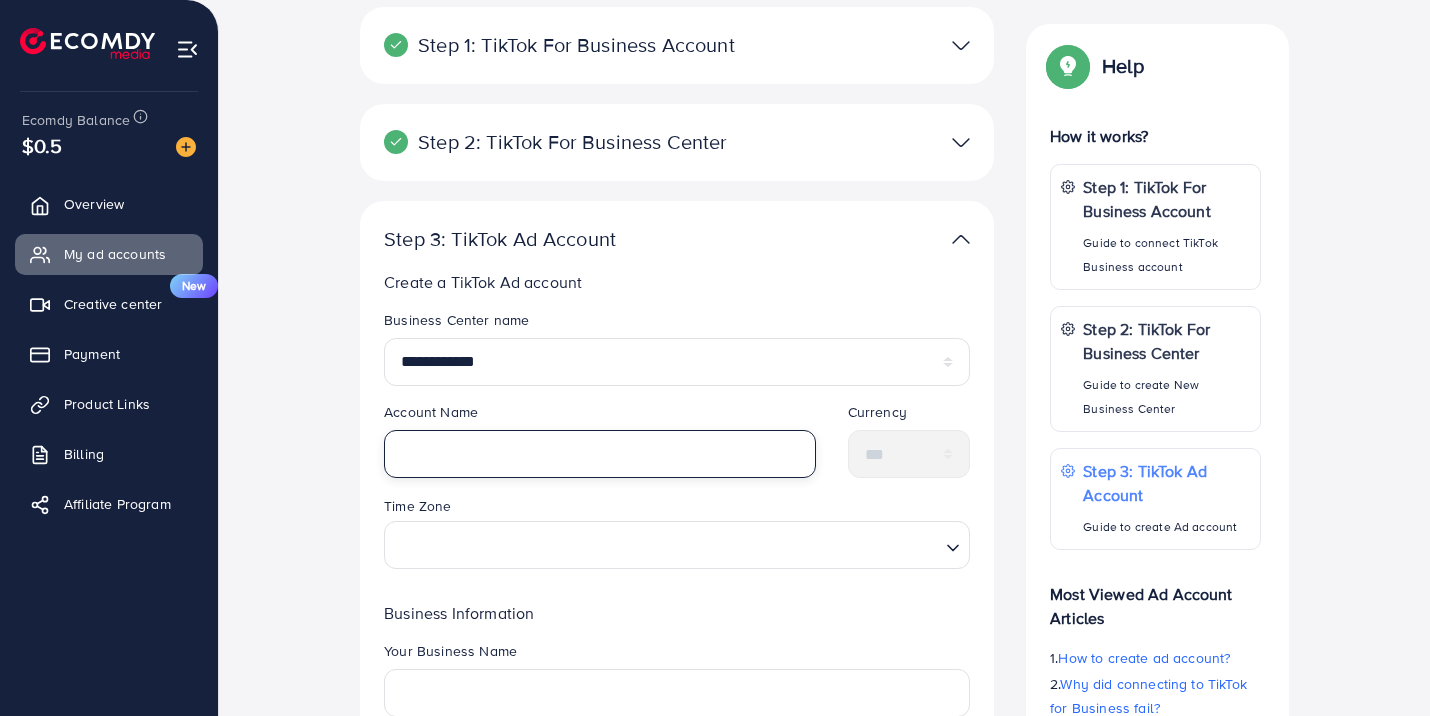 click at bounding box center (600, 454) 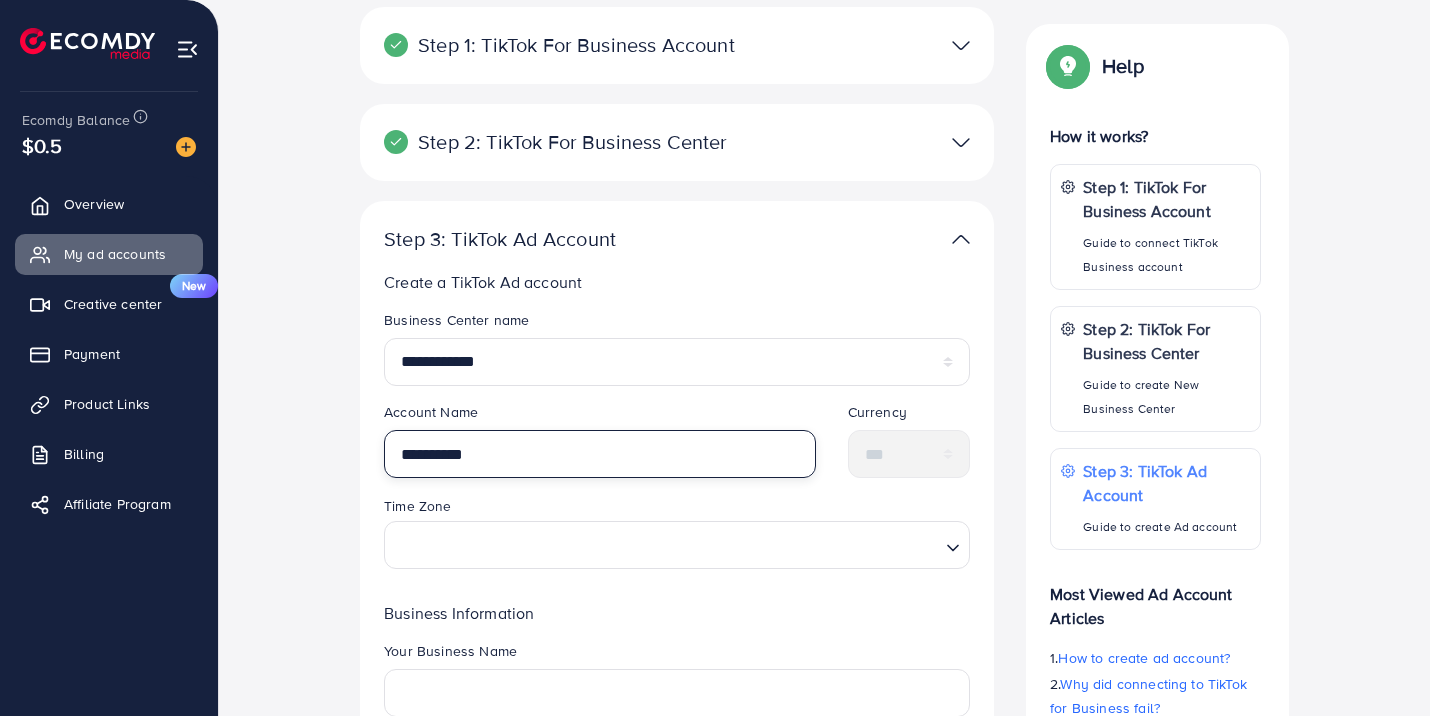 type on "**********" 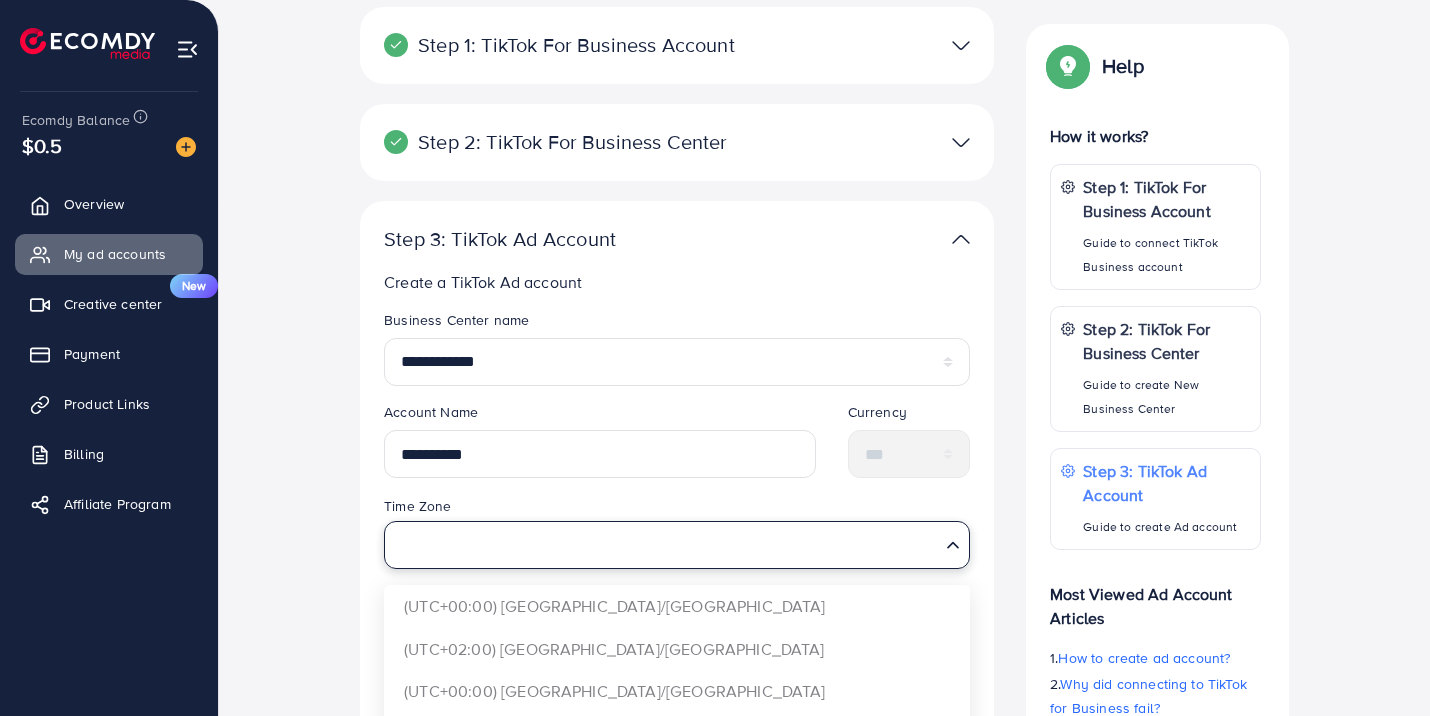 click at bounding box center (665, 544) 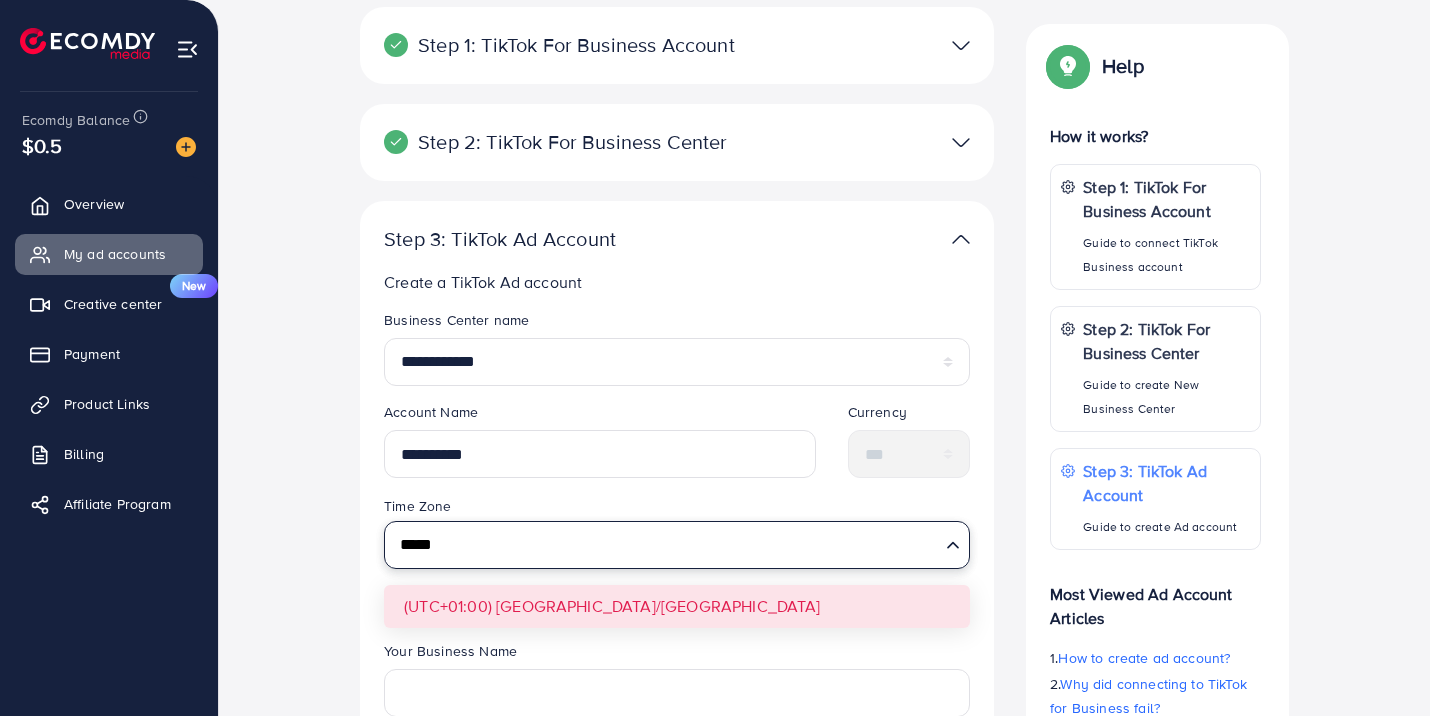 type on "*****" 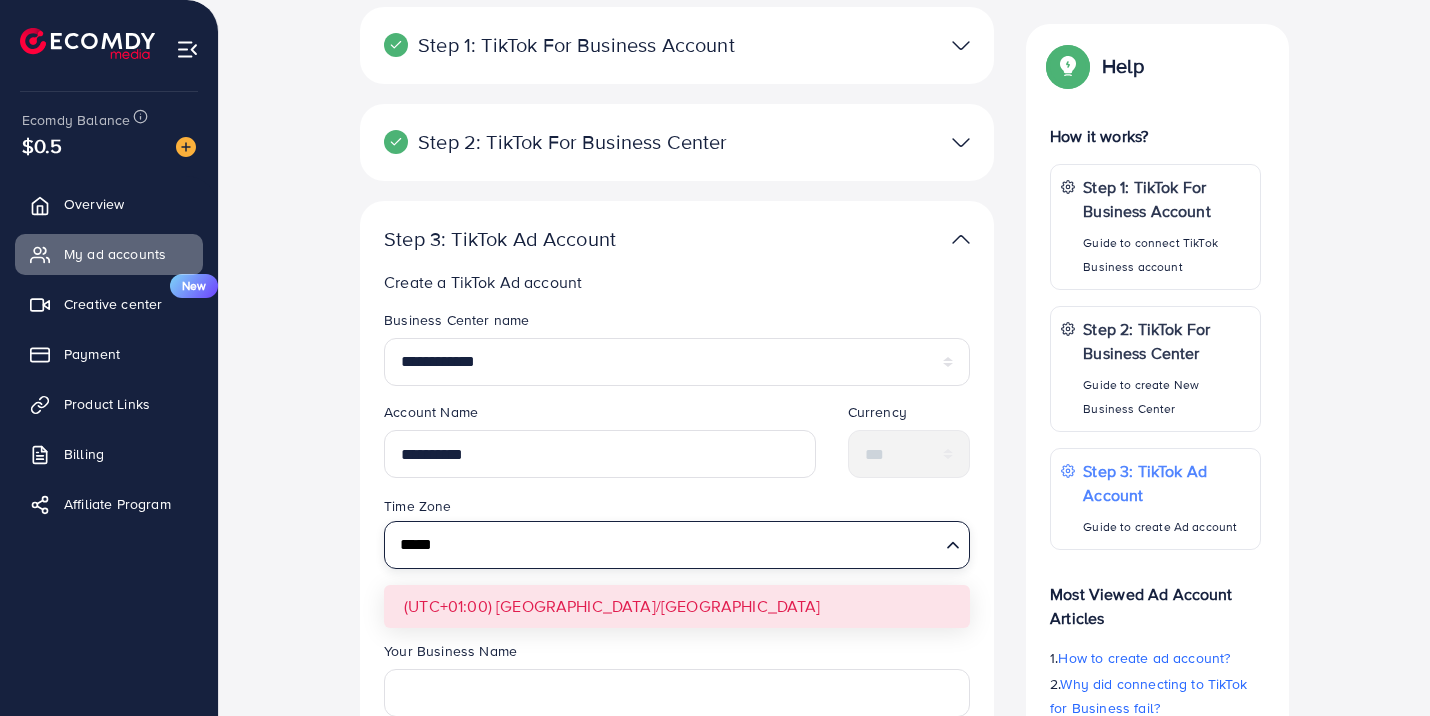 type 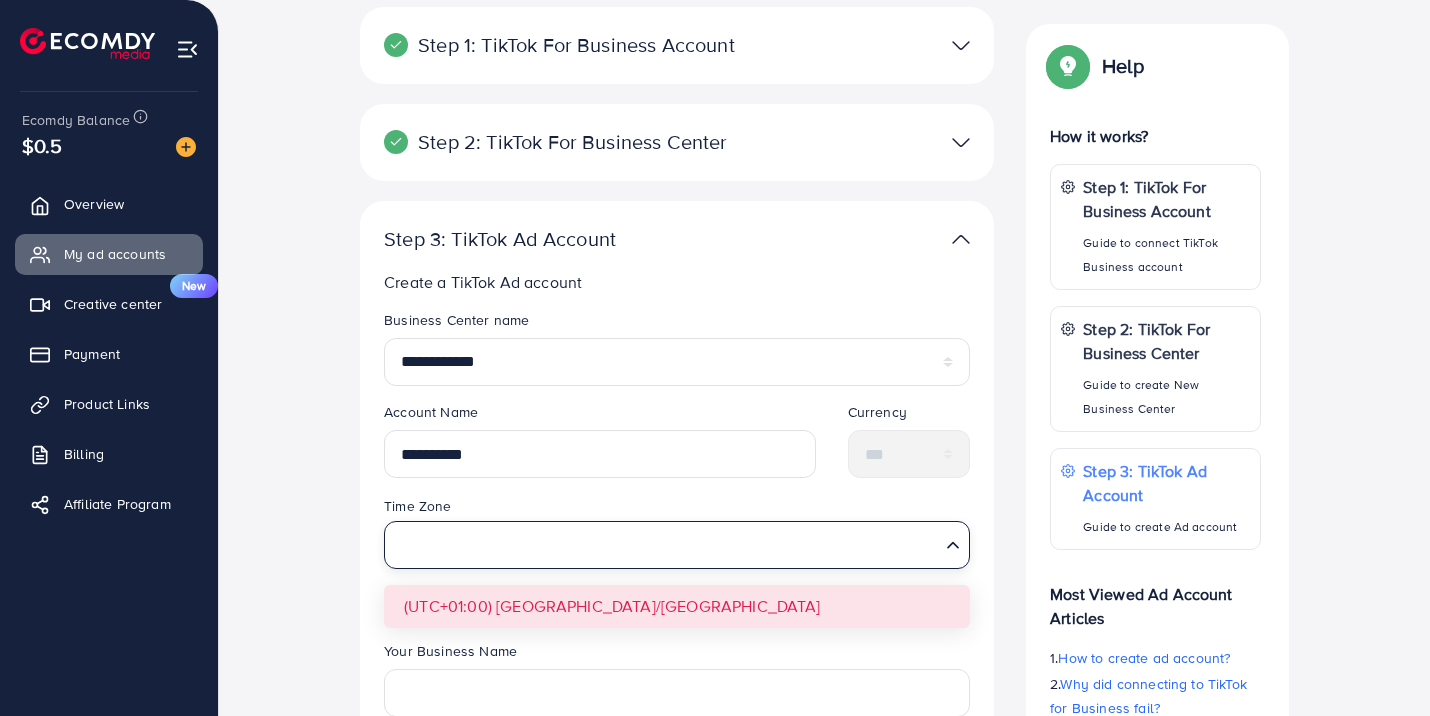 click on "**********" at bounding box center (677, 598) 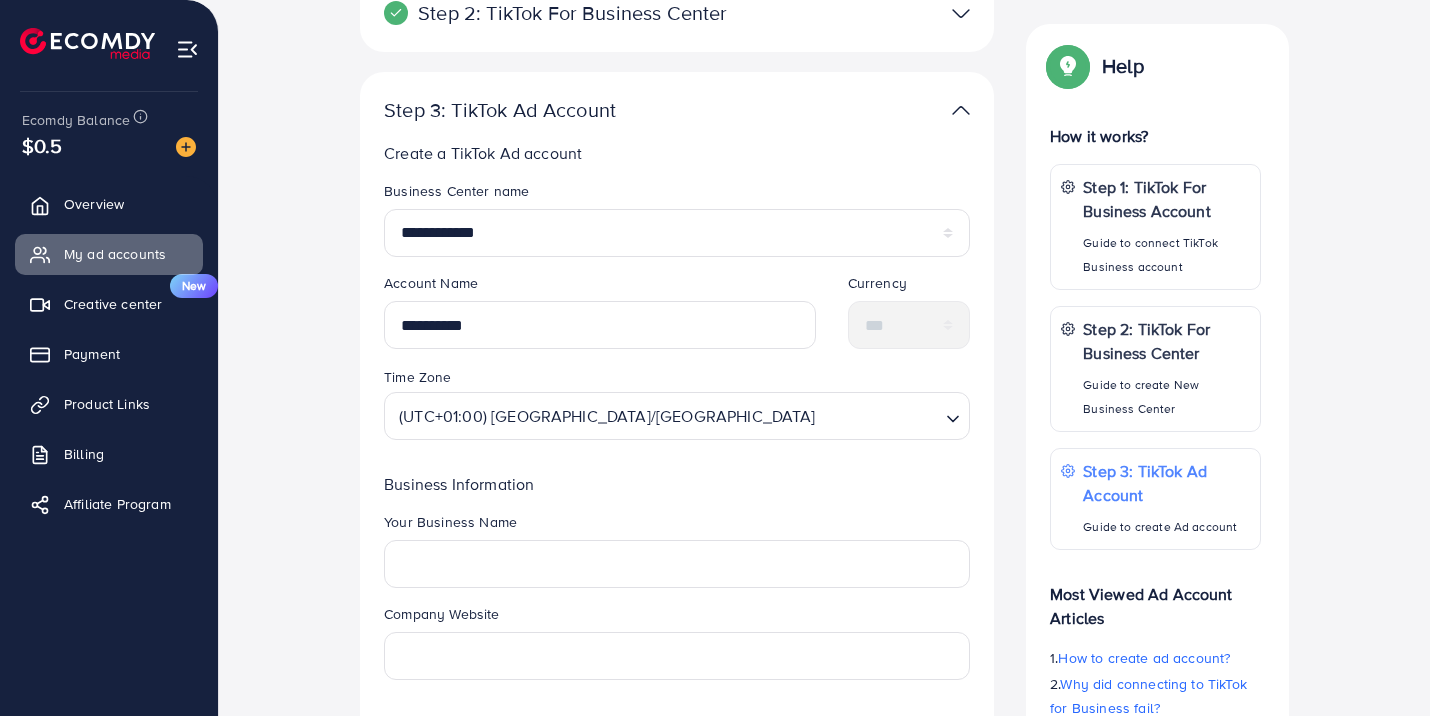 scroll, scrollTop: 572, scrollLeft: 0, axis: vertical 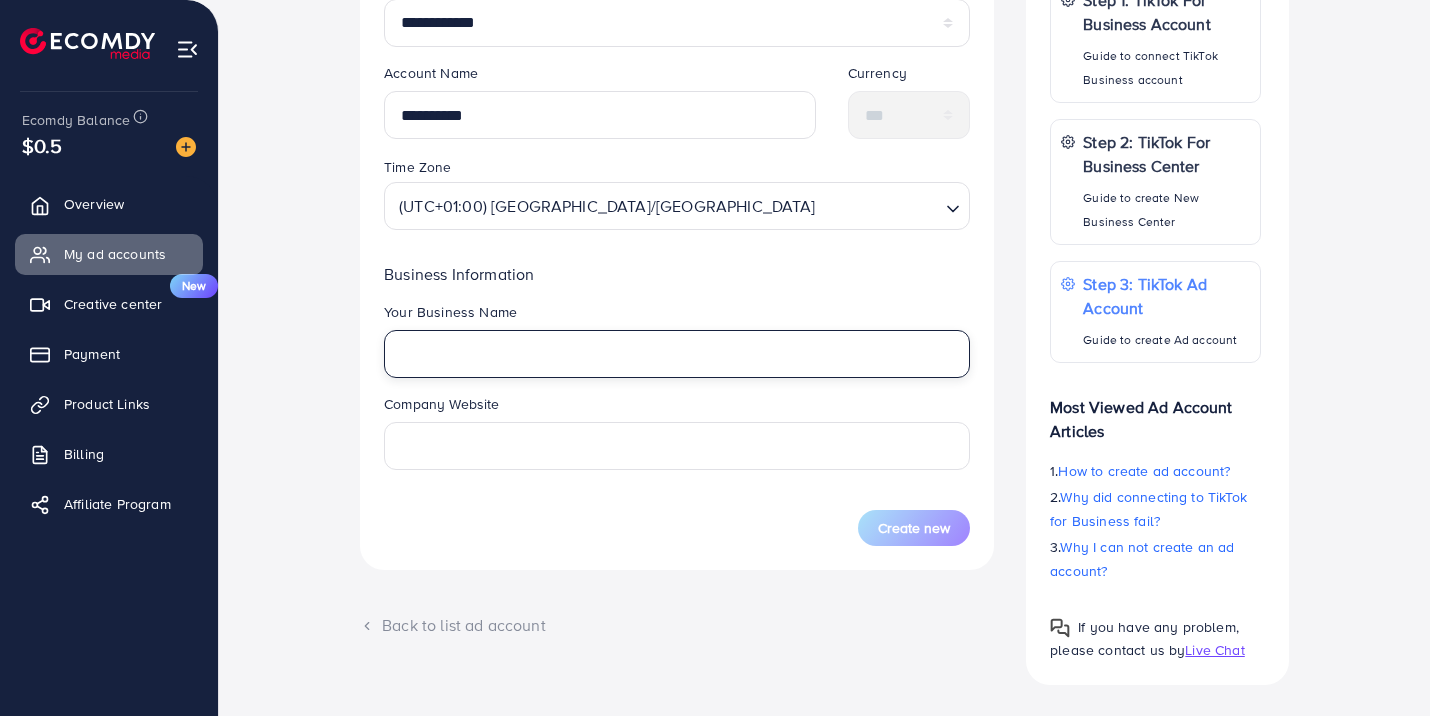 click at bounding box center [677, 354] 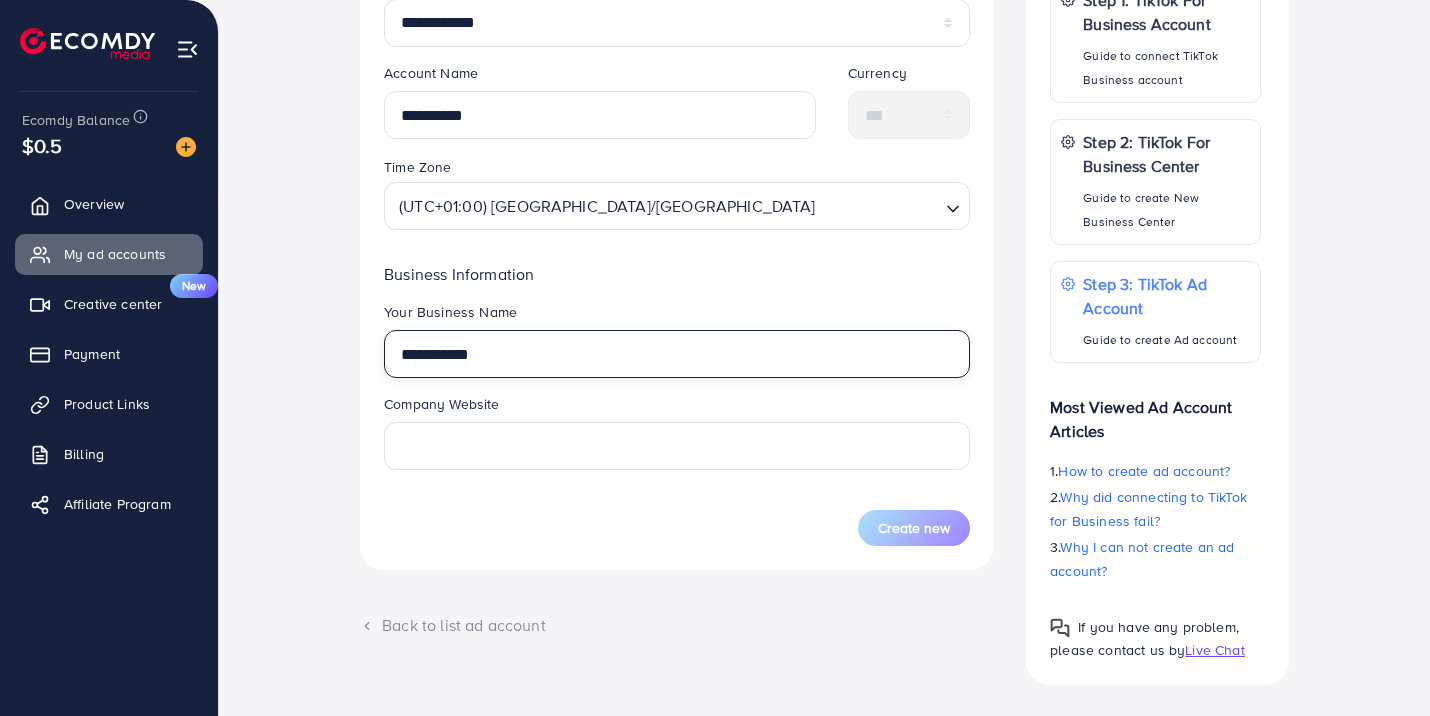 type on "**********" 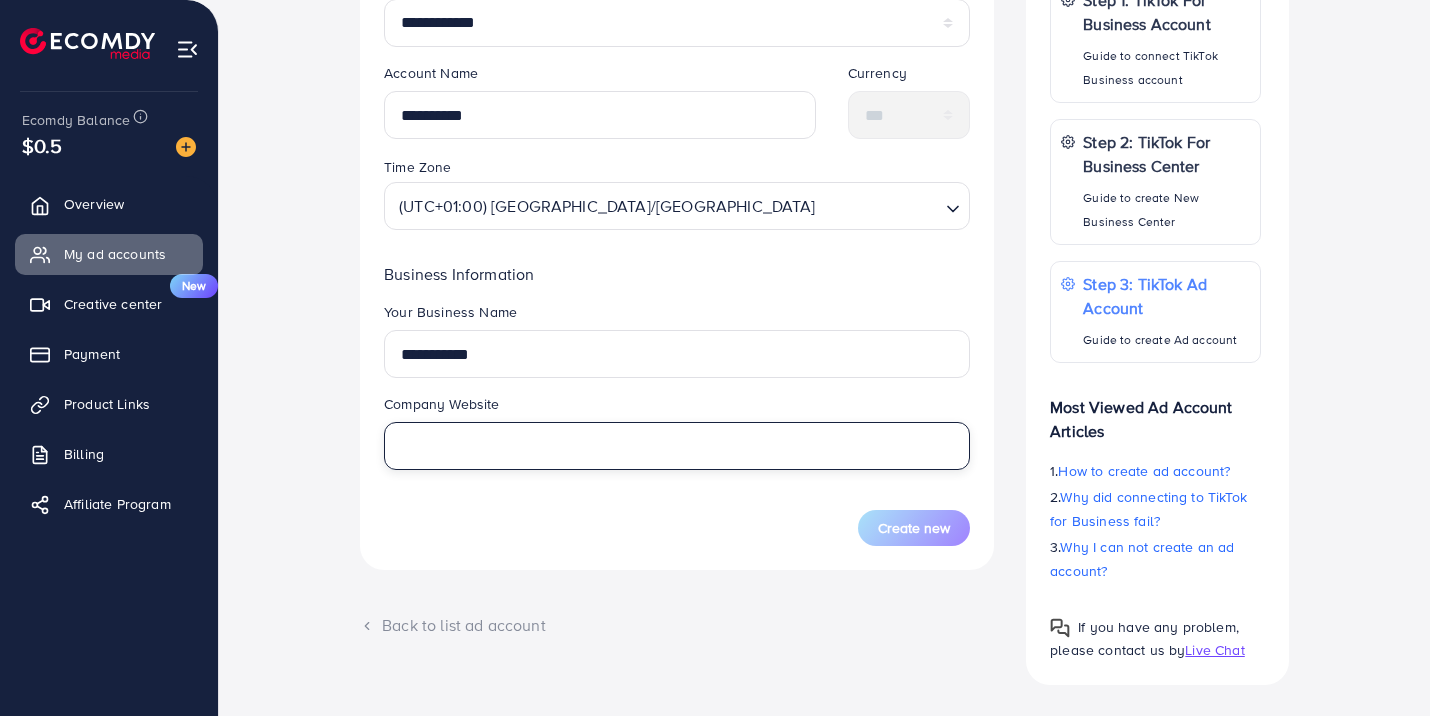 click at bounding box center [677, 446] 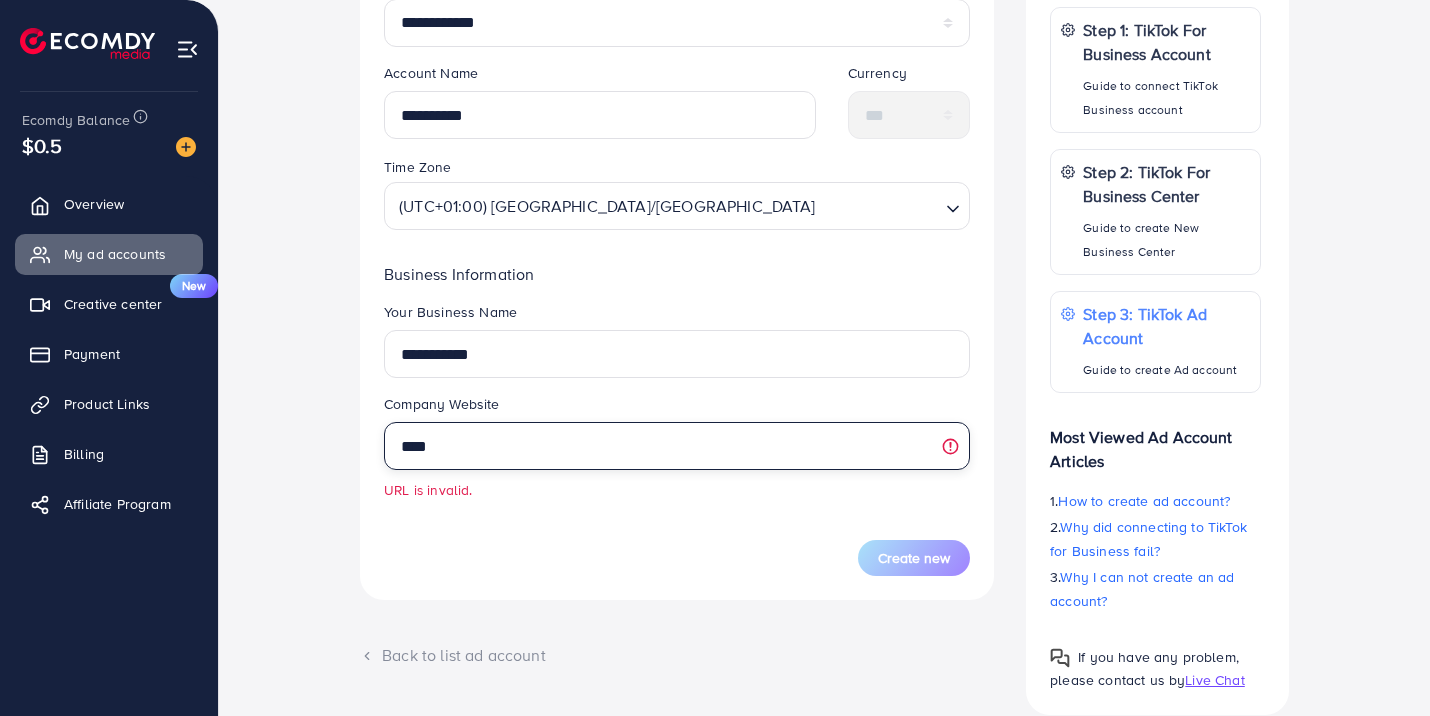 type on "****" 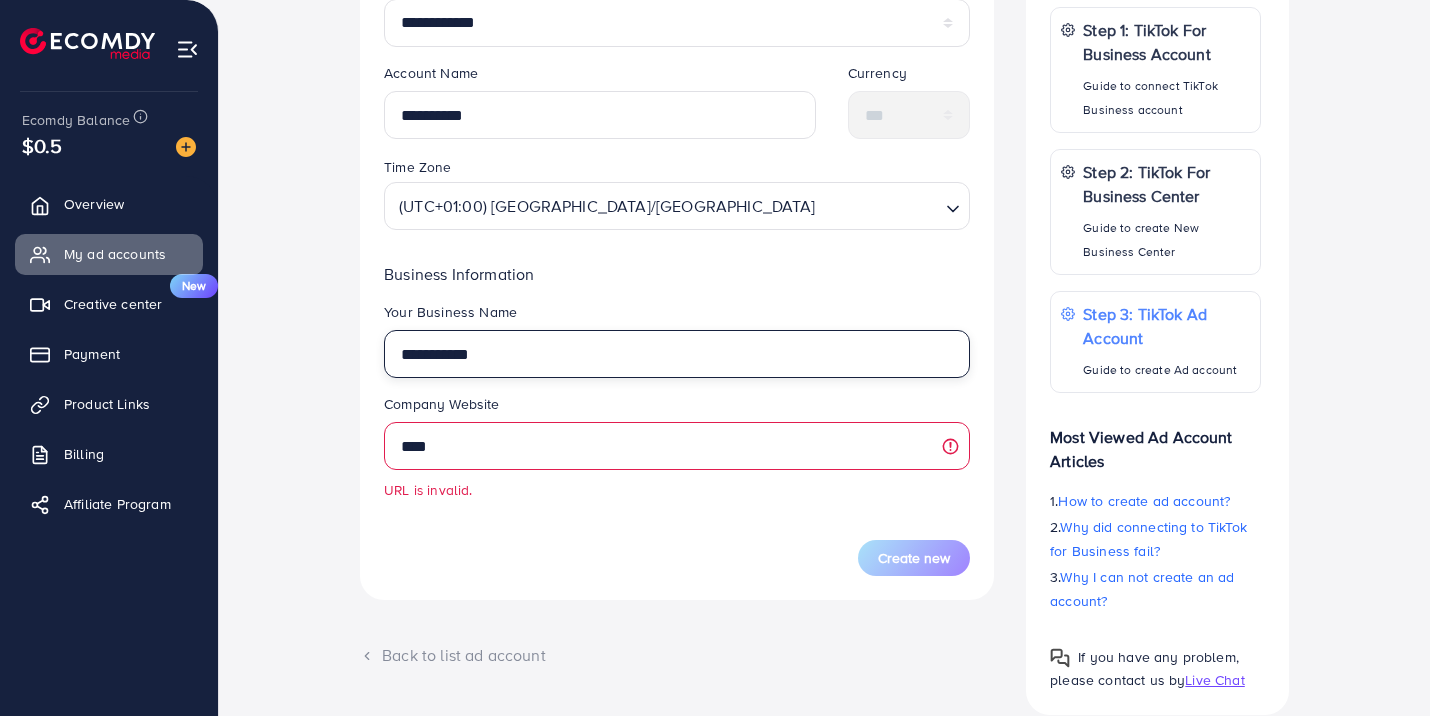 click on "**********" at bounding box center [677, 354] 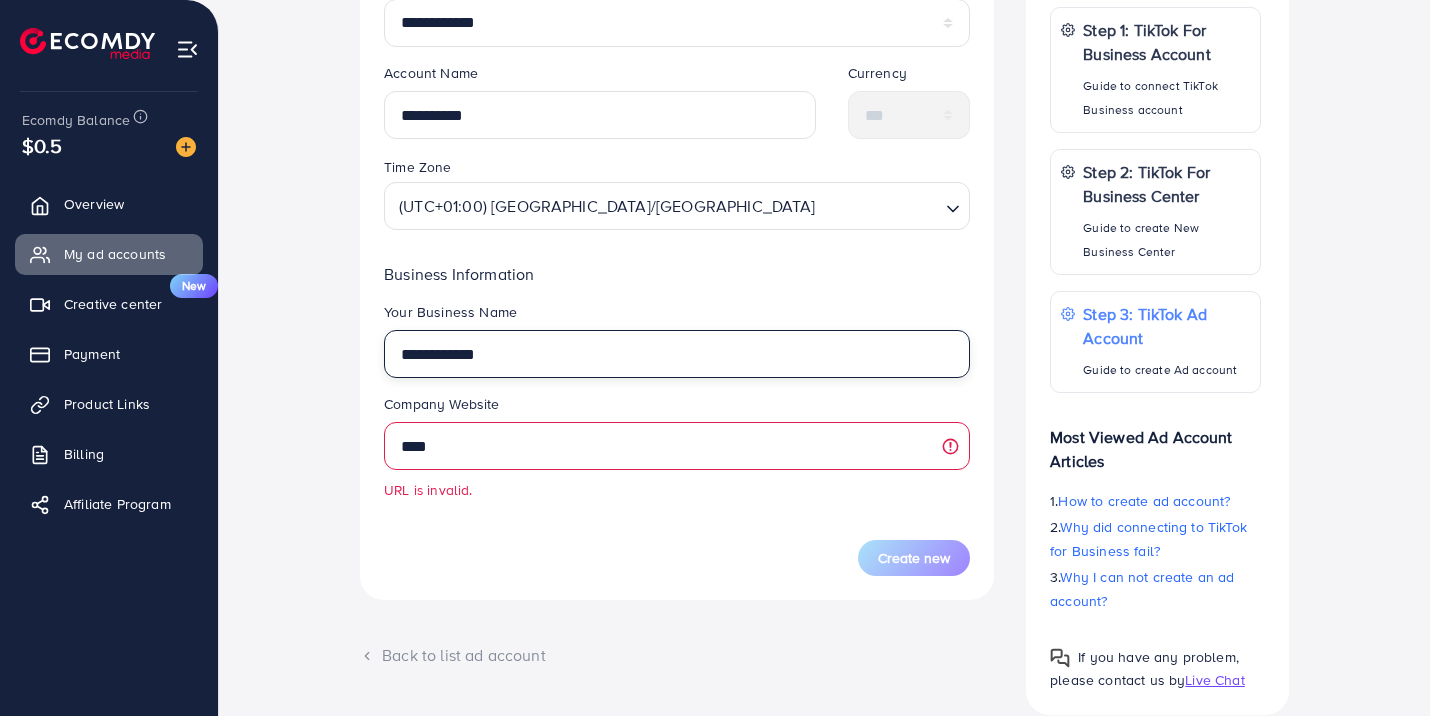 type on "**********" 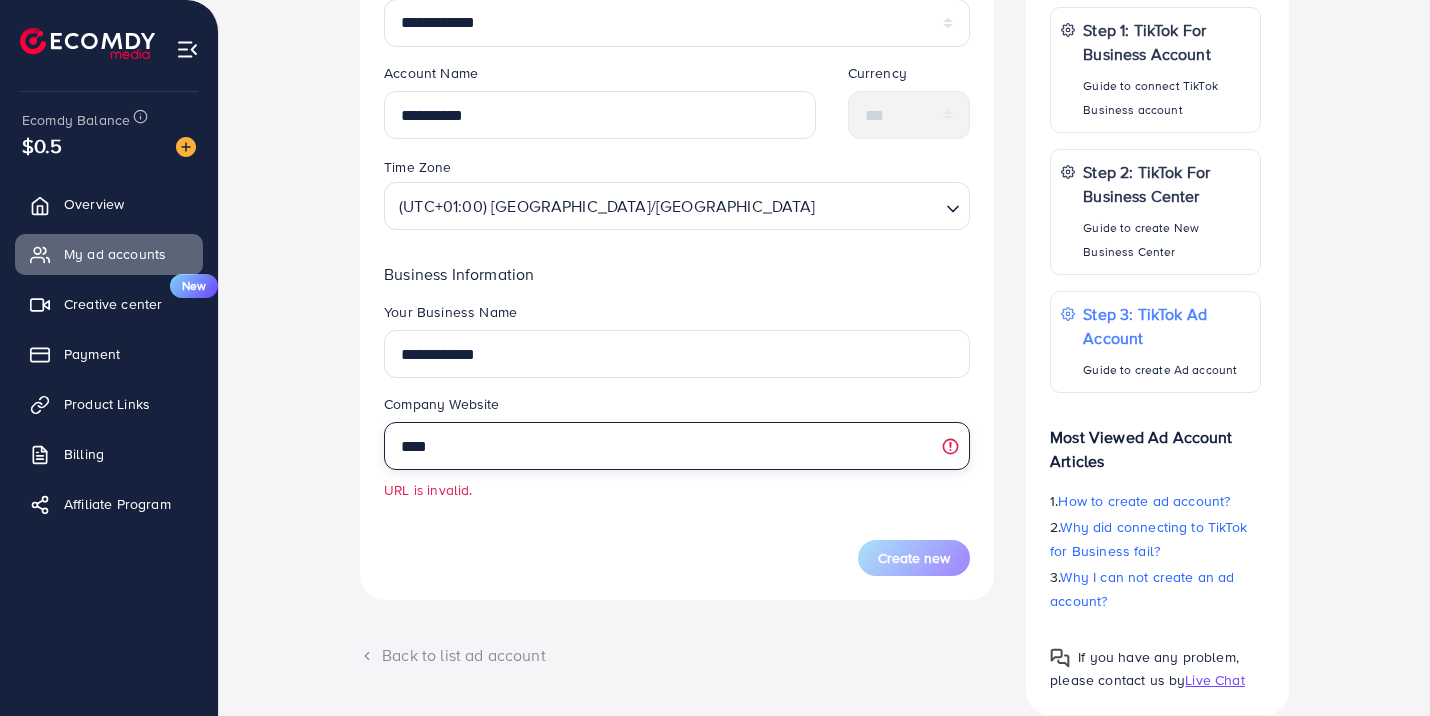 click on "****" at bounding box center [677, 446] 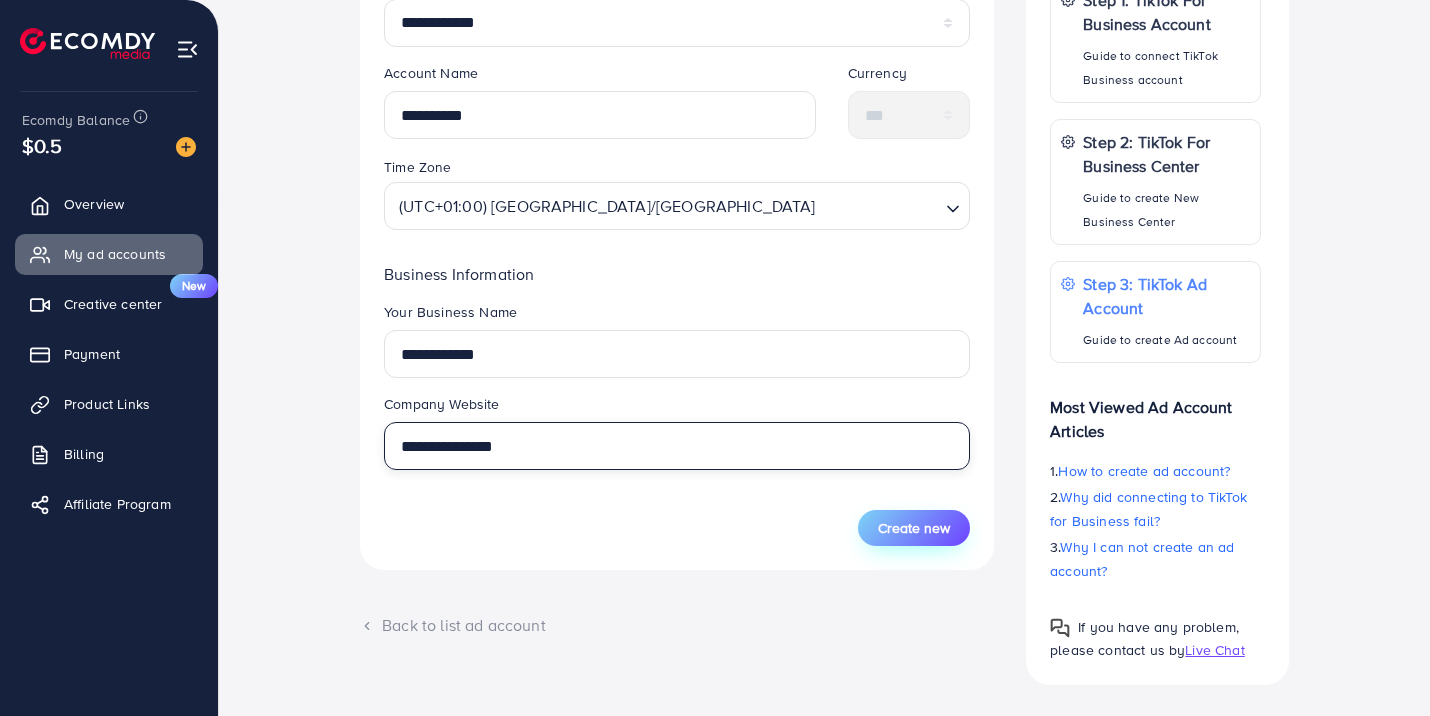 type on "**********" 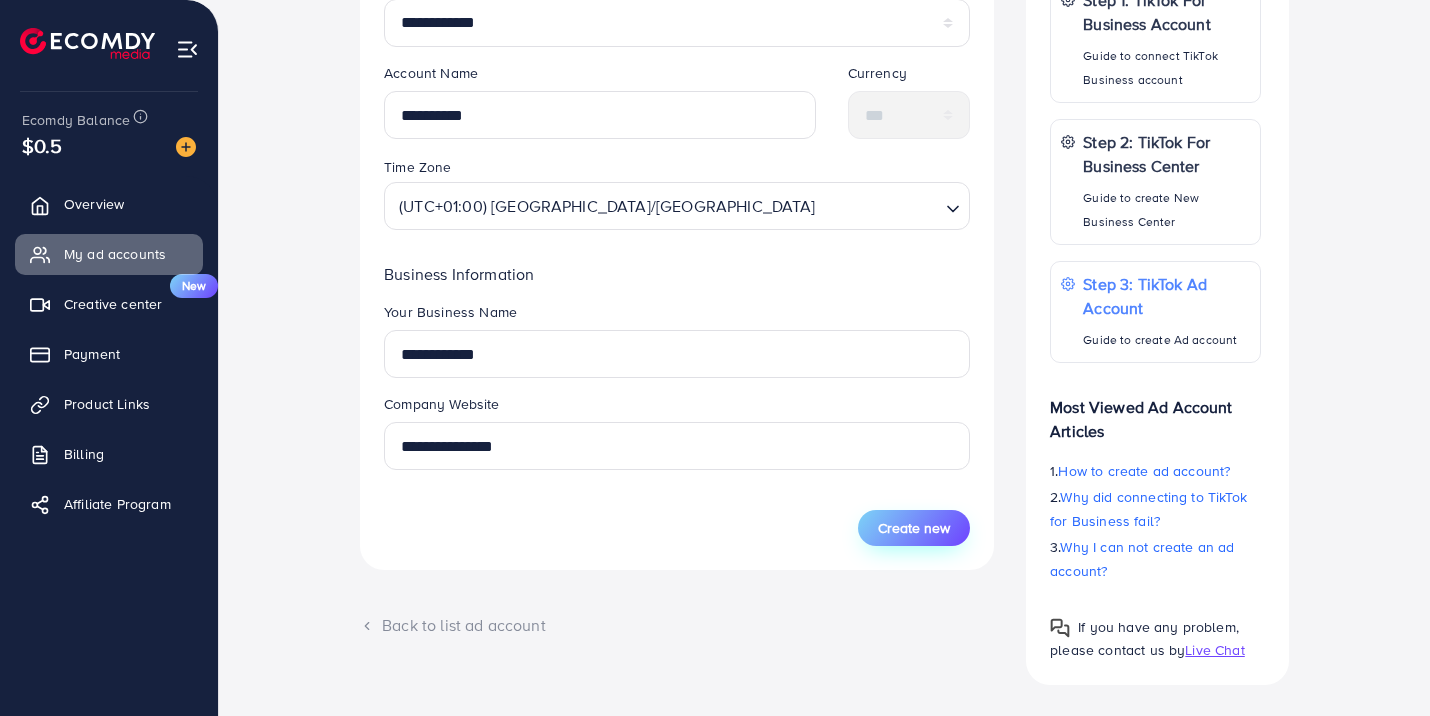 click on "Create new" at bounding box center (914, 528) 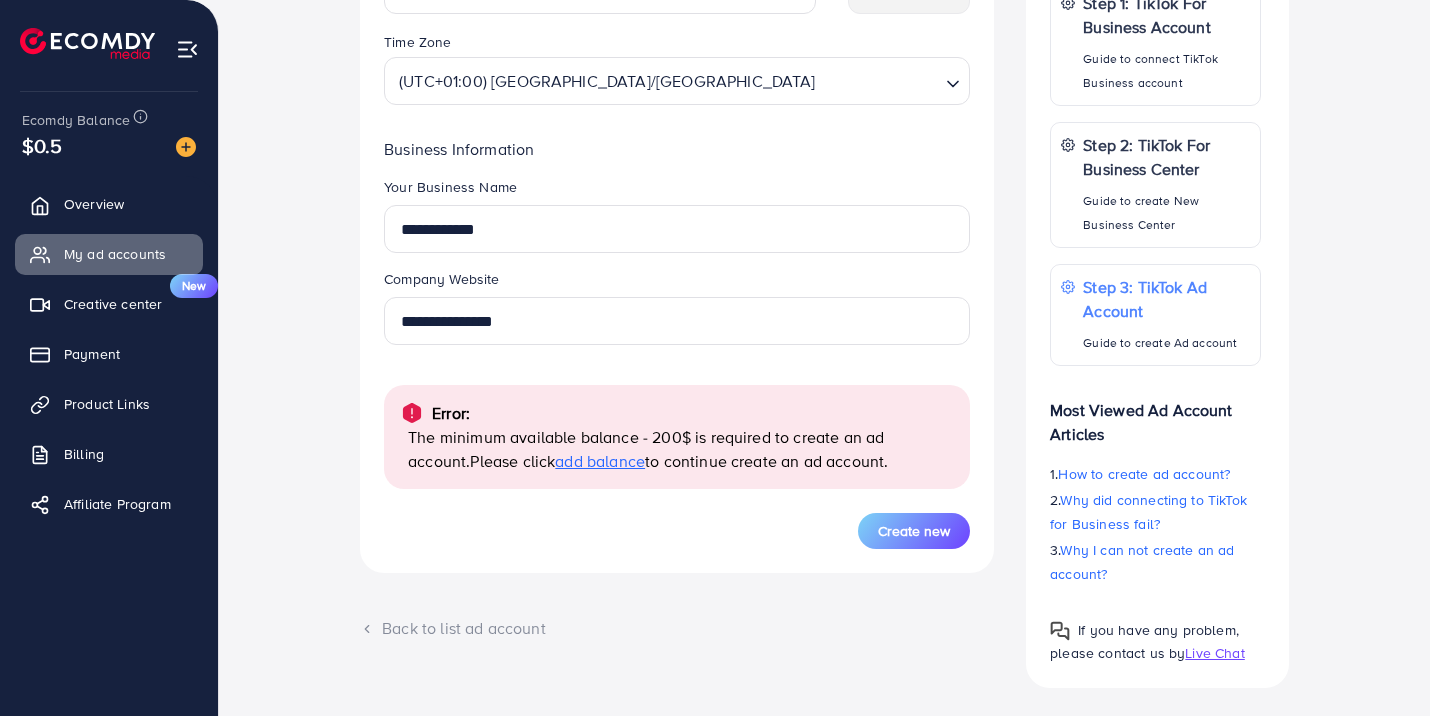 scroll, scrollTop: 701, scrollLeft: 0, axis: vertical 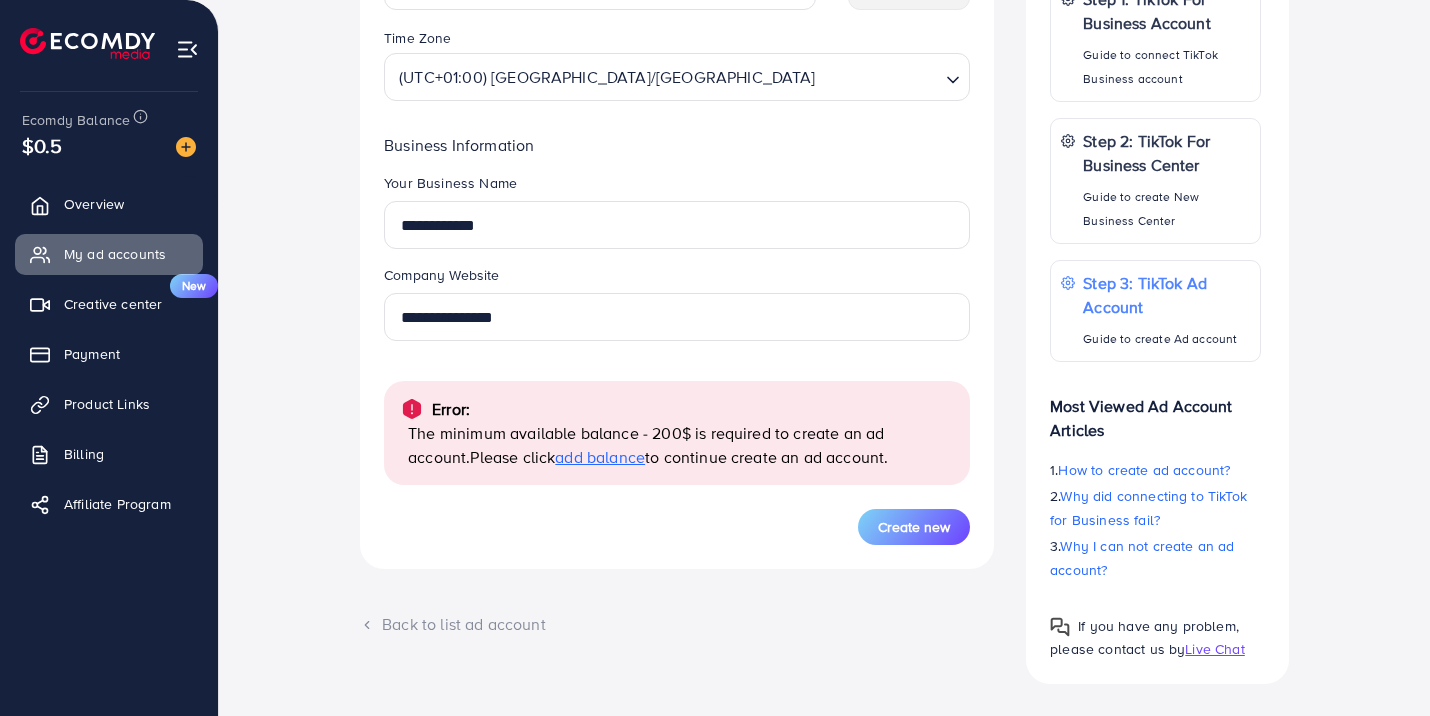 click on "$0.5" at bounding box center (109, 145) 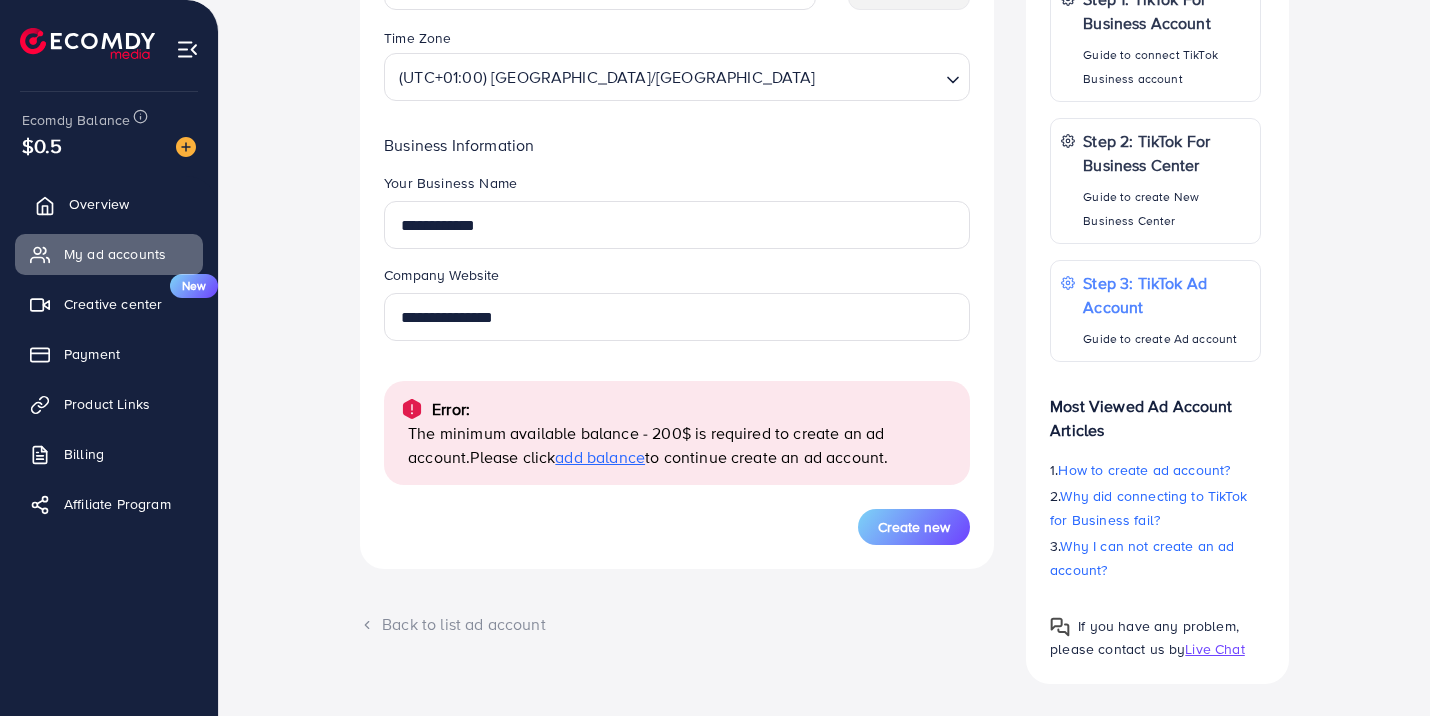 click on "Overview" at bounding box center (99, 204) 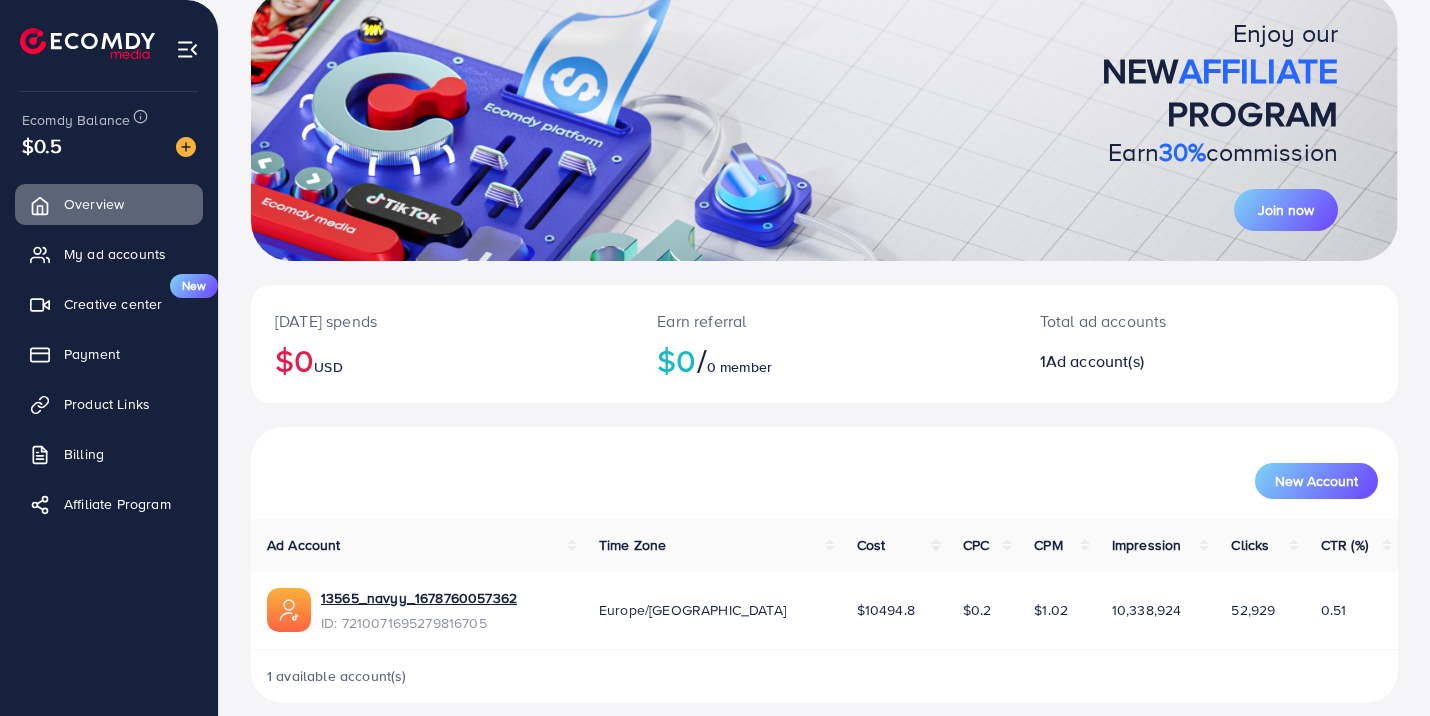 scroll, scrollTop: 151, scrollLeft: 0, axis: vertical 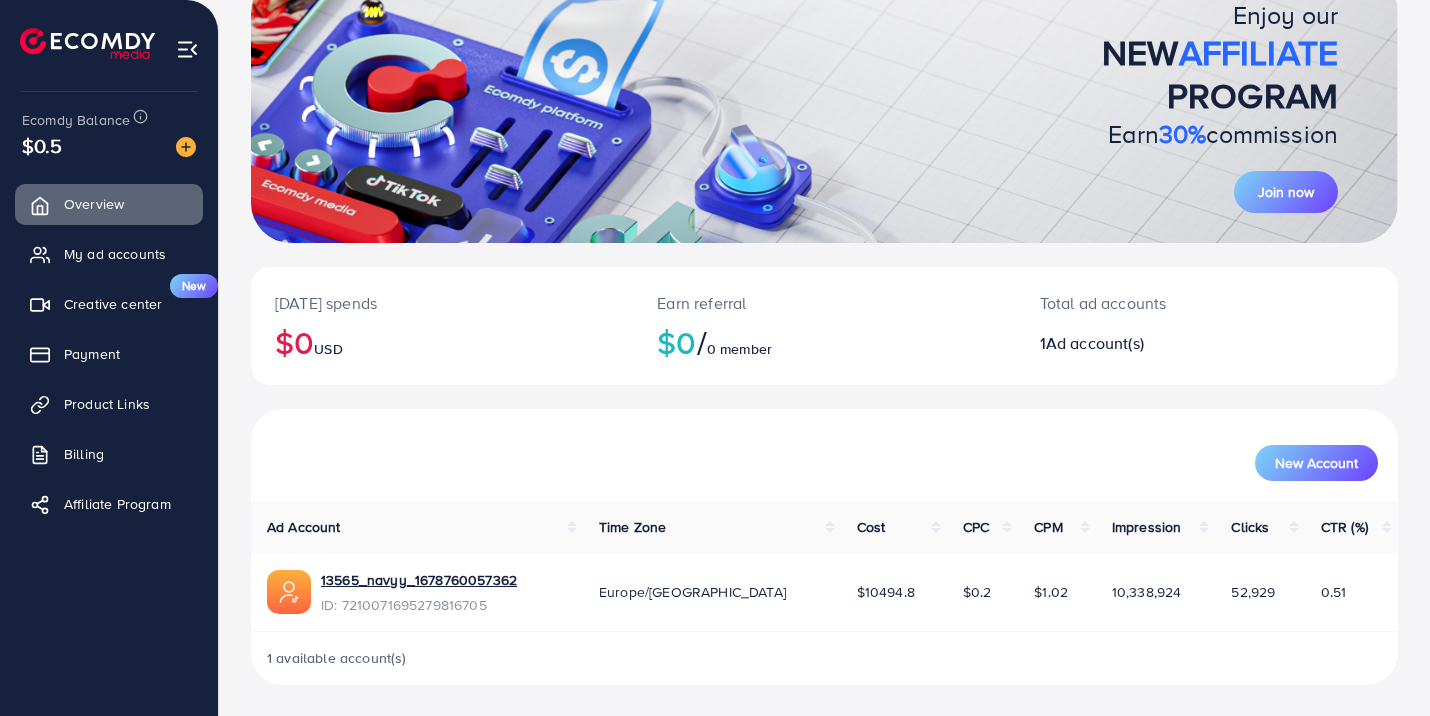 click on "$0.5" at bounding box center (42, 145) 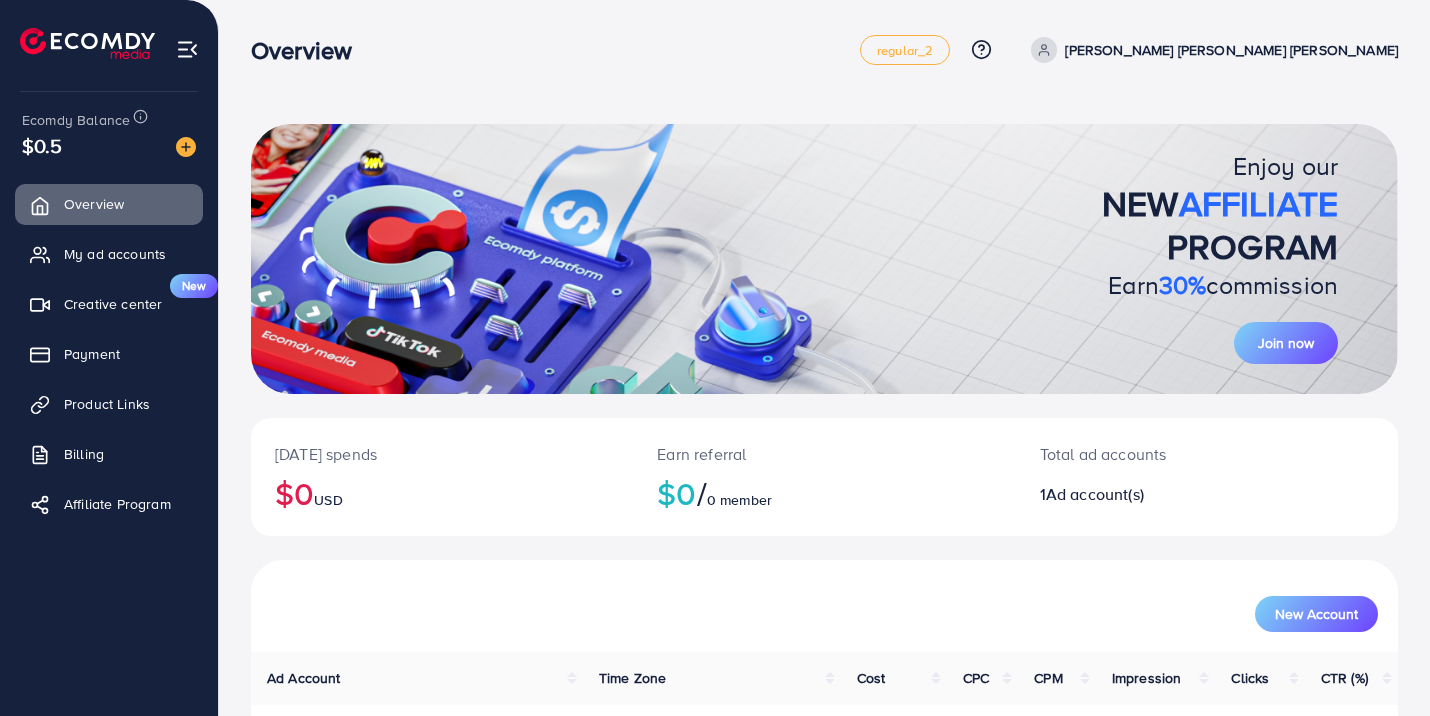 scroll, scrollTop: 151, scrollLeft: 0, axis: vertical 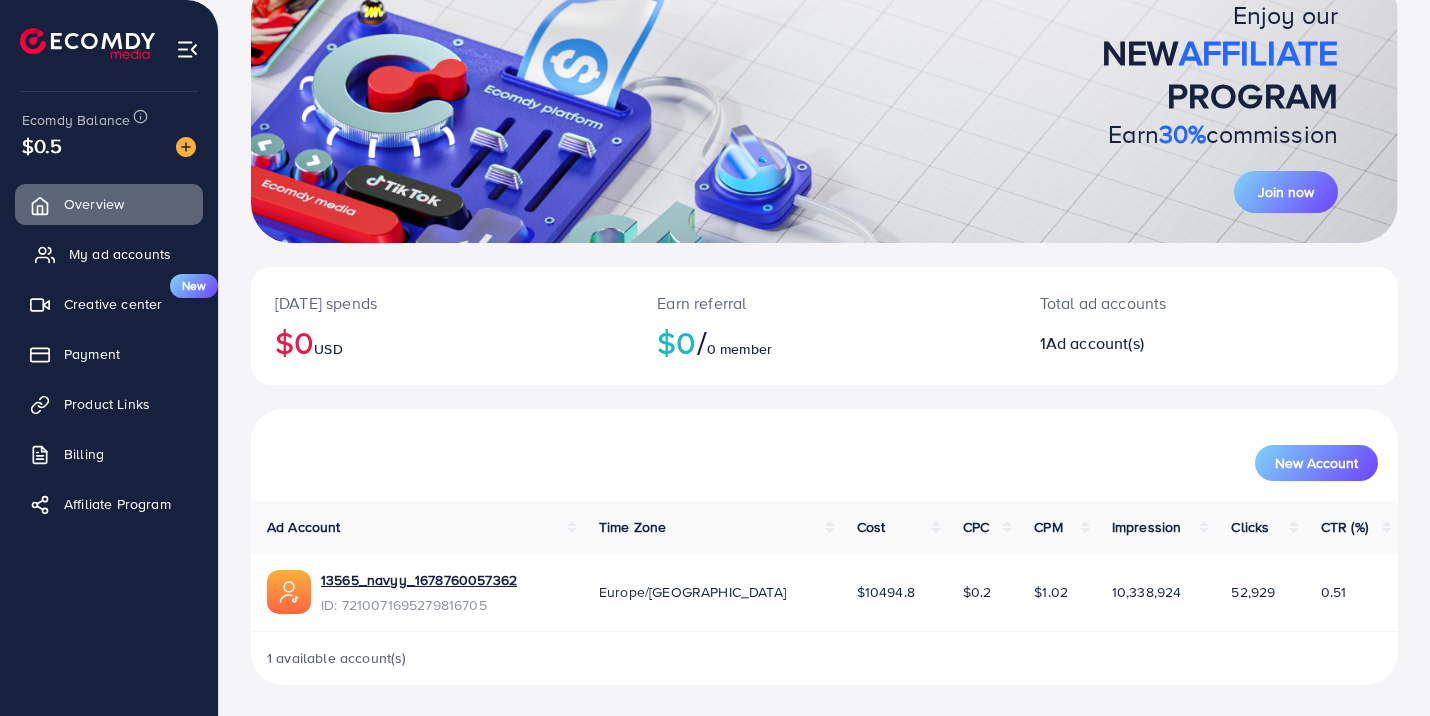 click on "My ad accounts" at bounding box center (120, 254) 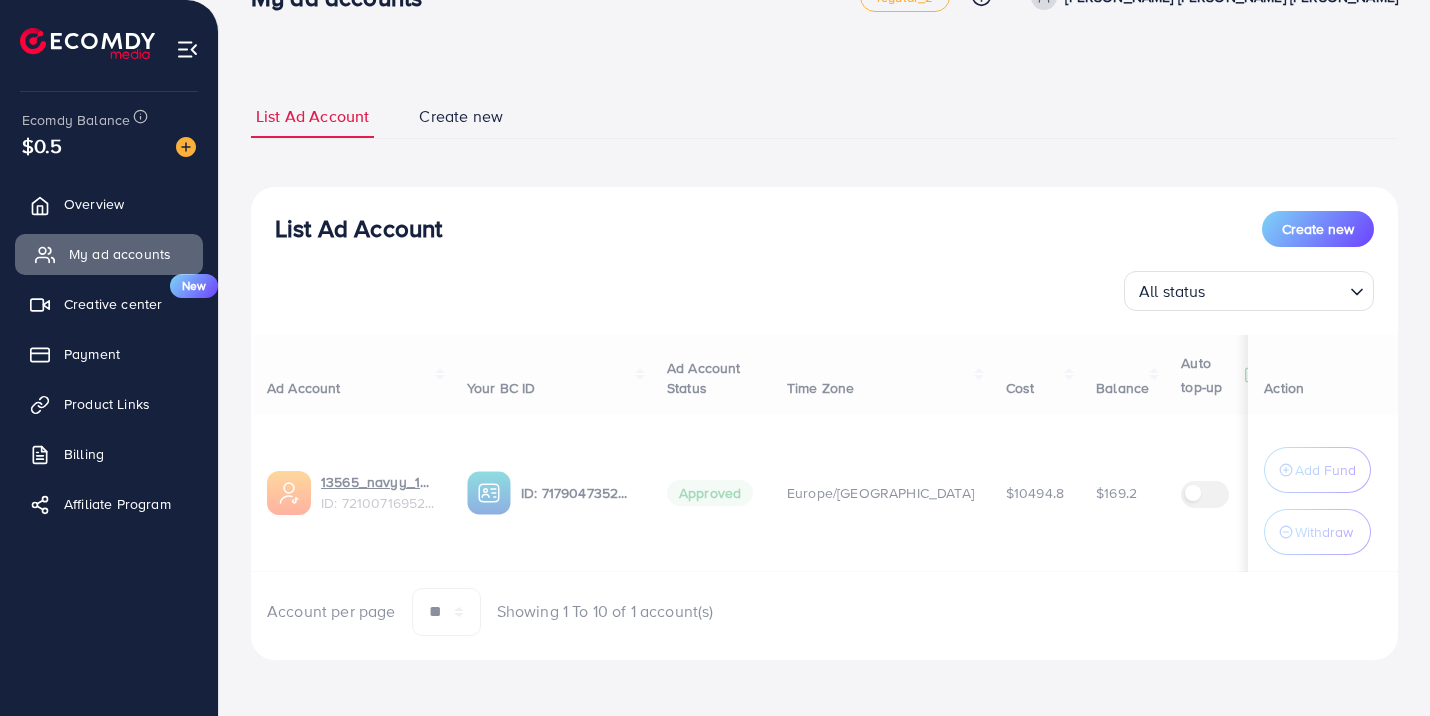 scroll, scrollTop: 0, scrollLeft: 0, axis: both 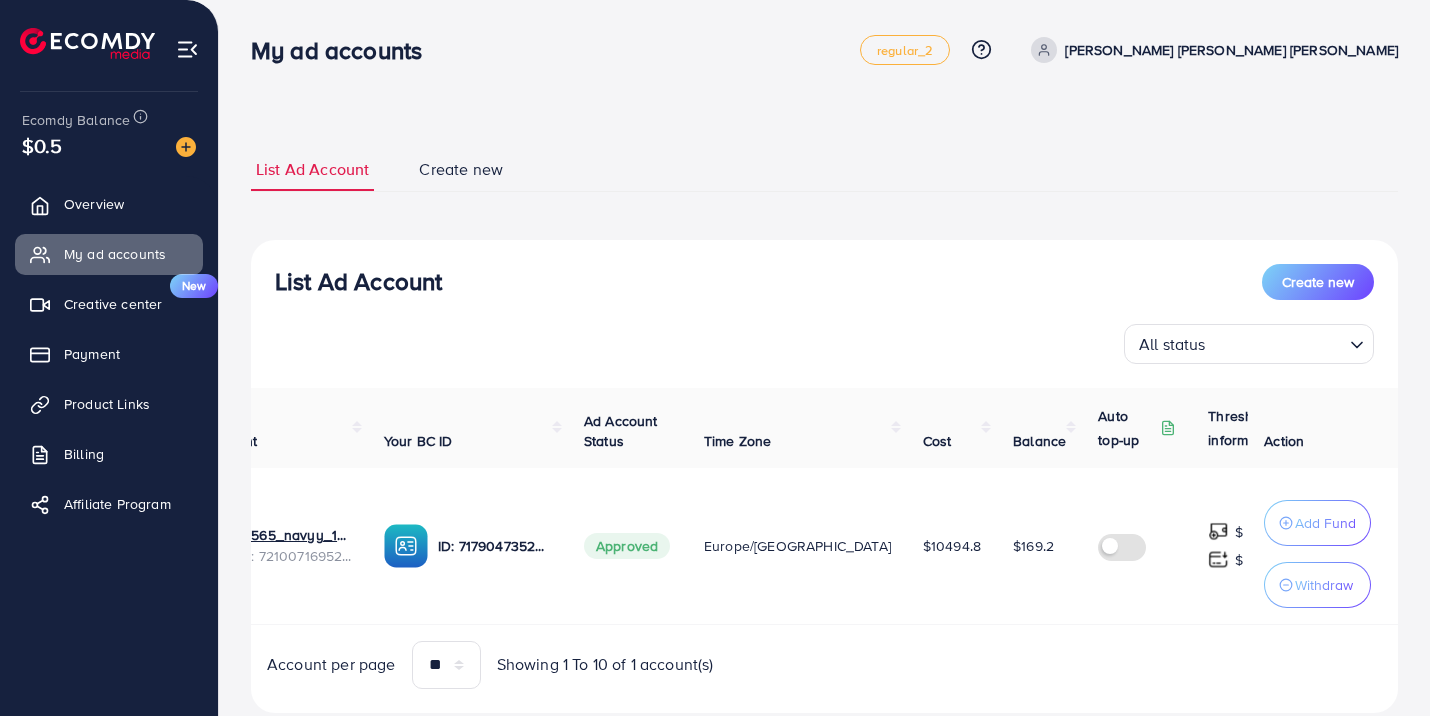 click on "$169.2" at bounding box center [1033, 546] 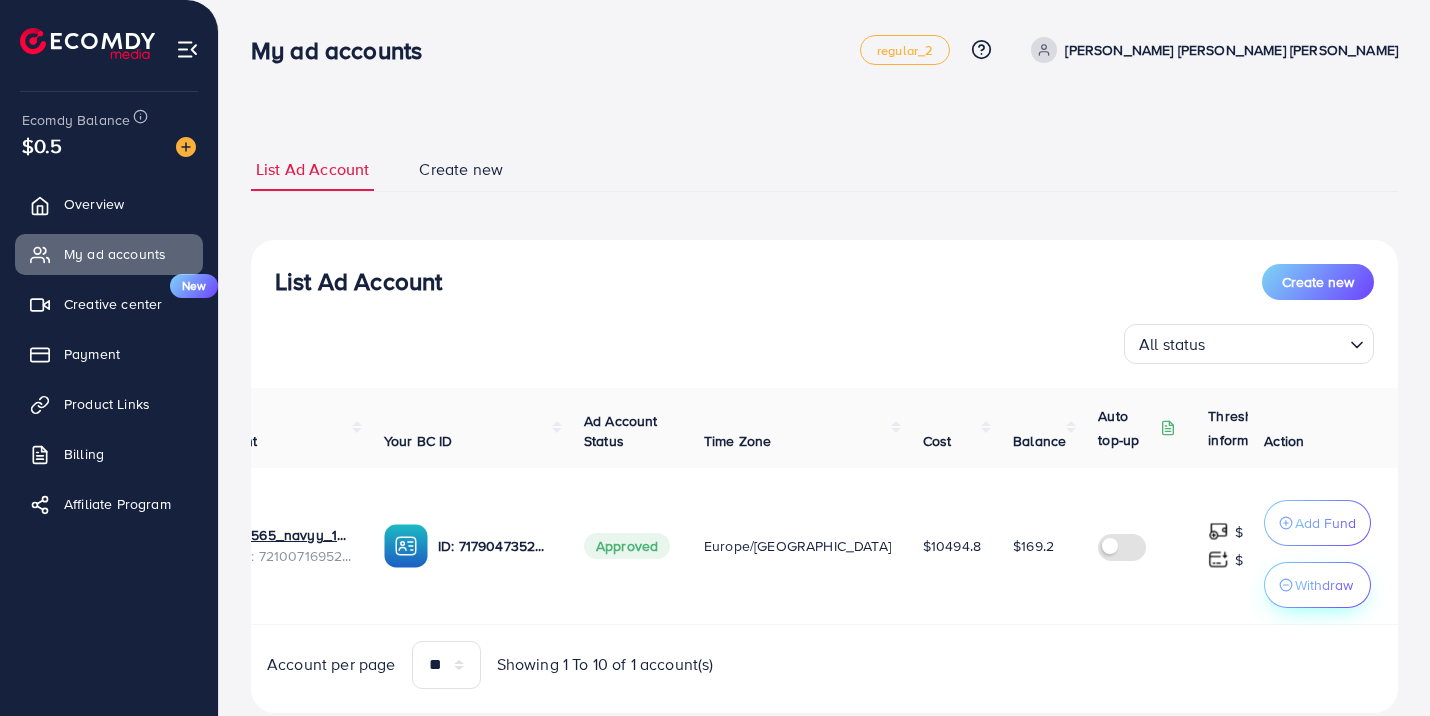 click on "Withdraw" at bounding box center (1324, 585) 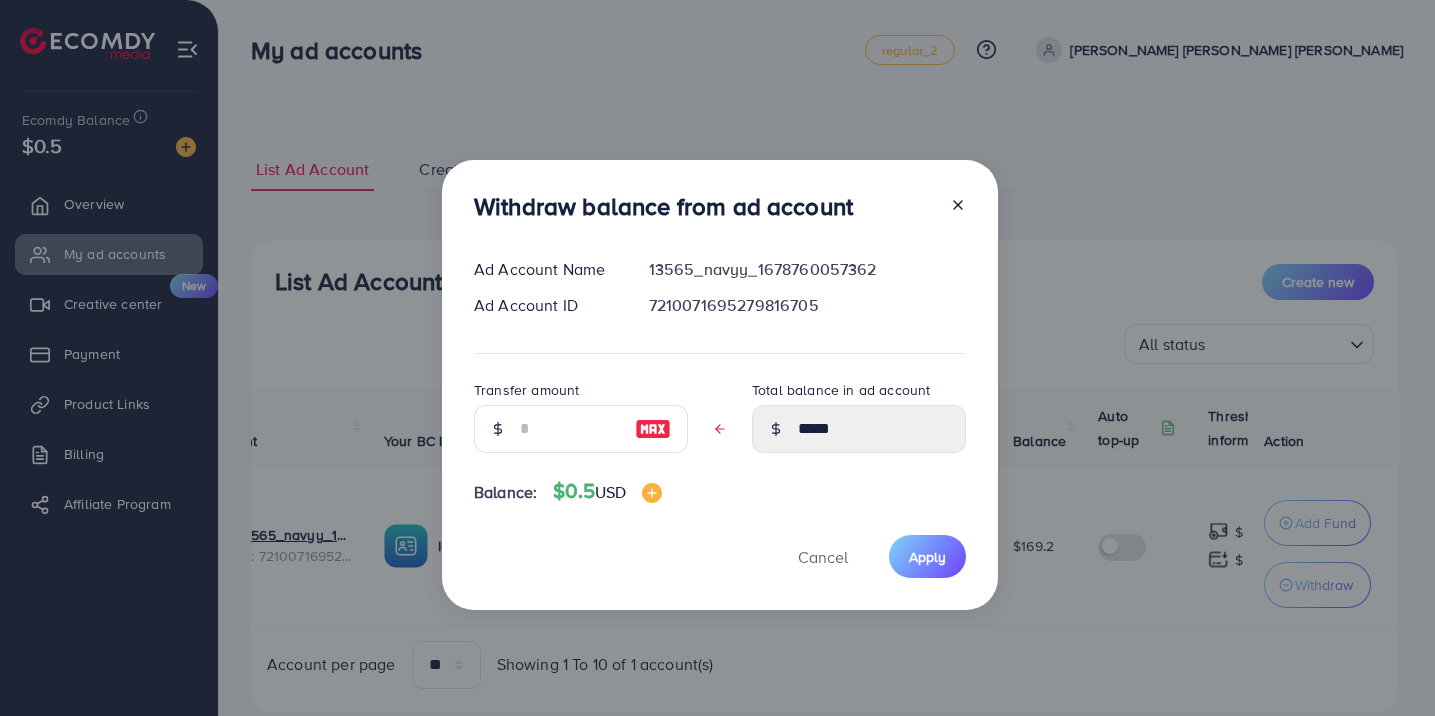 click 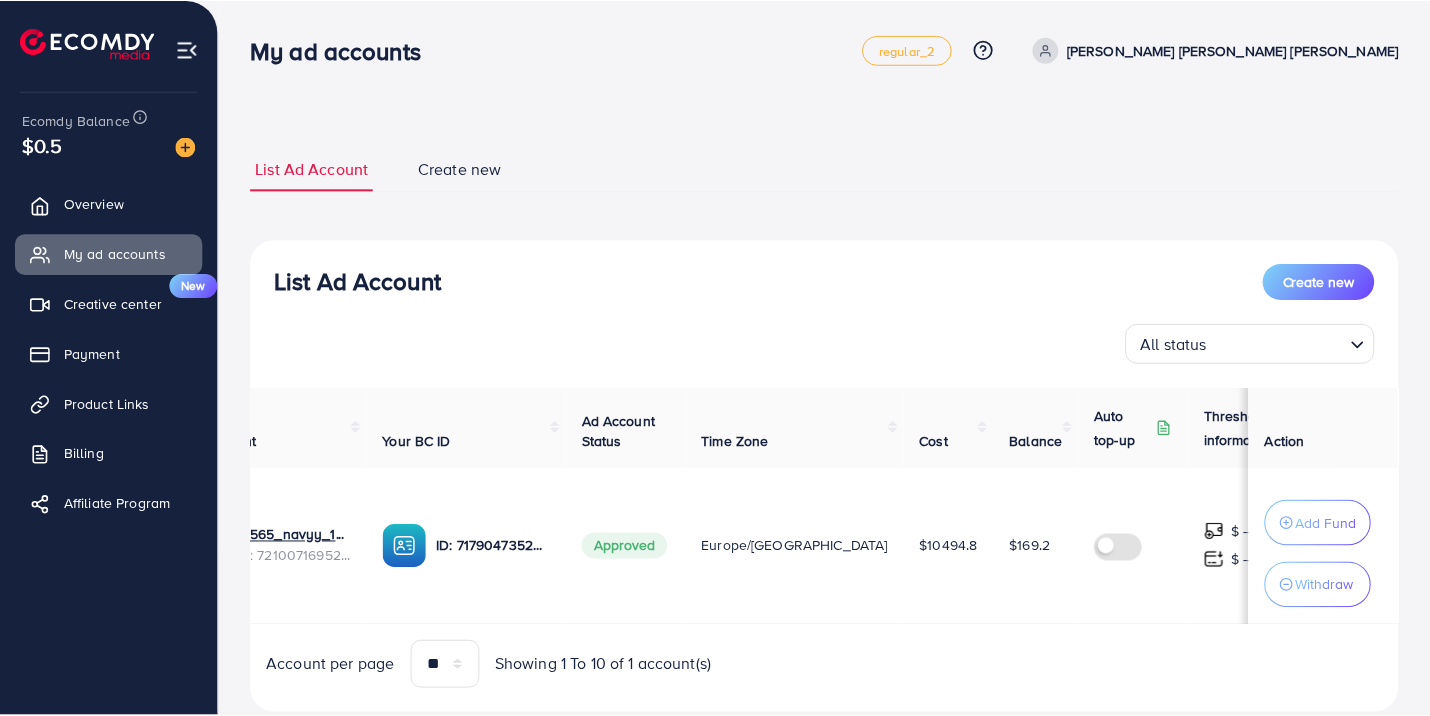 scroll, scrollTop: 0, scrollLeft: 78, axis: horizontal 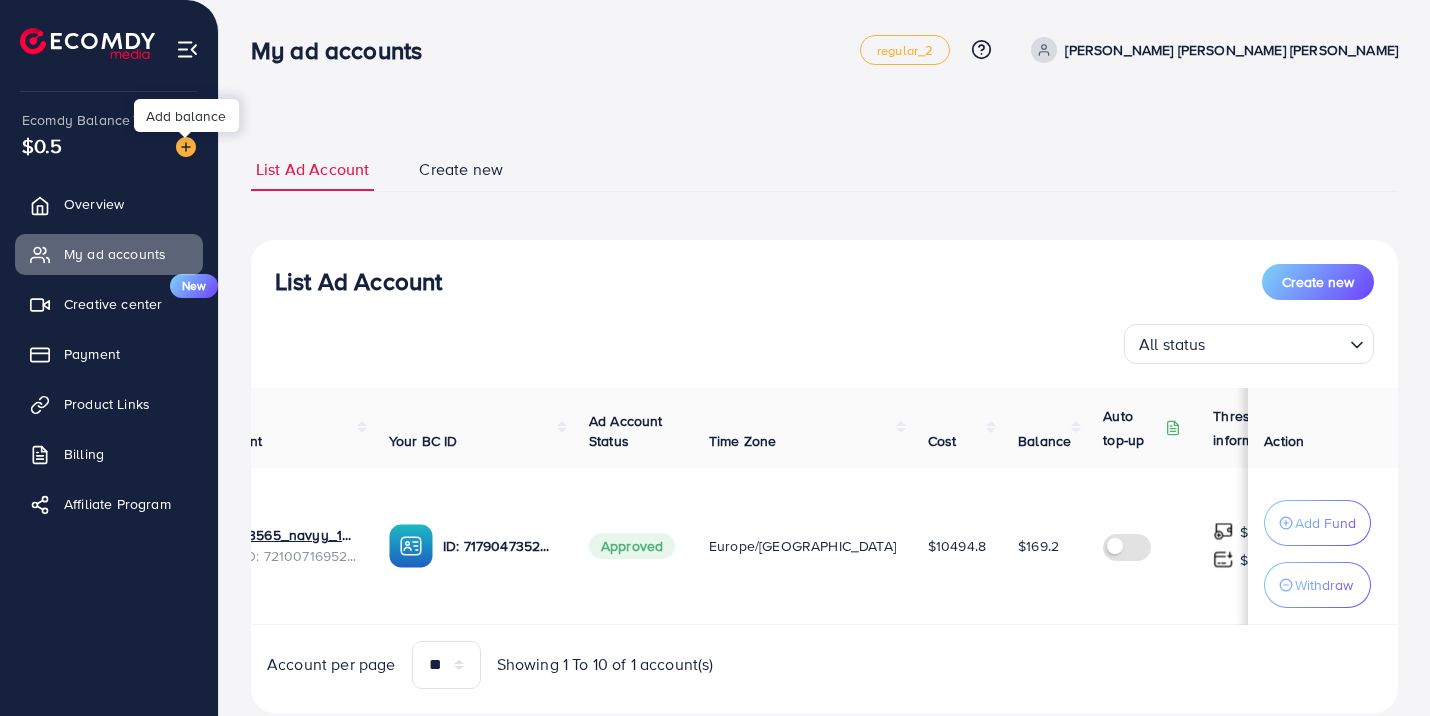 click at bounding box center (186, 147) 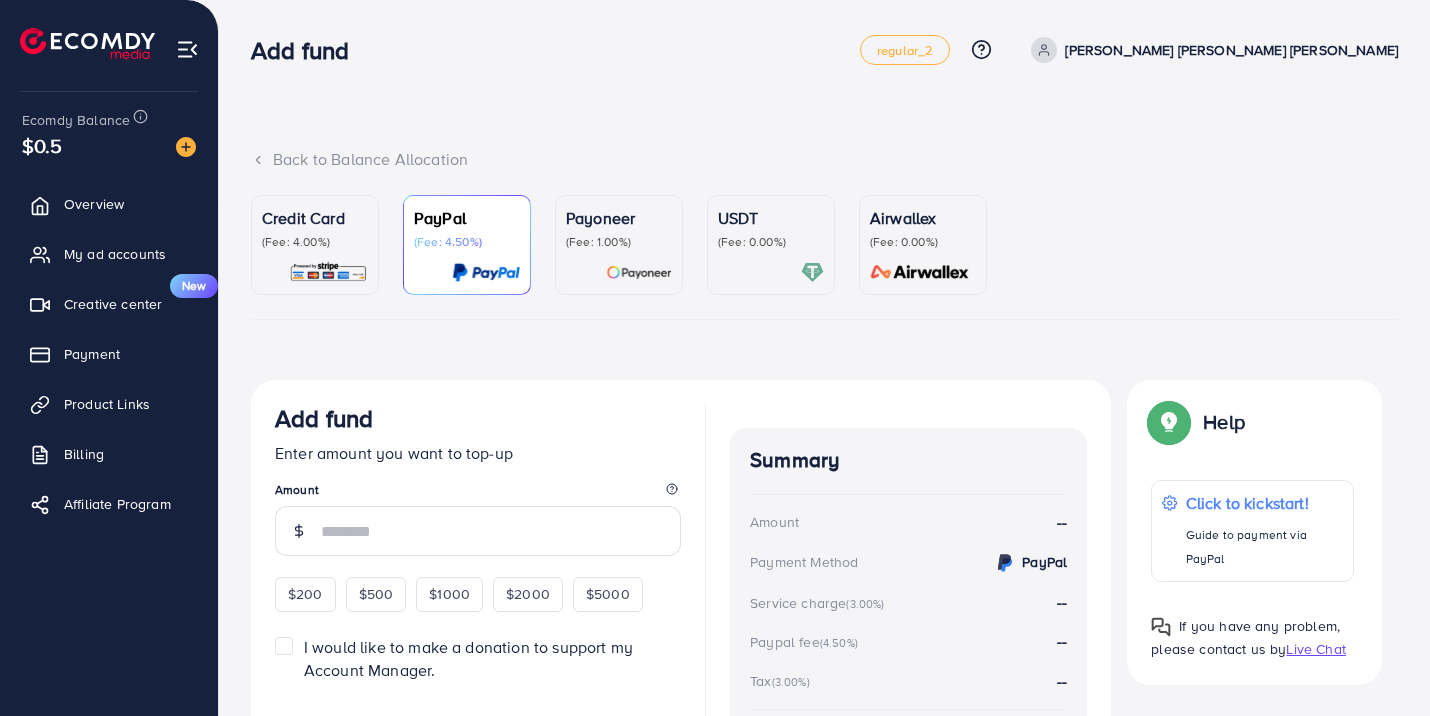 click on "(Fee: 4.00%)" at bounding box center [315, 242] 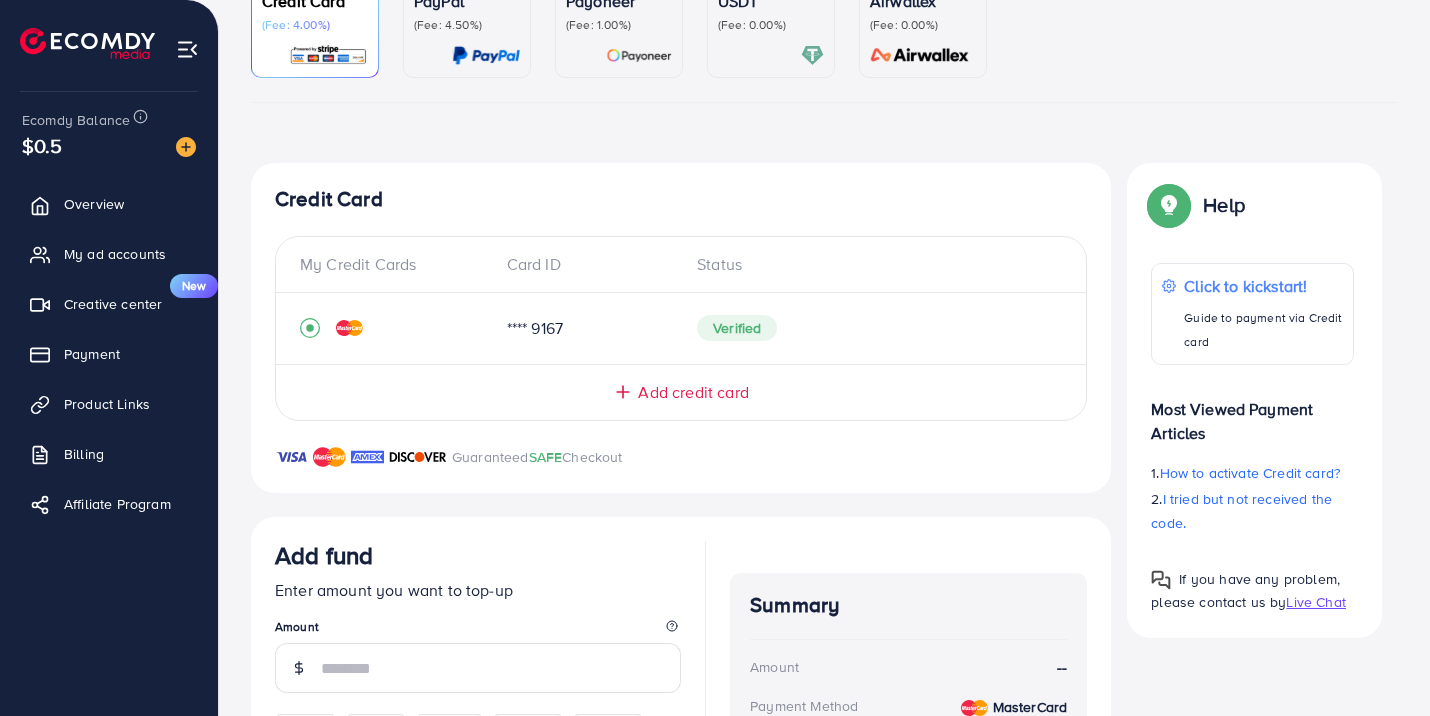 scroll, scrollTop: 268, scrollLeft: 0, axis: vertical 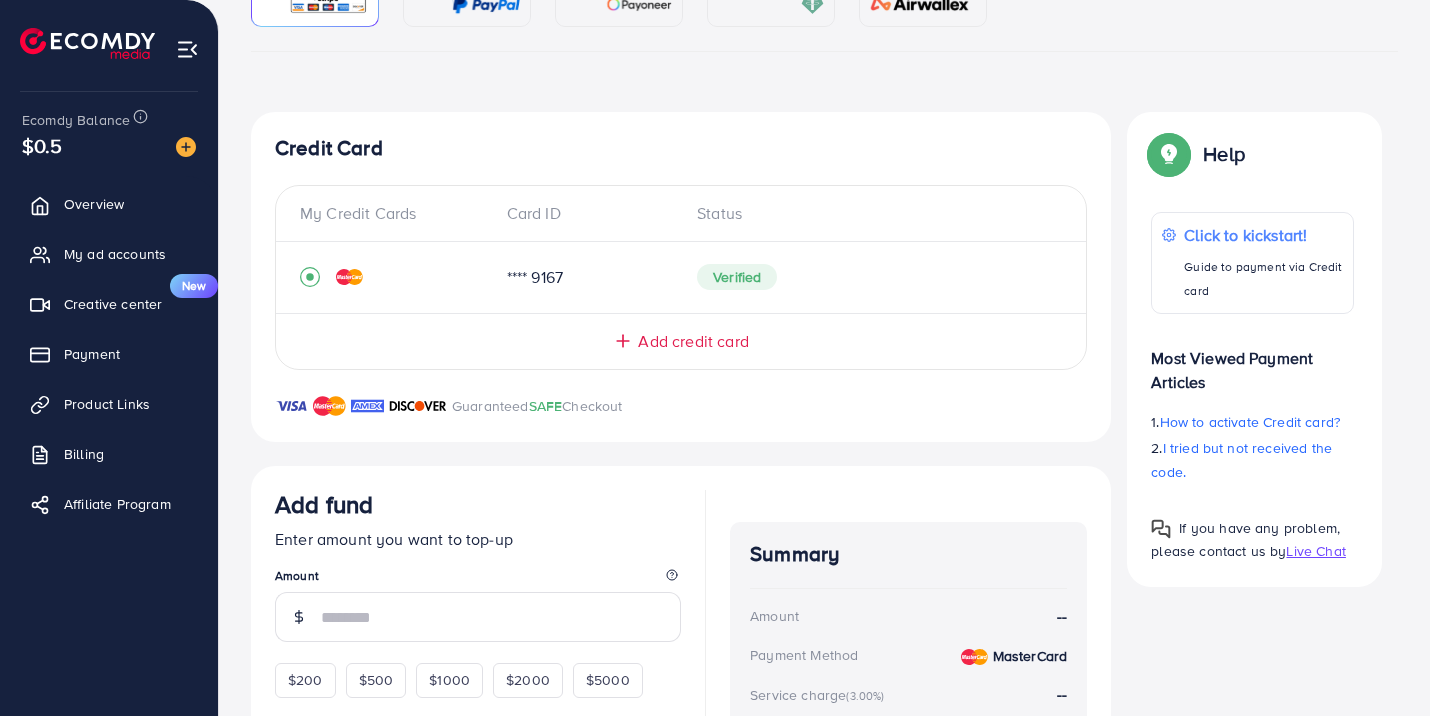 click on "Add credit card" at bounding box center (693, 341) 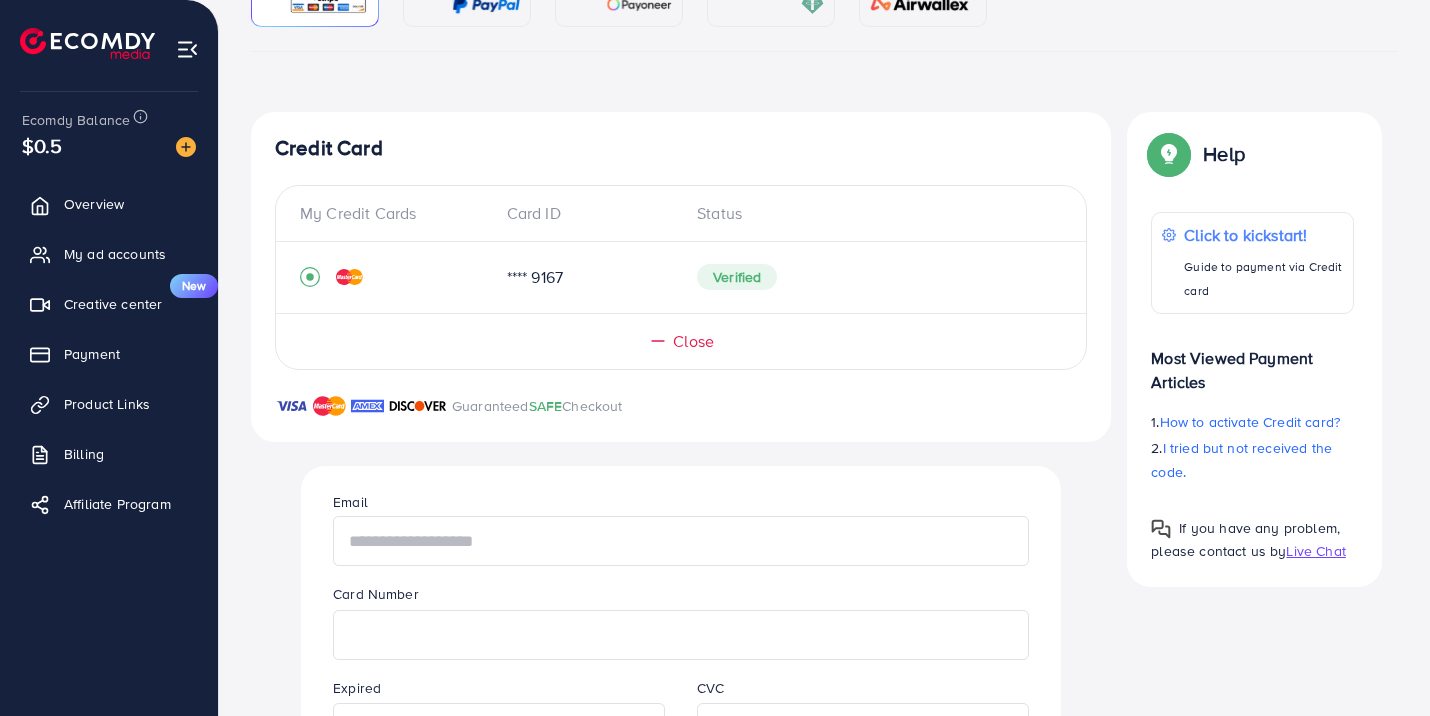 click at bounding box center (681, 541) 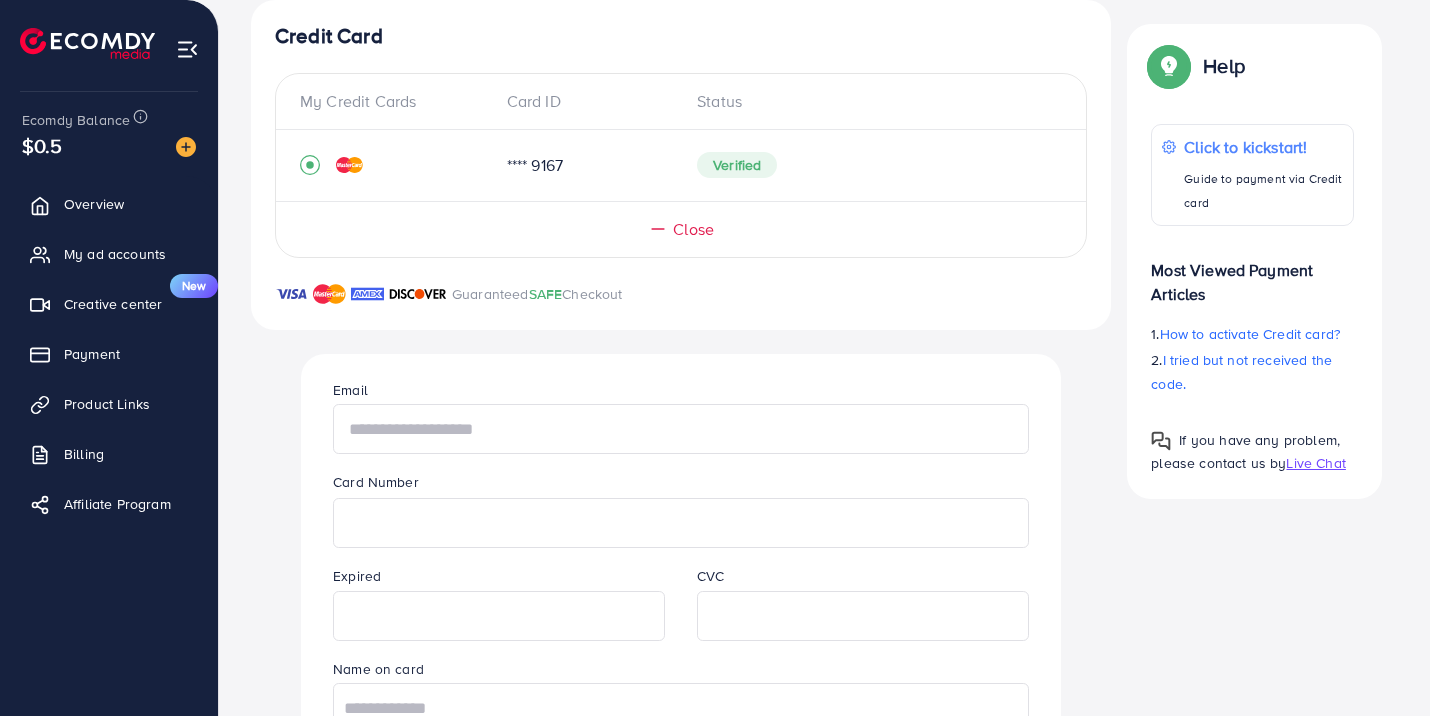 scroll, scrollTop: 0, scrollLeft: 0, axis: both 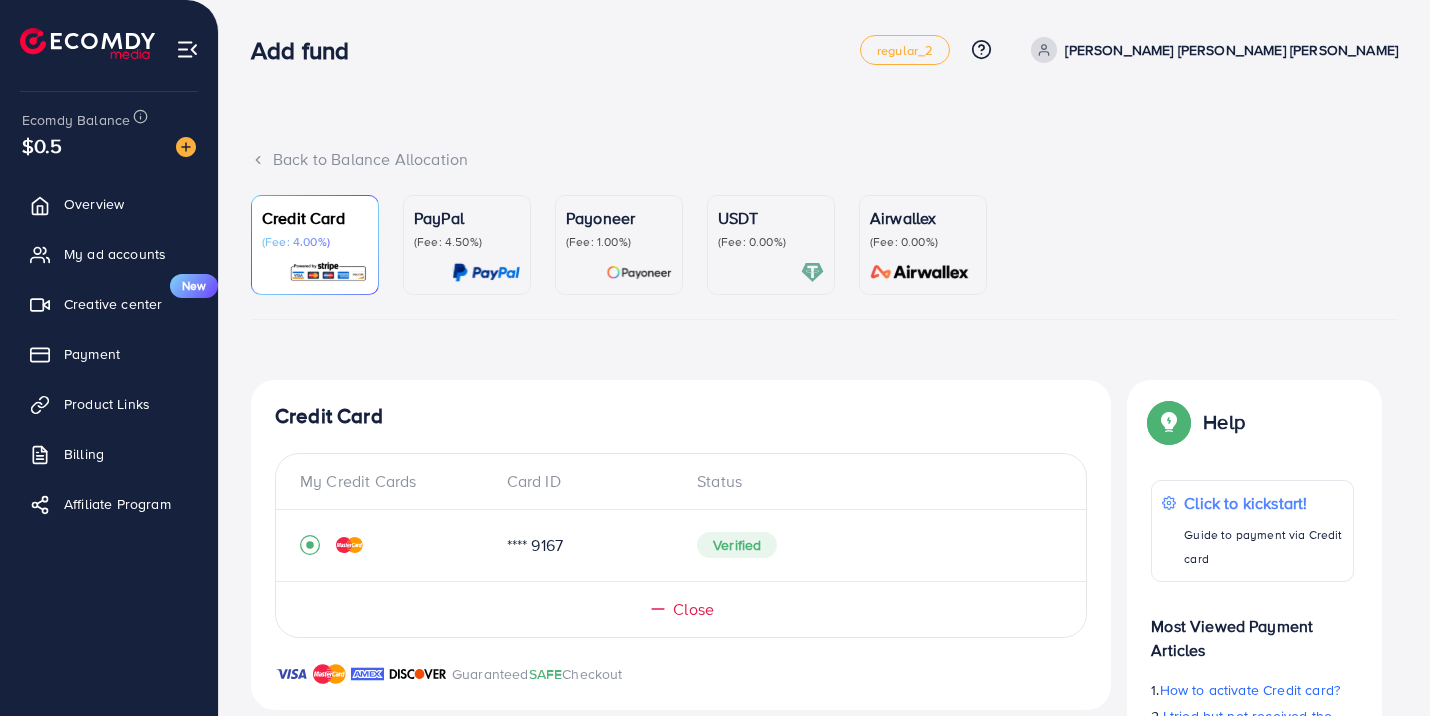 click on "USDT   (Fee: 0.00%)" at bounding box center (771, 245) 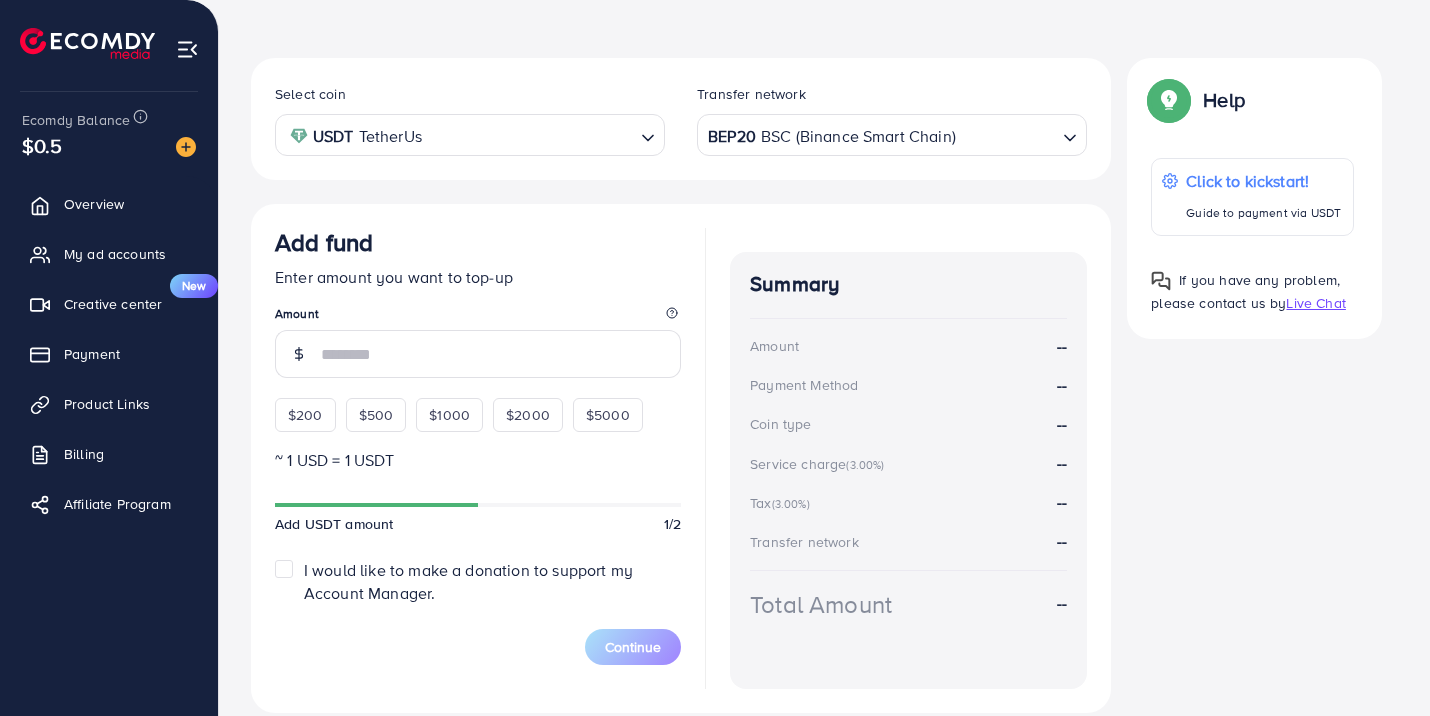 scroll, scrollTop: 392, scrollLeft: 0, axis: vertical 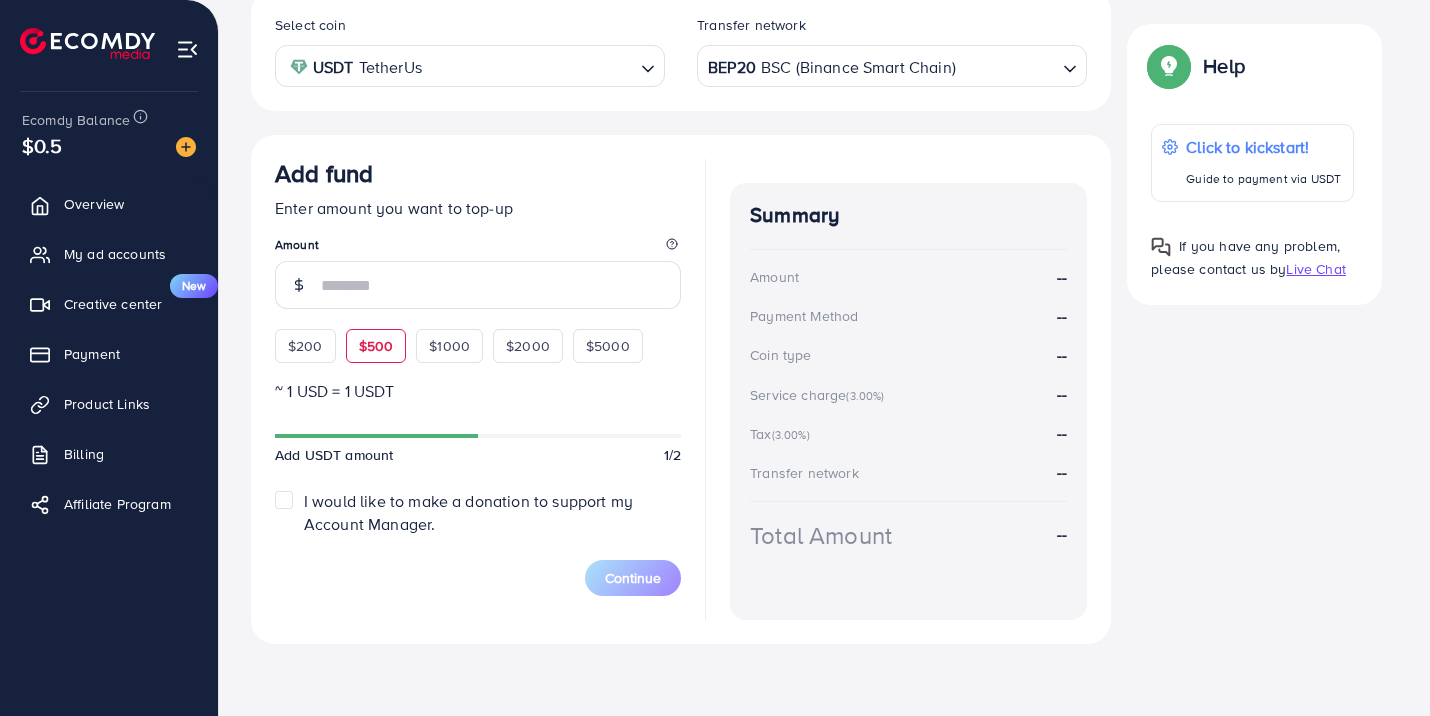 click on "$500" at bounding box center [376, 346] 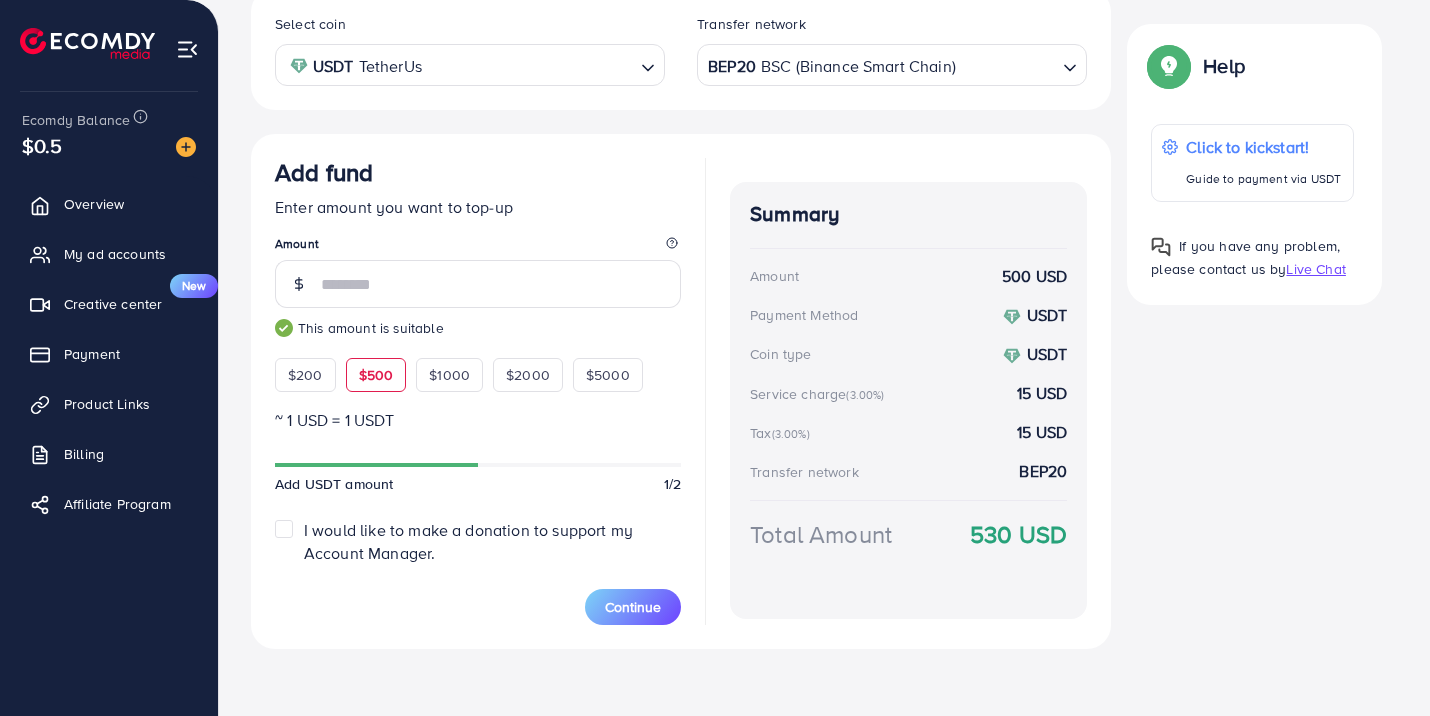 click on "***  This amount is suitable" at bounding box center [478, 299] 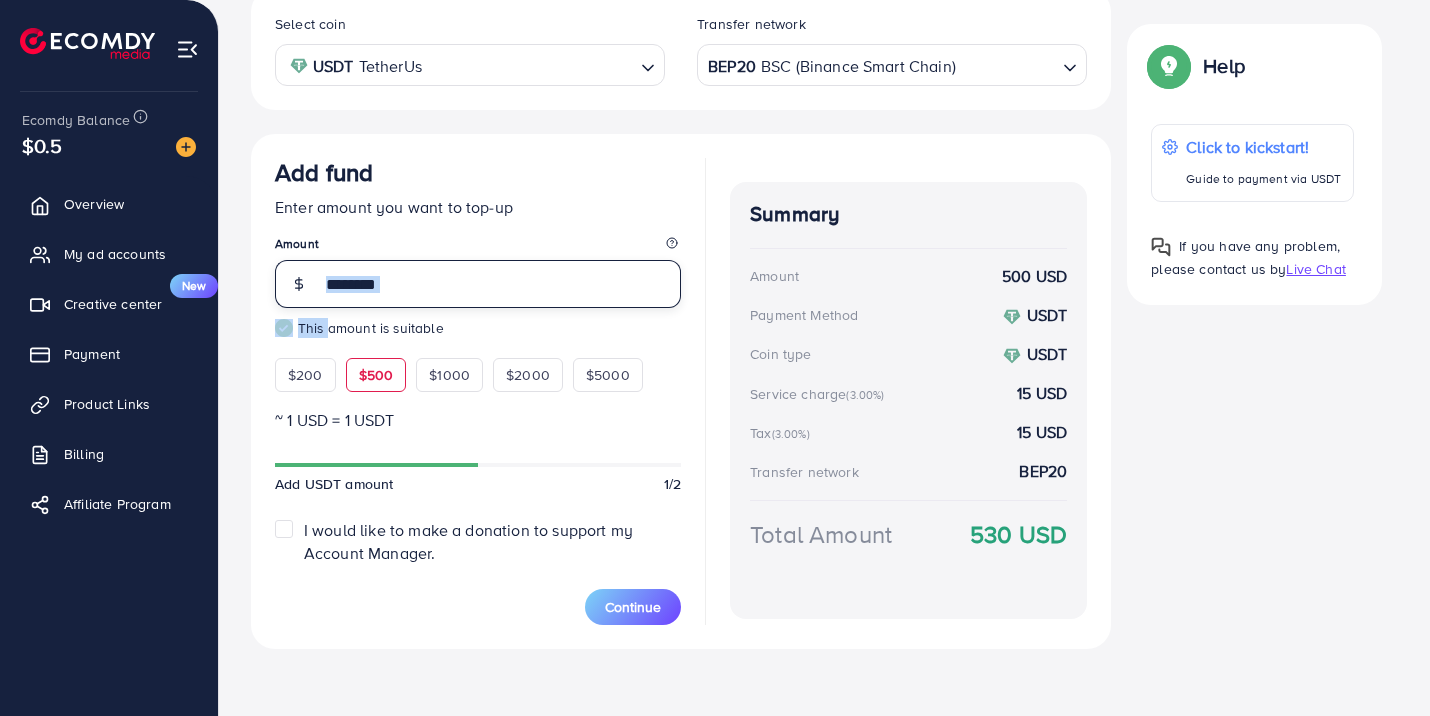 click on "***" at bounding box center (501, 284) 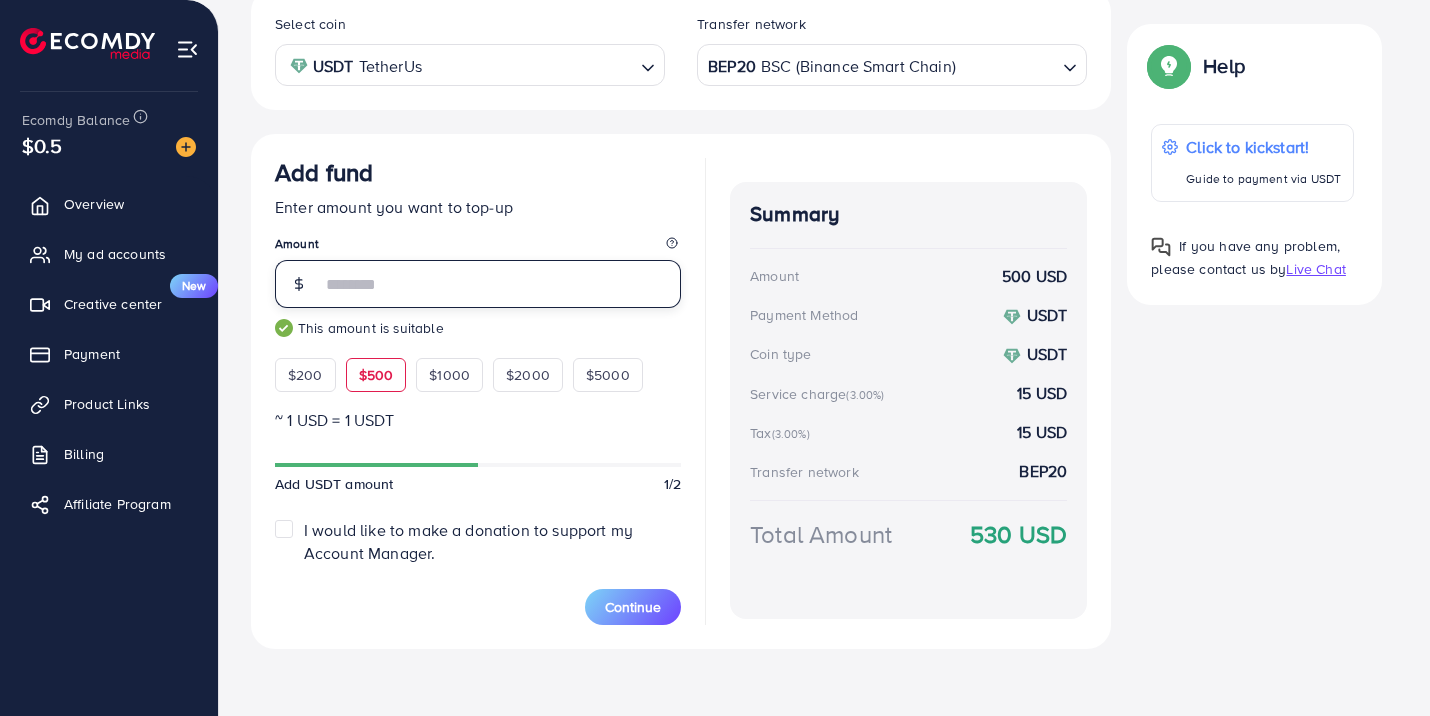 click on "***" at bounding box center (501, 284) 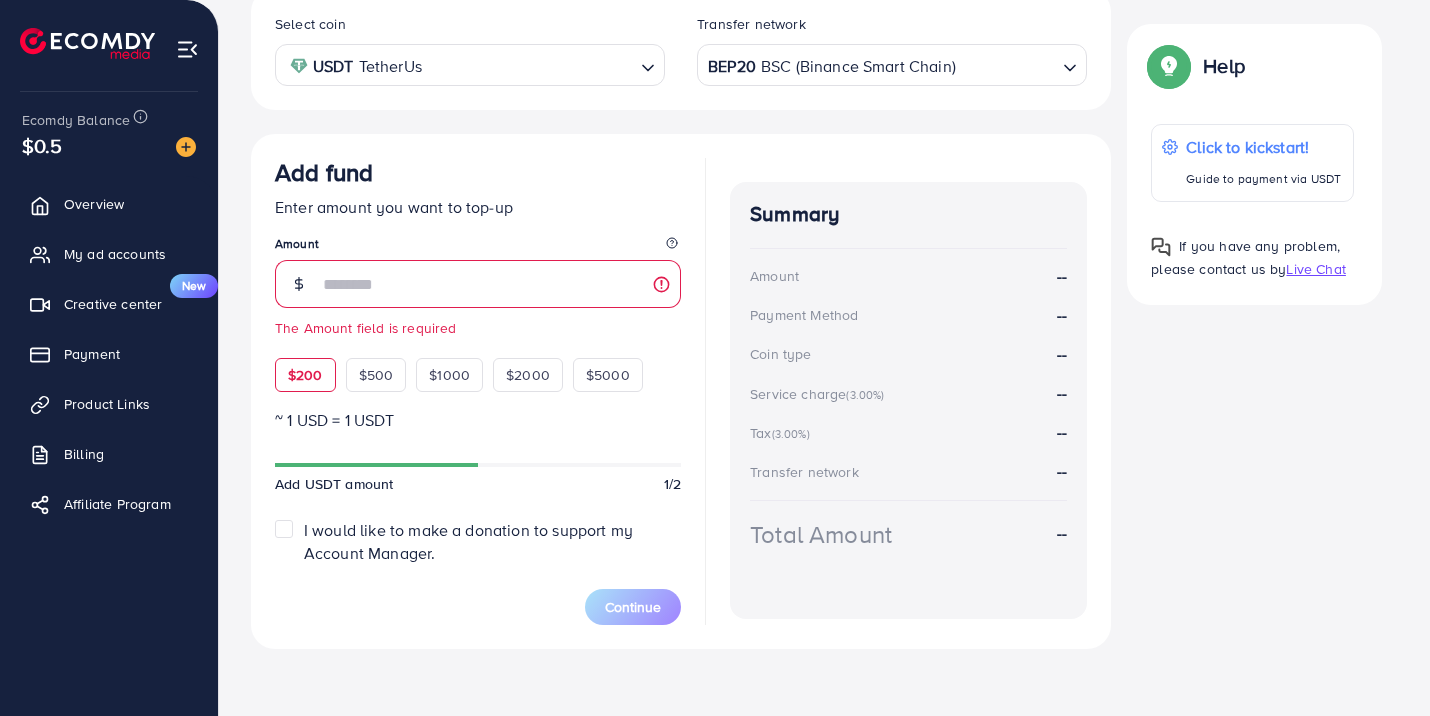 click on "$200" at bounding box center [305, 375] 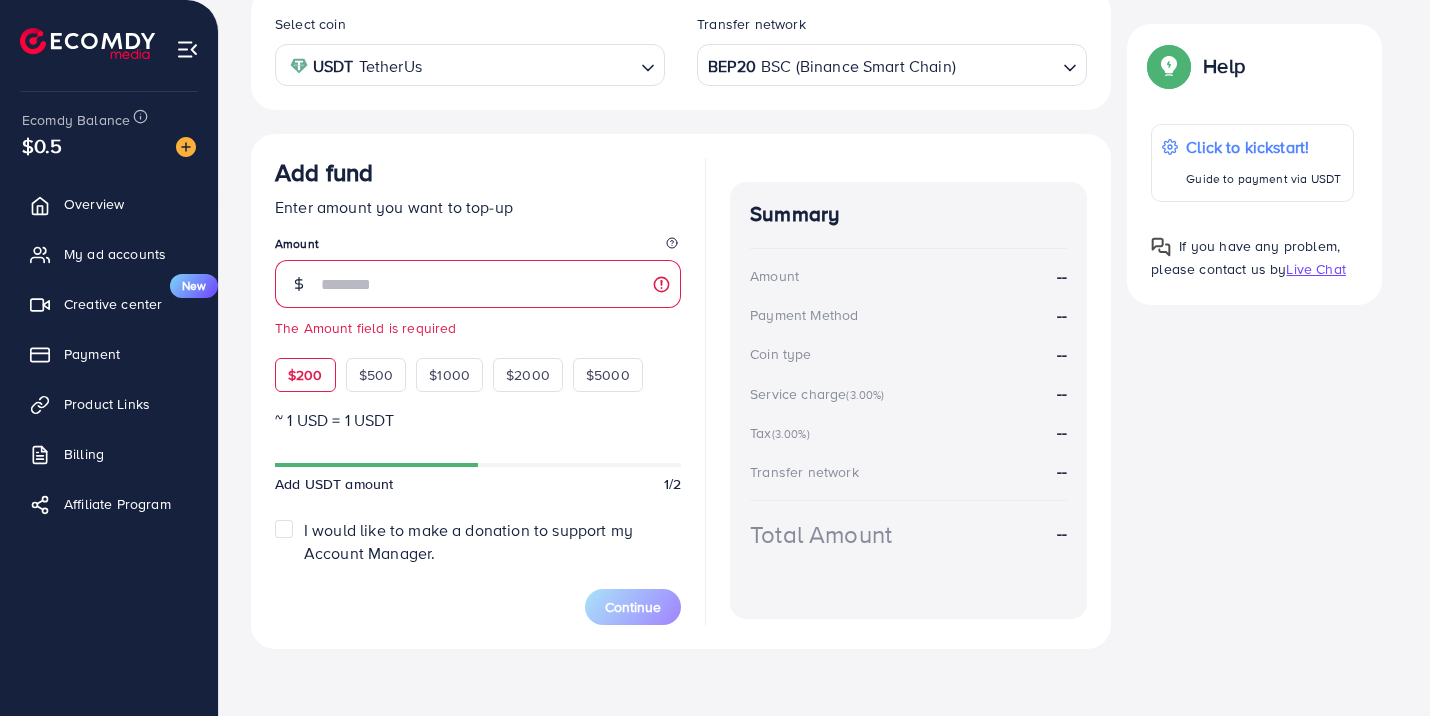 type on "***" 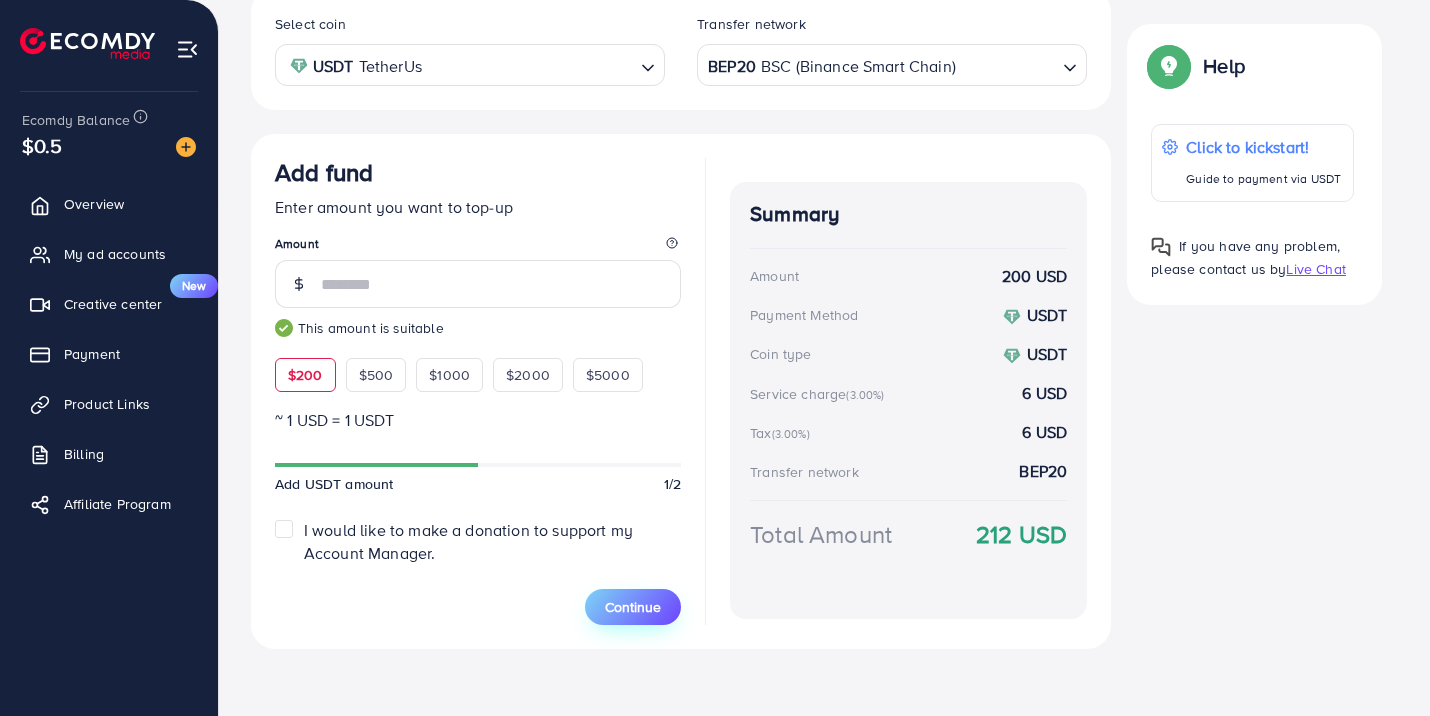 click on "Continue" at bounding box center [633, 607] 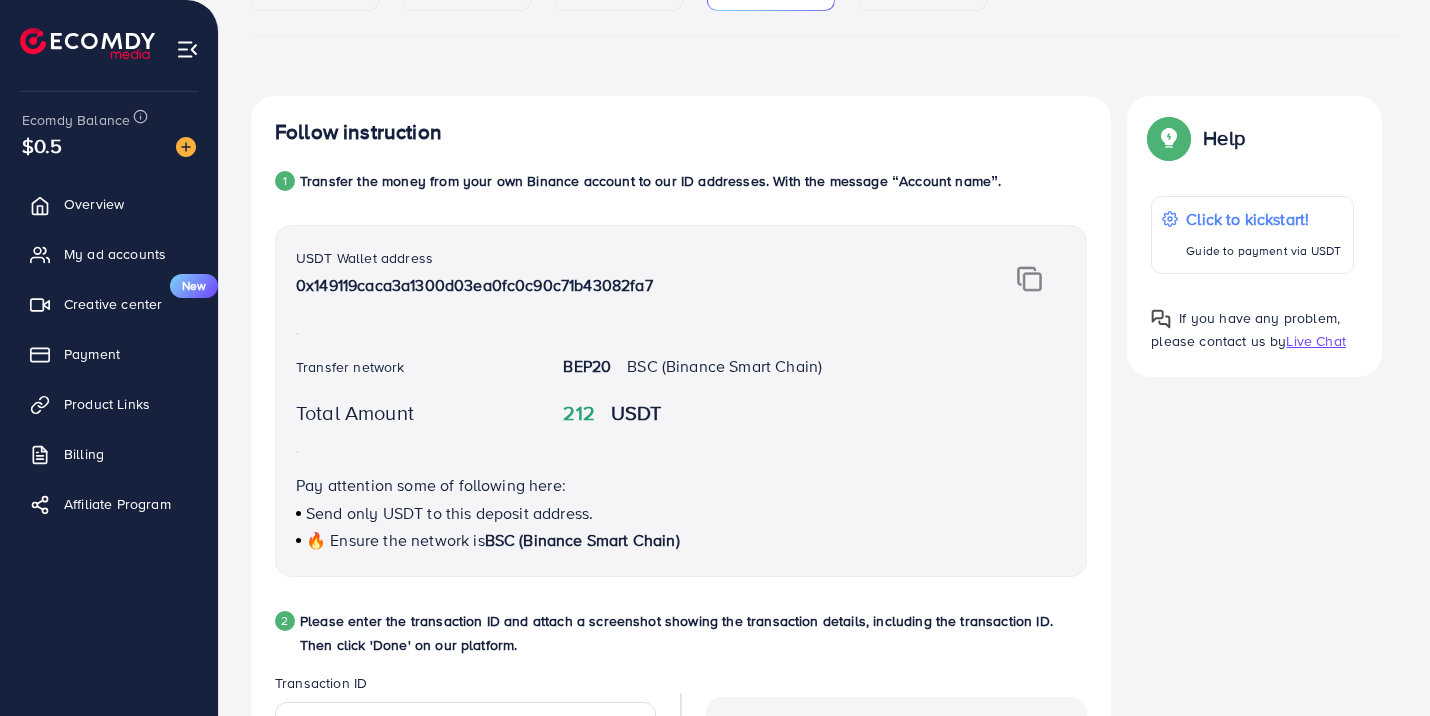 scroll, scrollTop: 104, scrollLeft: 0, axis: vertical 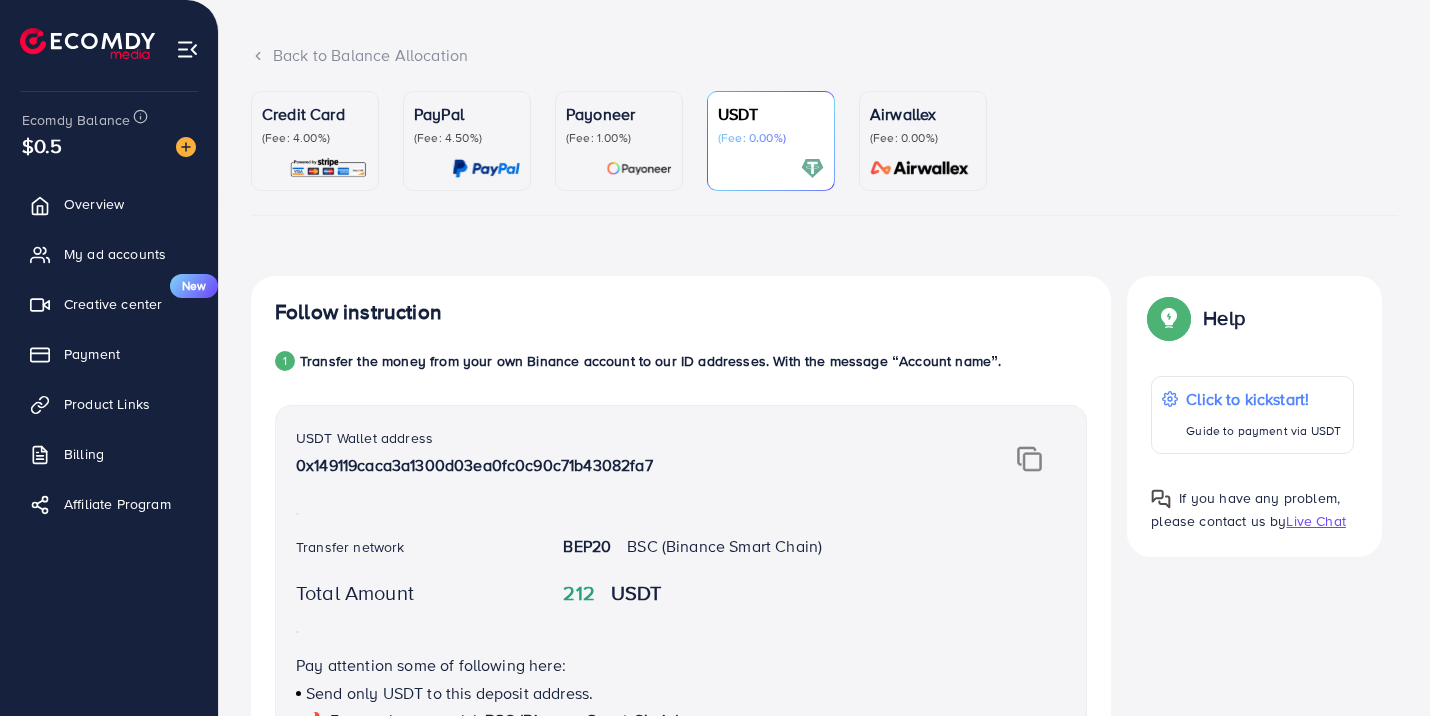 click at bounding box center [328, 168] 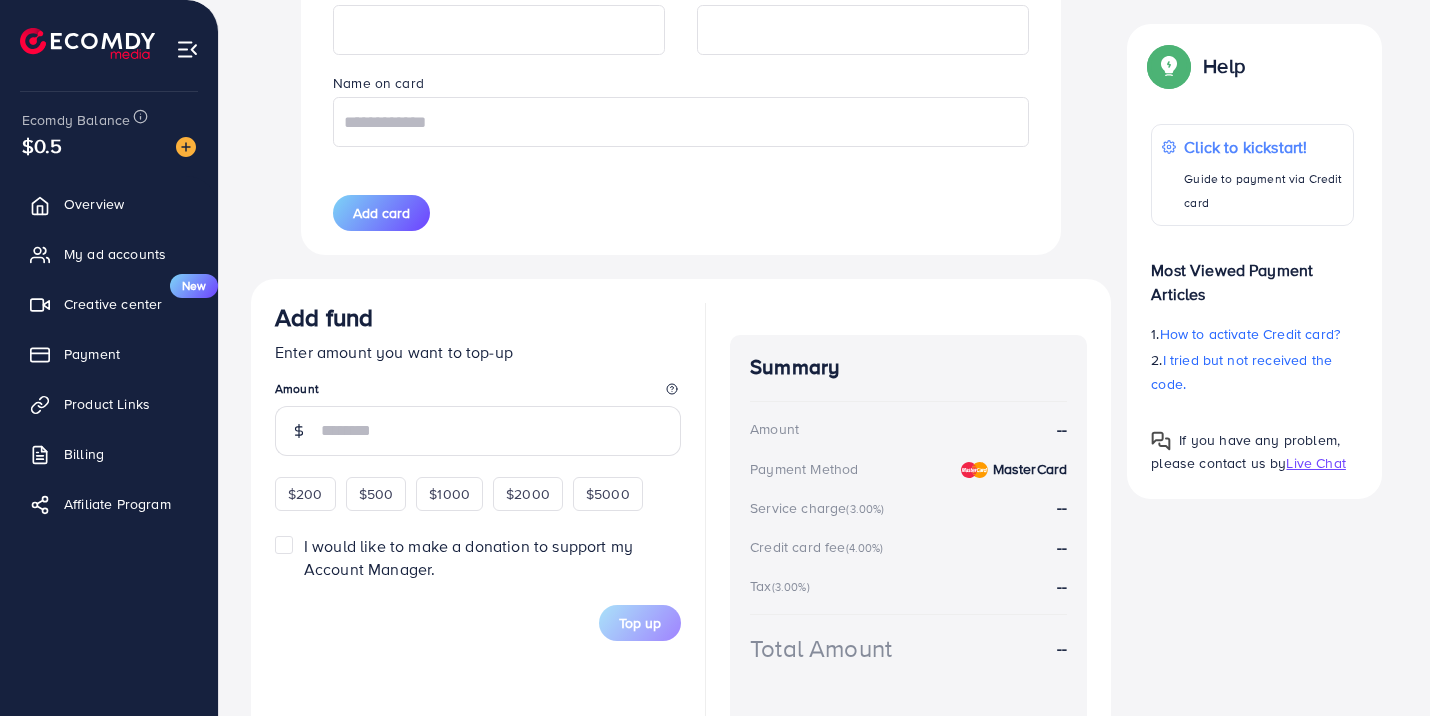 scroll, scrollTop: 1041, scrollLeft: 0, axis: vertical 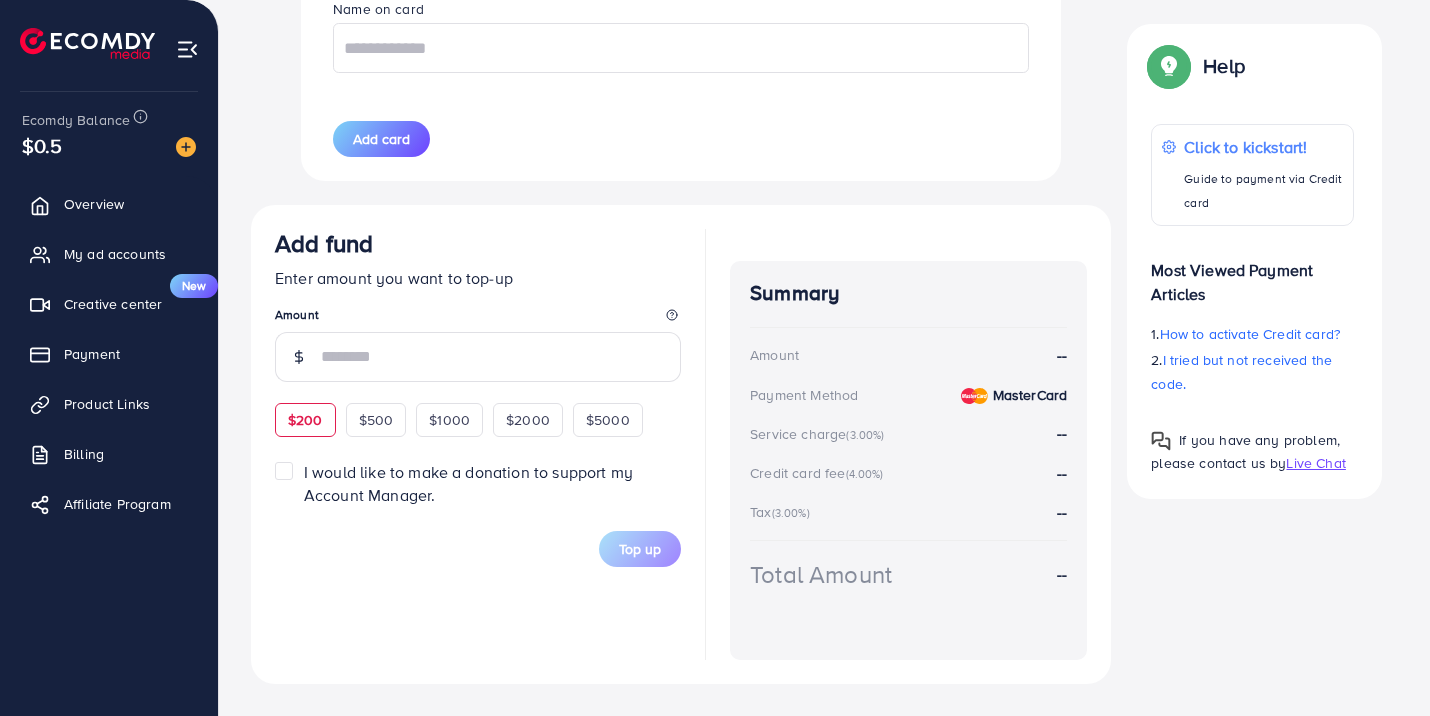 click on "$200" at bounding box center [305, 420] 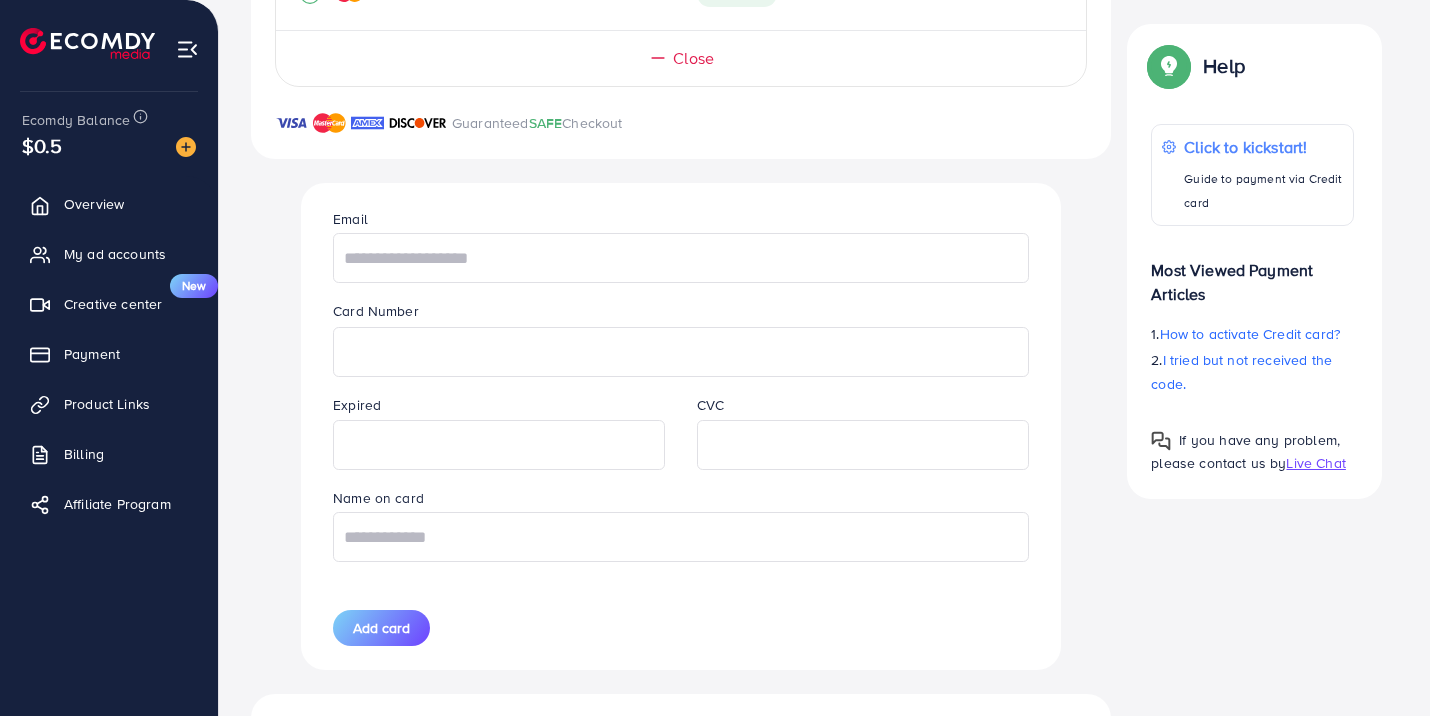 scroll, scrollTop: 525, scrollLeft: 0, axis: vertical 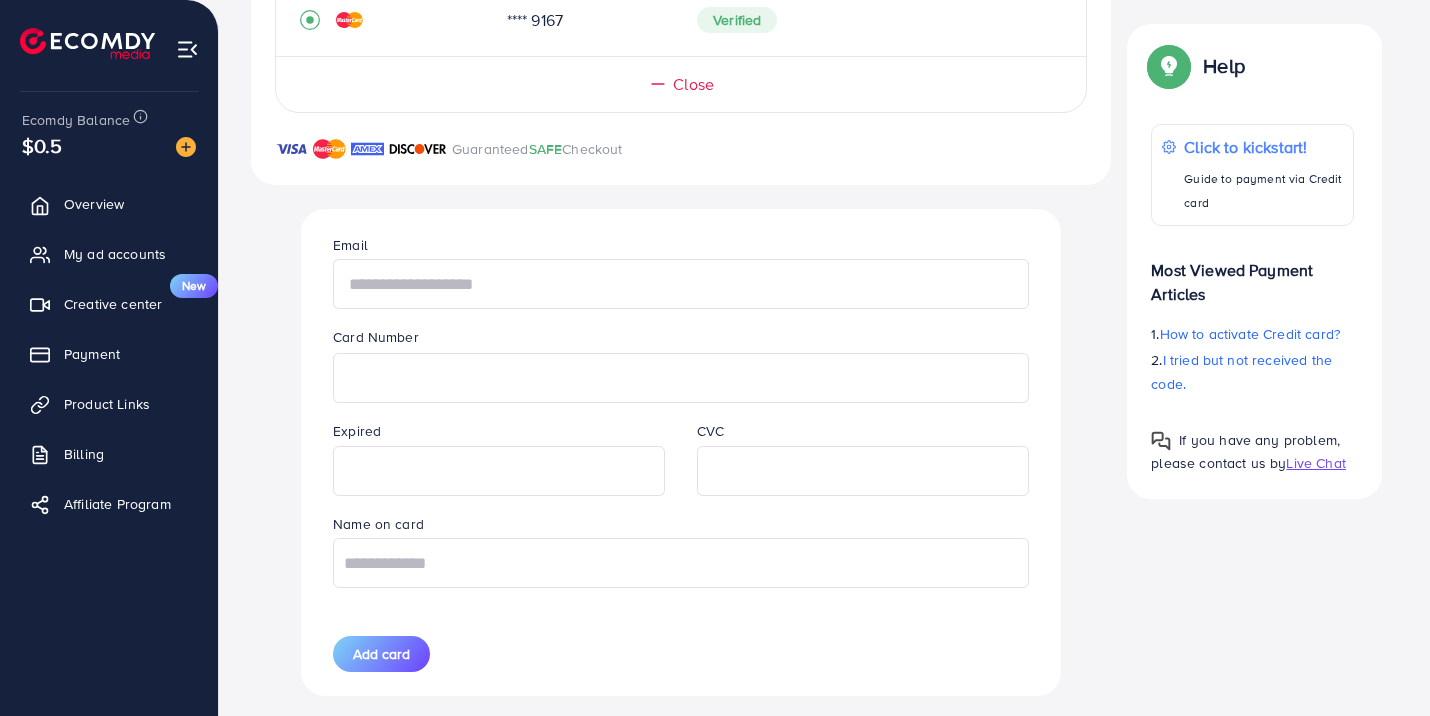 click at bounding box center (681, 284) 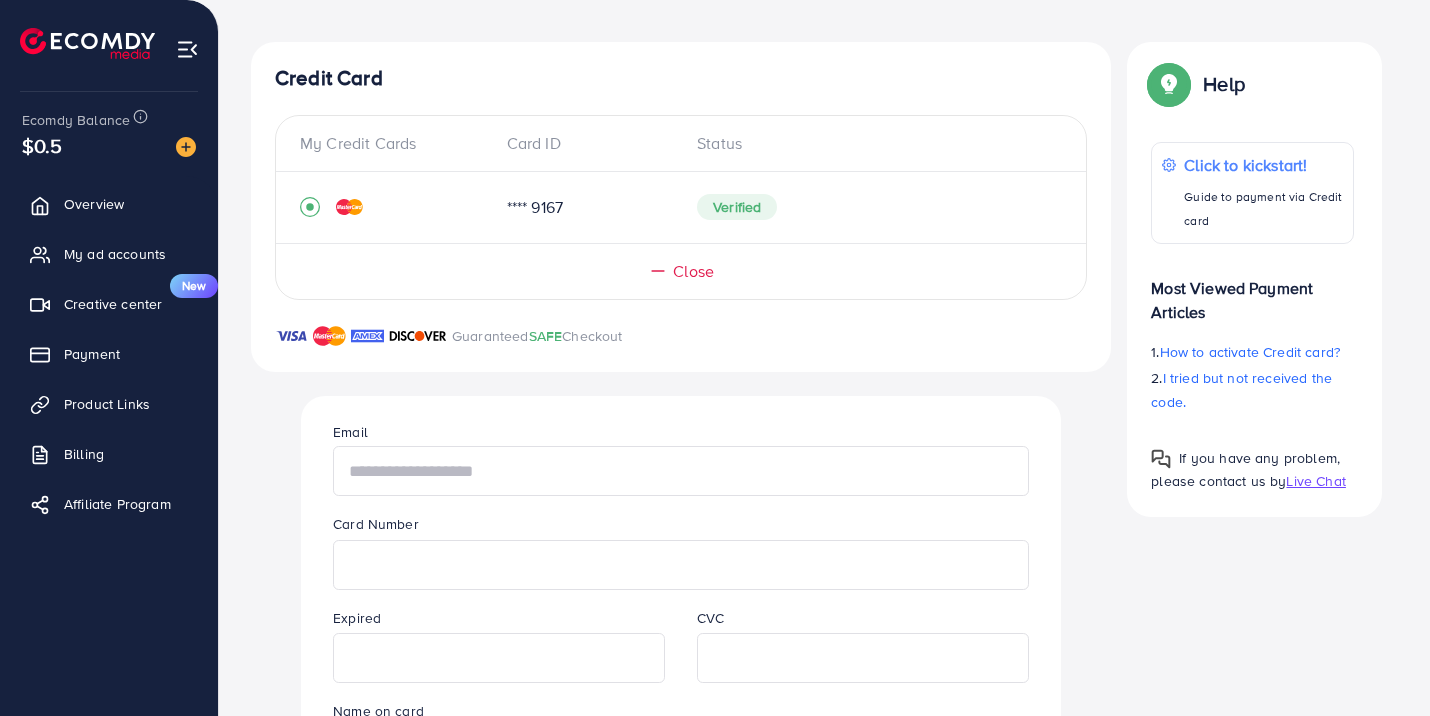 scroll, scrollTop: 311, scrollLeft: 0, axis: vertical 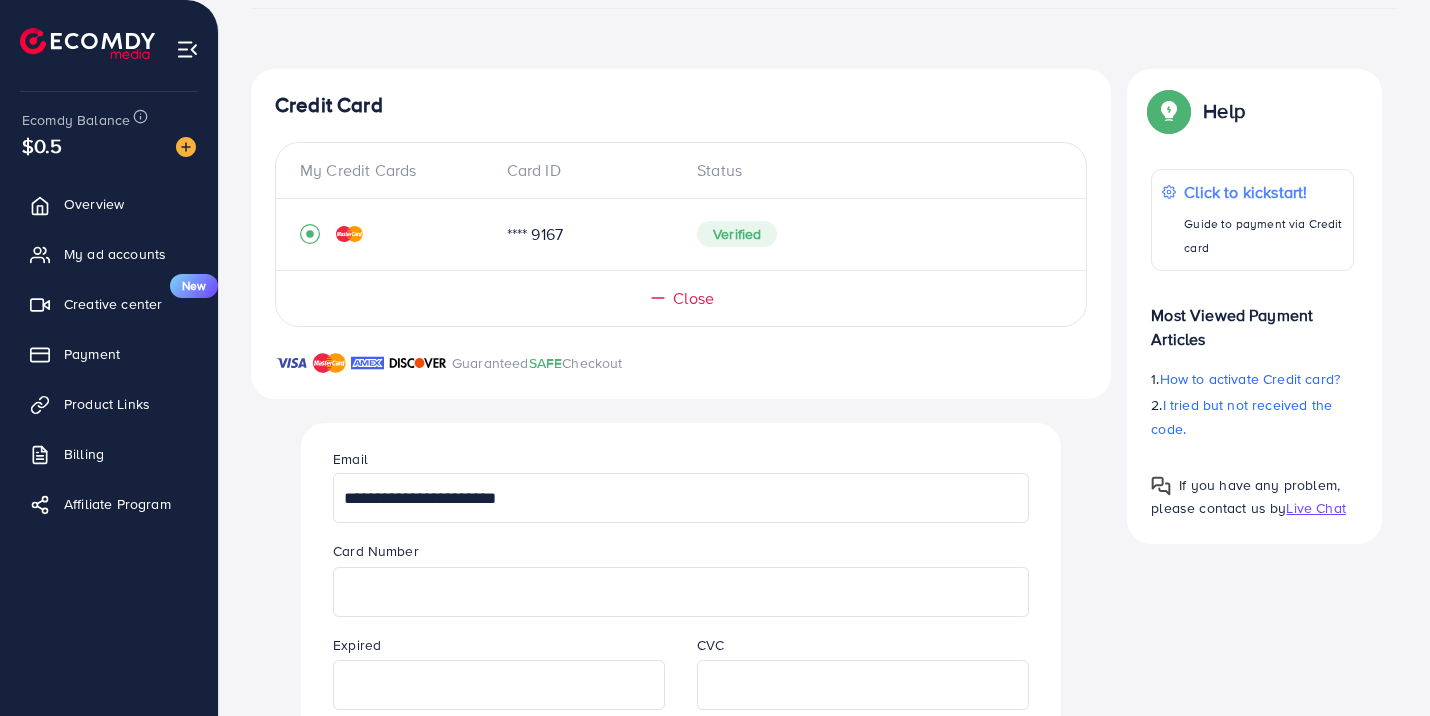 type on "**********" 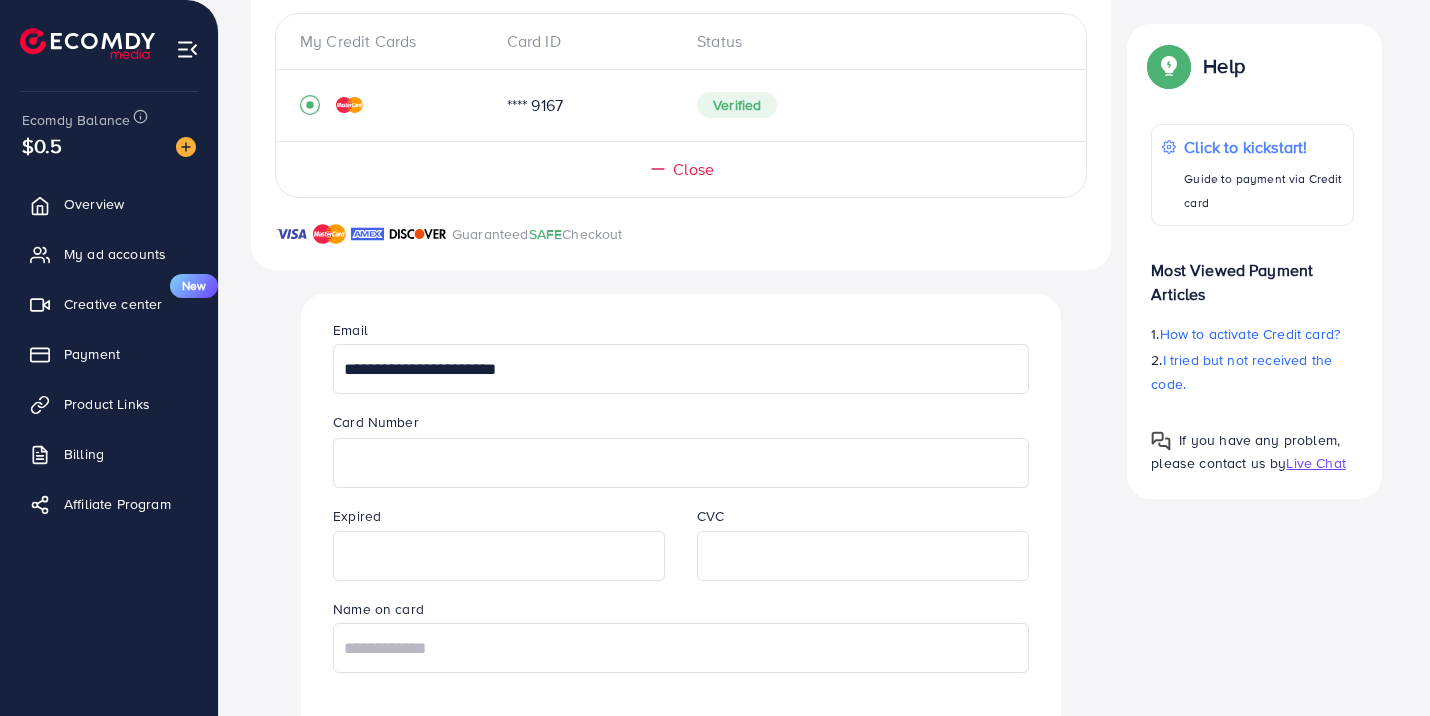 scroll, scrollTop: 446, scrollLeft: 0, axis: vertical 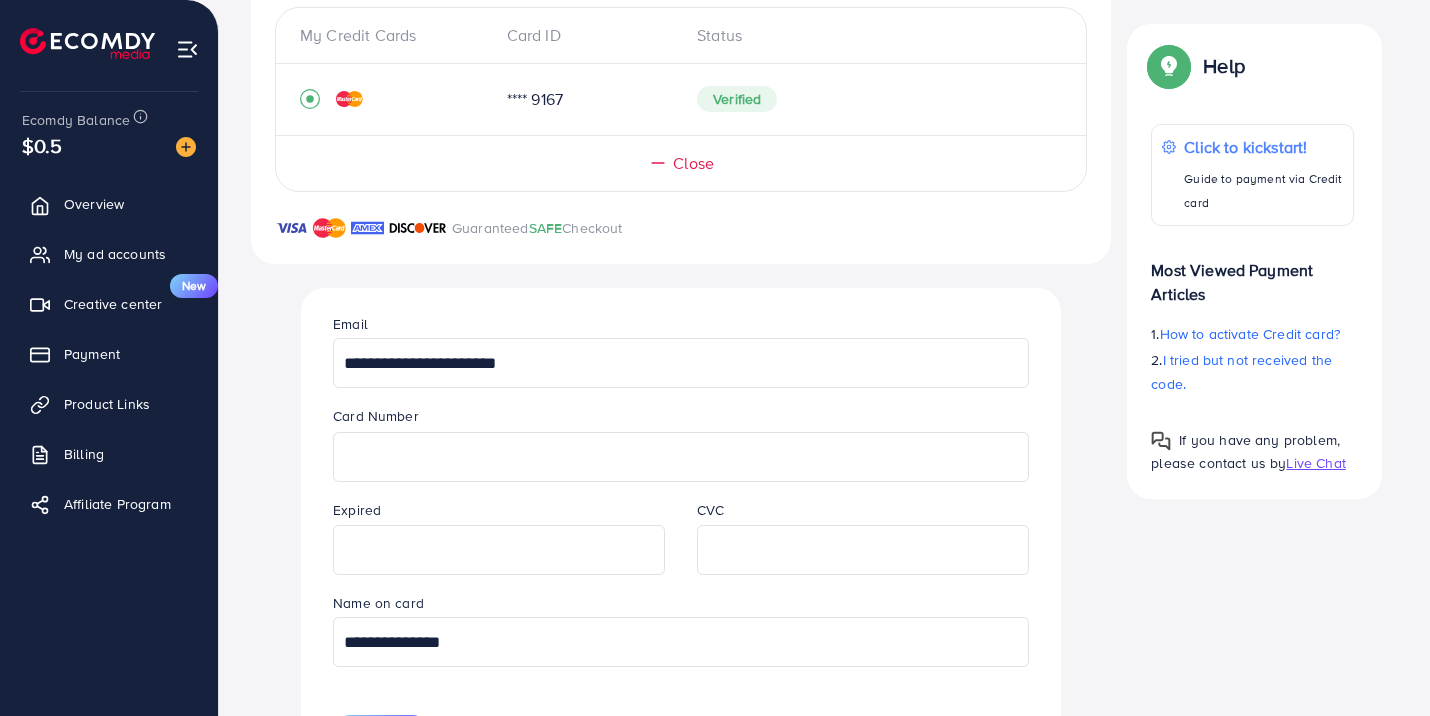 type on "**********" 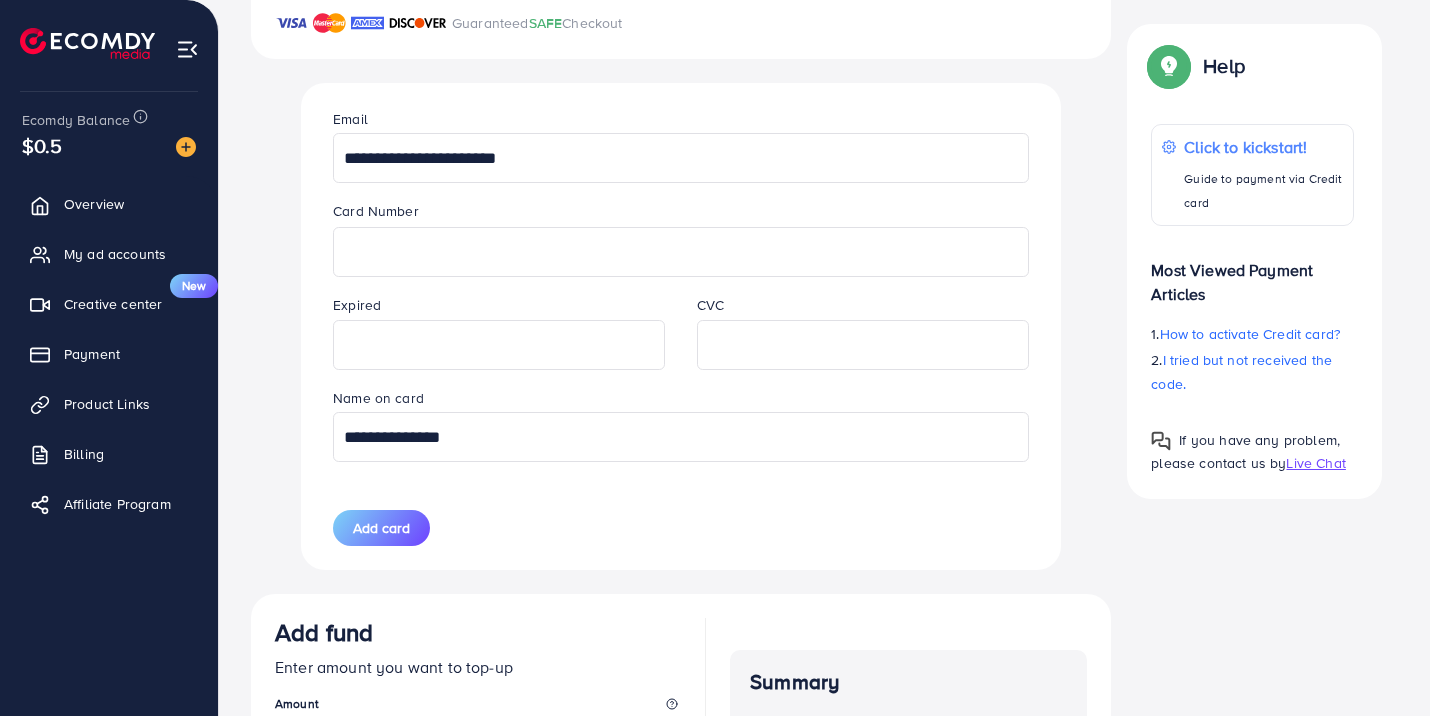 scroll, scrollTop: 675, scrollLeft: 0, axis: vertical 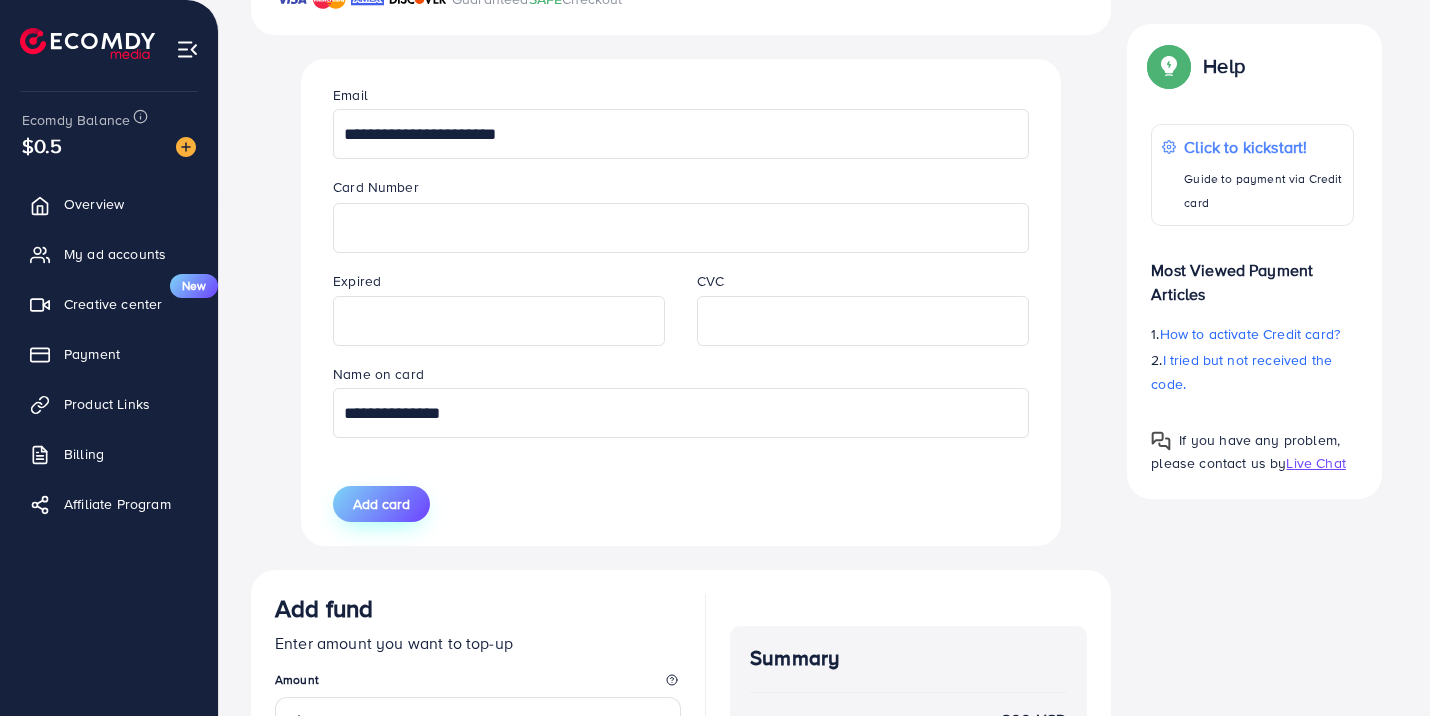 click on "Add card" at bounding box center [381, 504] 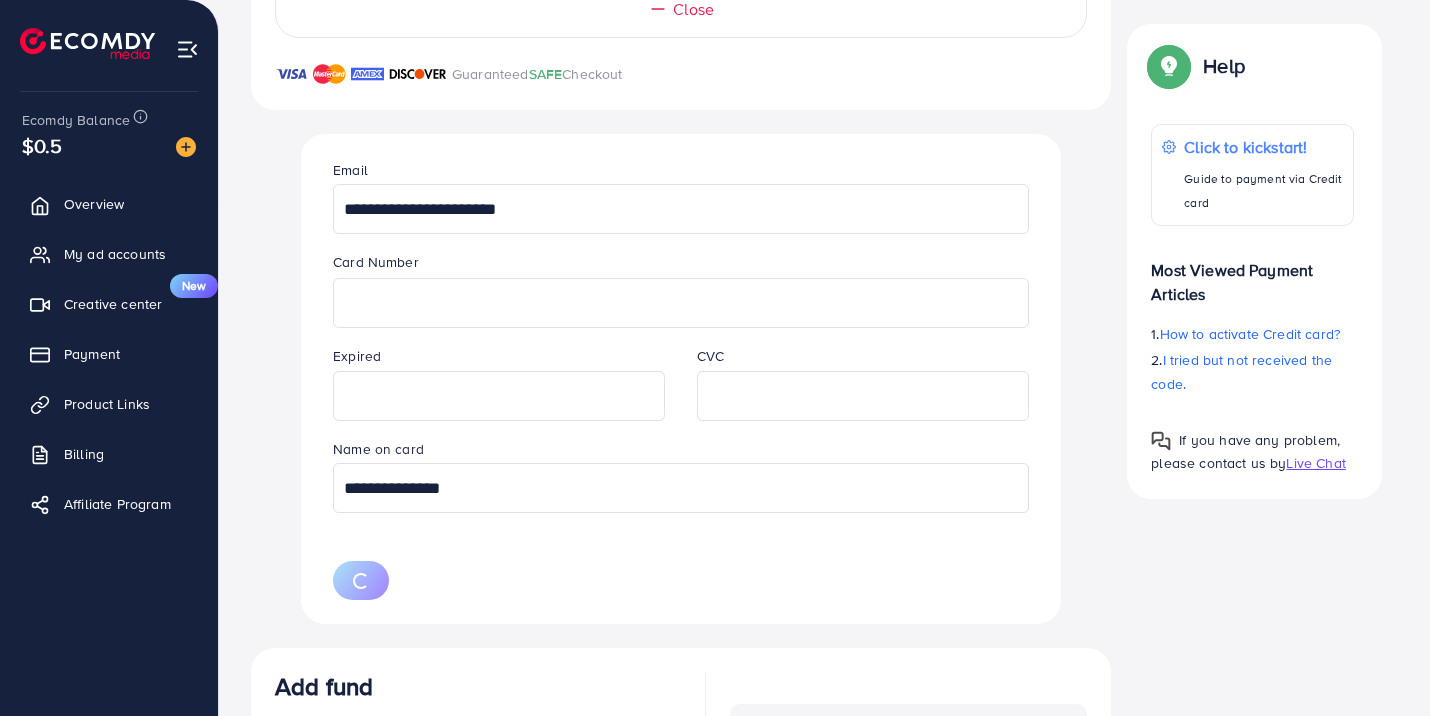 type 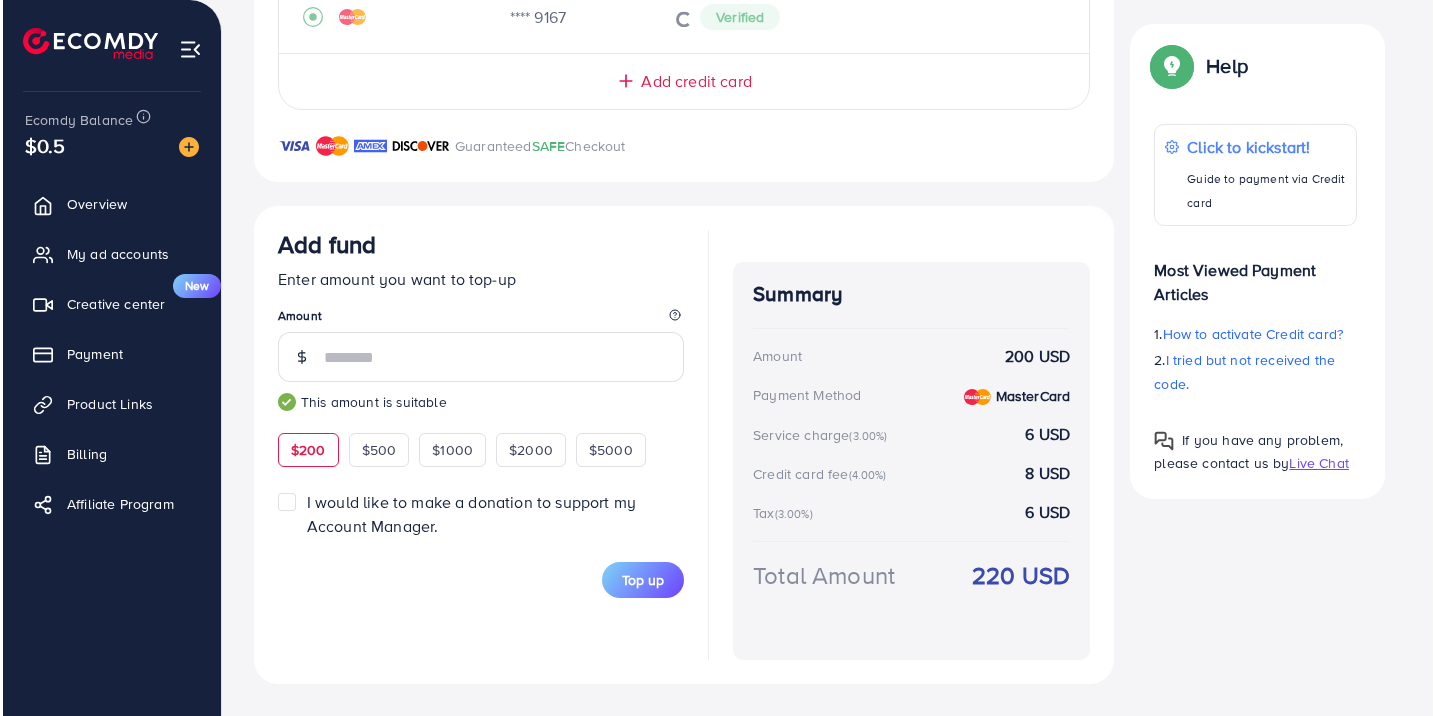 scroll, scrollTop: 171, scrollLeft: 0, axis: vertical 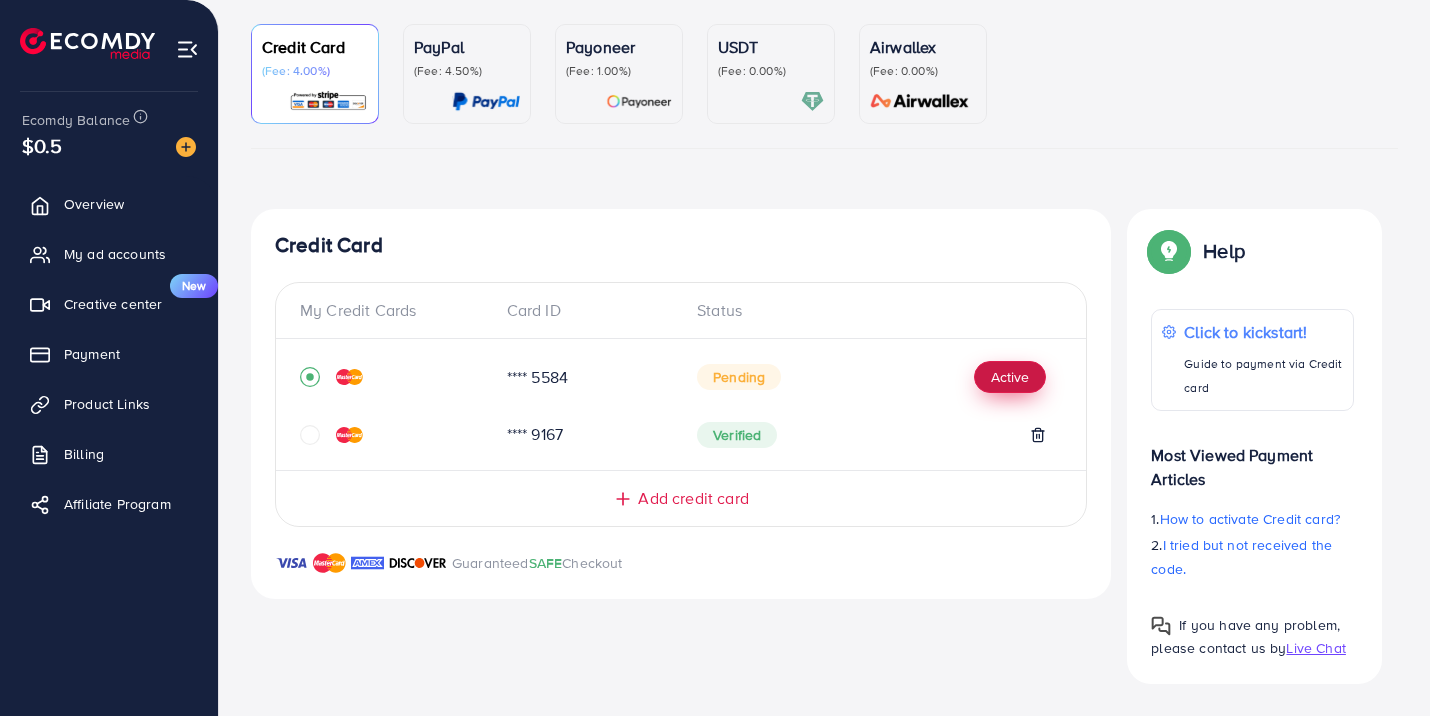 click on "Active" at bounding box center [1010, 377] 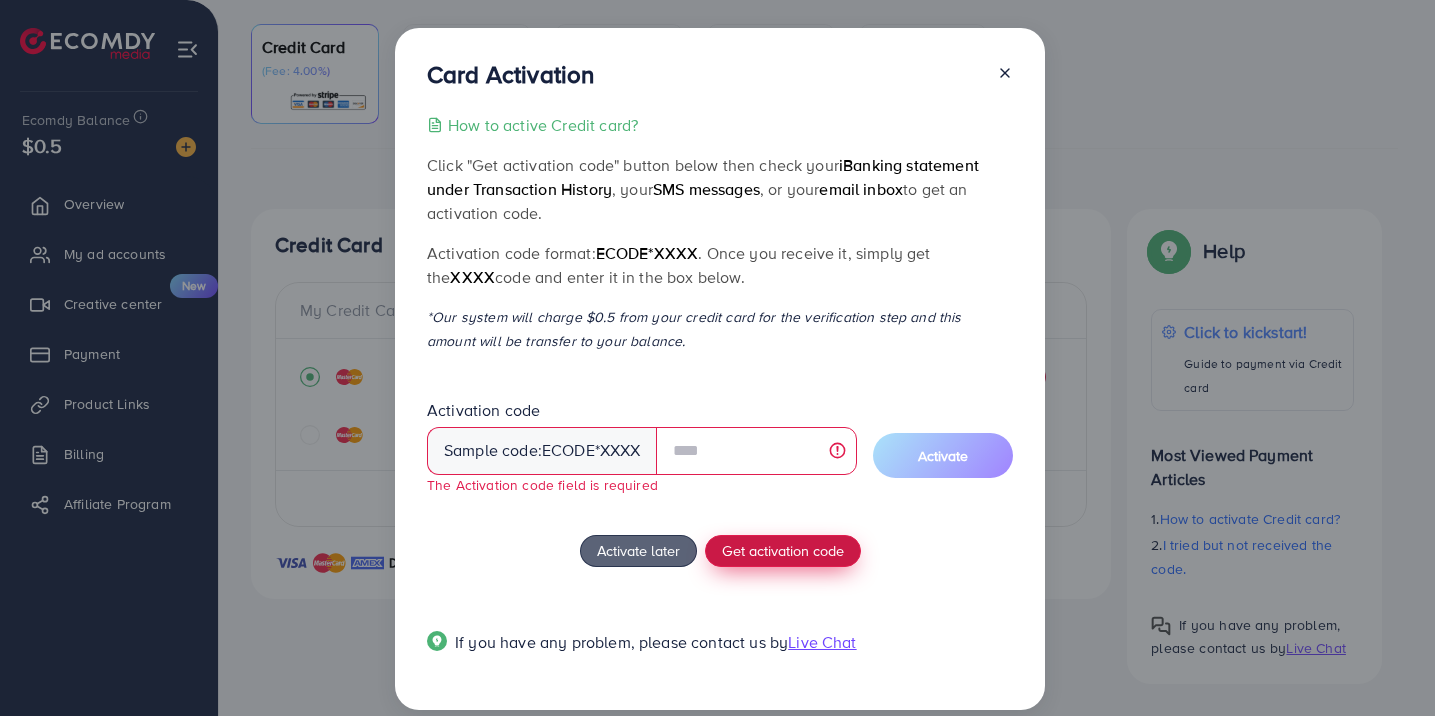 click on "How to active Credit card?   Click "Get activation code" button below then check your  iBanking statement under Transaction History , your  SMS messages , or your  email inbox  to get an activation code.   Activation code format:  ecode*XXXX . Once you receive it, simply get the  XXXX  code and enter it in the box below.   *Our system will charge $0.5 from your credit card for the verification step and this amount will be transfer to your balance.   Activation code   Sample code:  ecode *XXXX  The Activation code field is required  Activate   Activate later   Get activation code   If you have any problem, please contact us by   Live Chat" at bounding box center [720, 395] 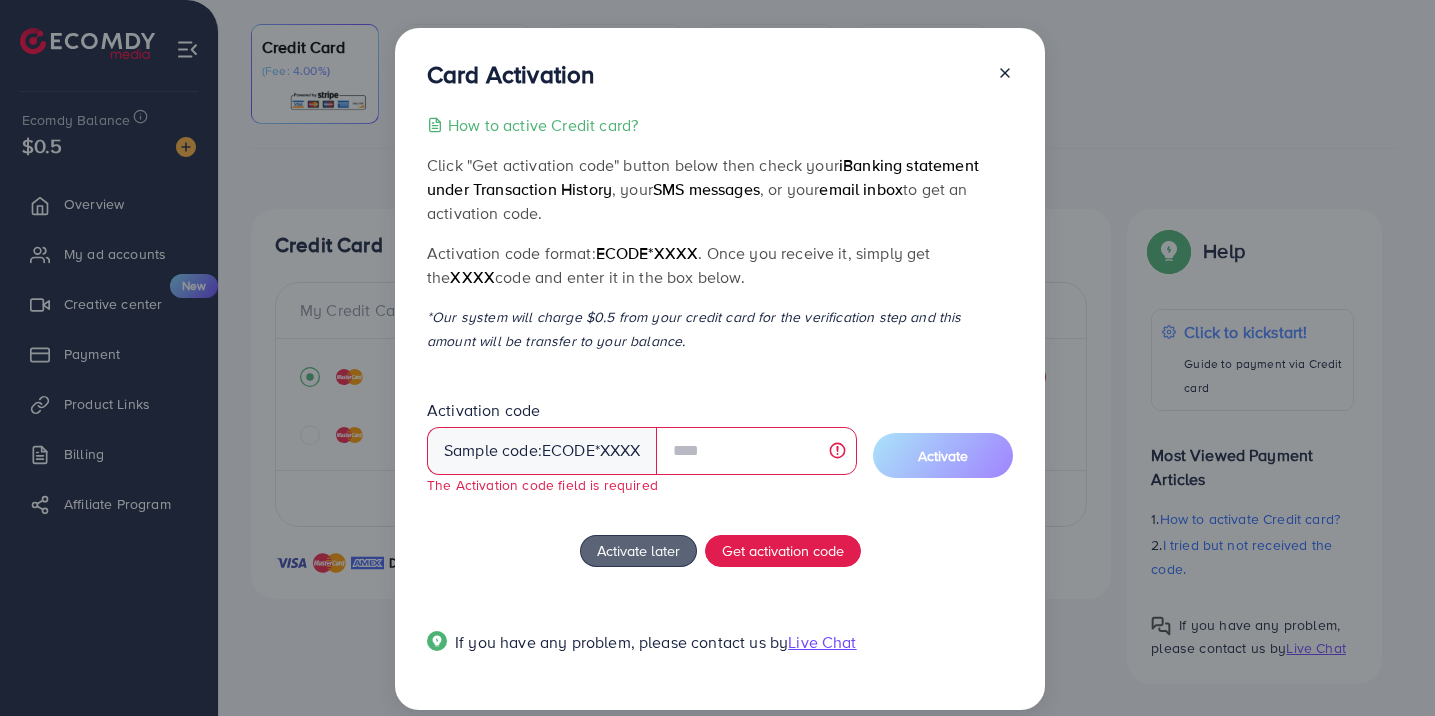 click on "Sample code:  ecode *XXXX" at bounding box center (542, 451) 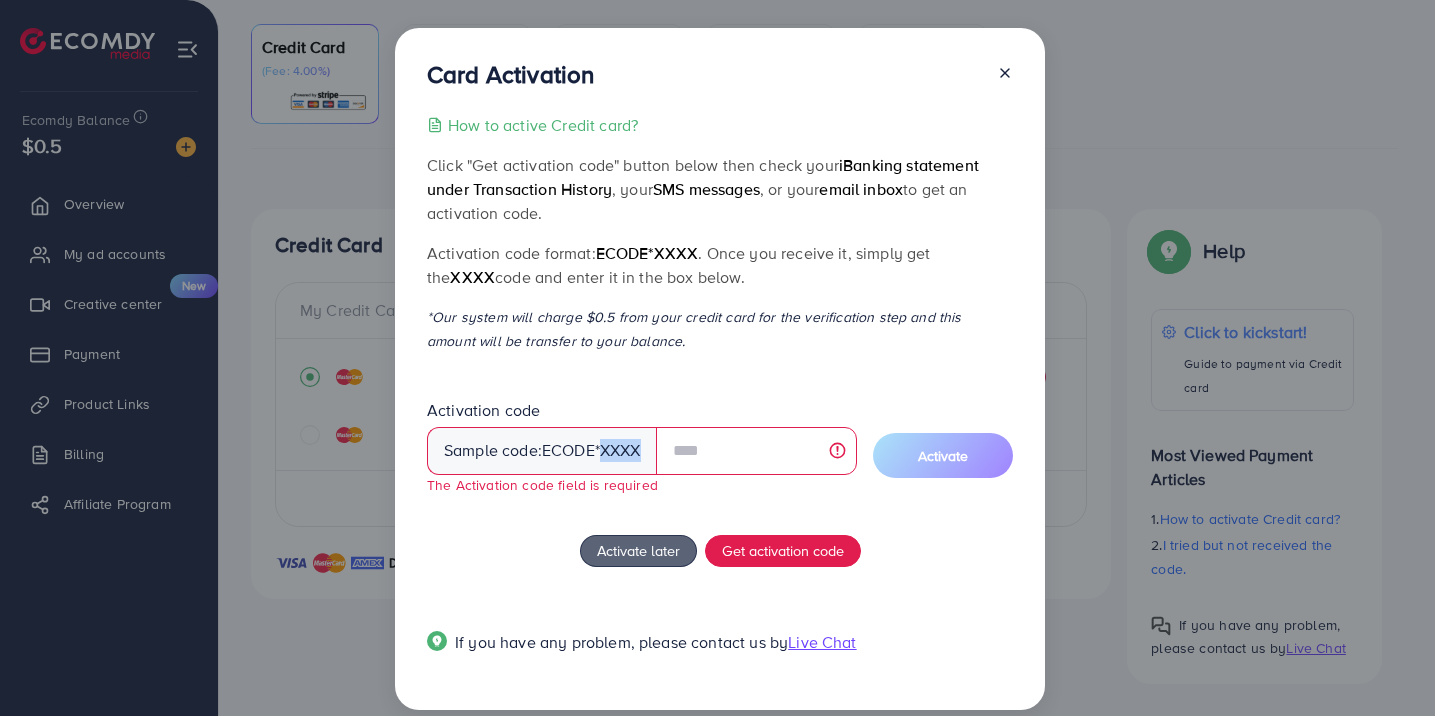 click on "Sample code:  ecode *XXXX" at bounding box center (542, 451) 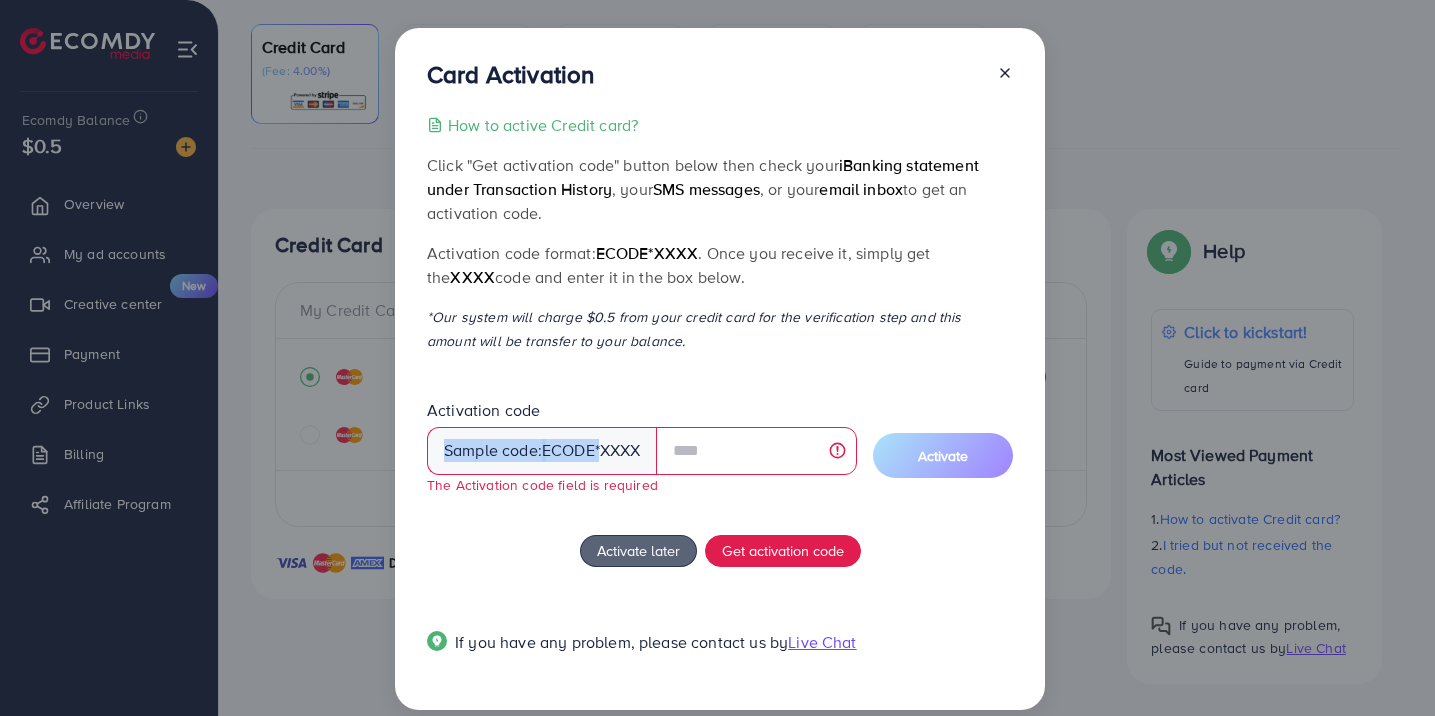 click on "Sample code:  ecode *XXXX" at bounding box center (542, 451) 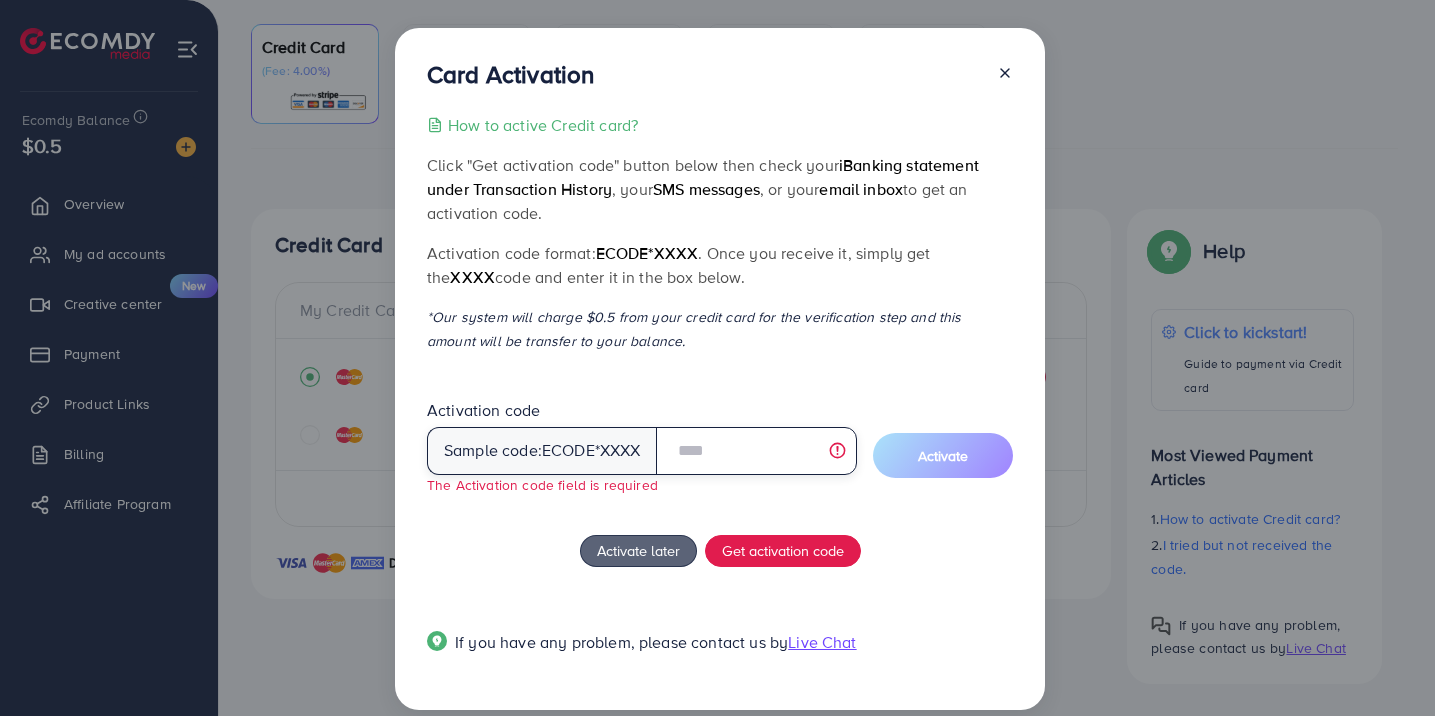 click at bounding box center [756, 451] 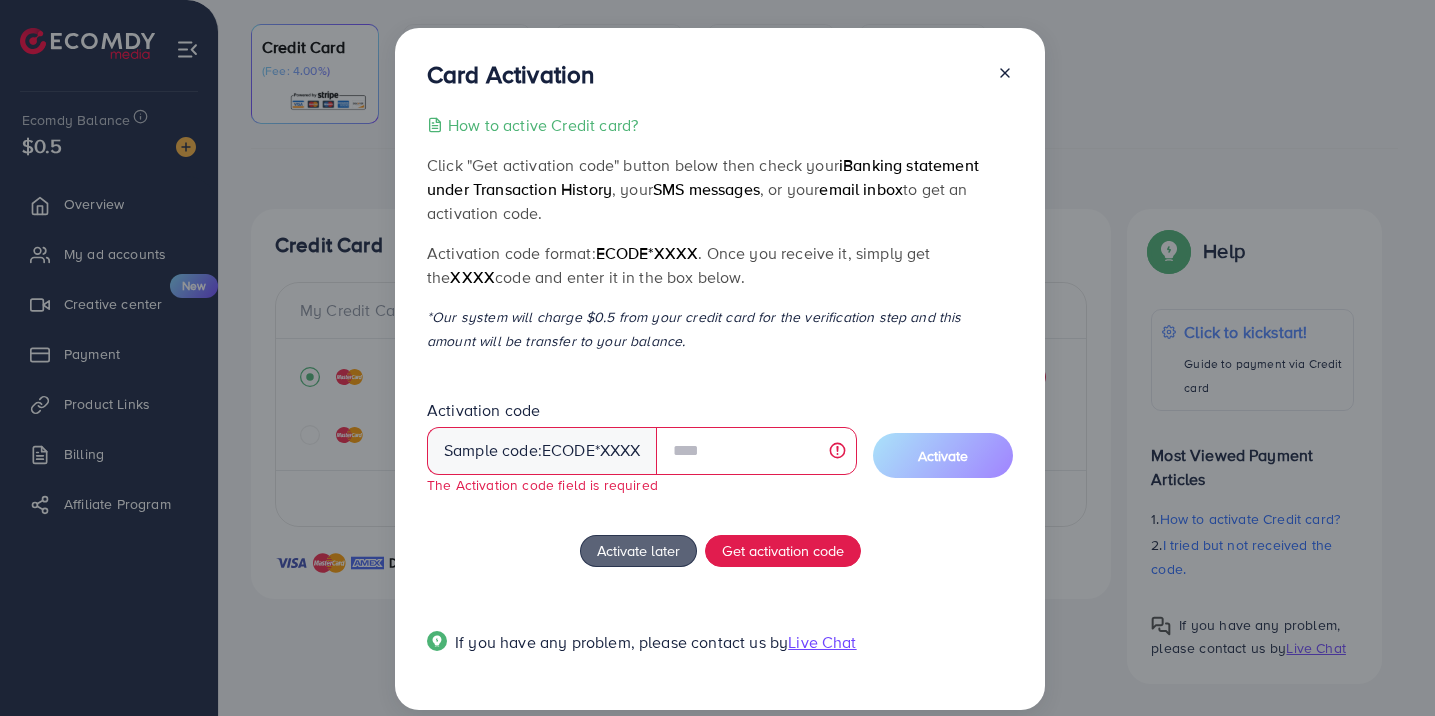 click on "How to active Credit card?   Click "Get activation code" button below then check your  iBanking statement under Transaction History , your  SMS messages , or your  email inbox  to get an activation code.   Activation code format:  ecode*XXXX . Once you receive it, simply get the  XXXX  code and enter it in the box below.   *Our system will charge $0.5 from your credit card for the verification step and this amount will be transfer to your balance.   Activation code   Sample code:  ecode *XXXX  The Activation code field is required  Activate   Activate later   Get activation code   If you have any problem, please contact us by   Live Chat" at bounding box center [720, 395] 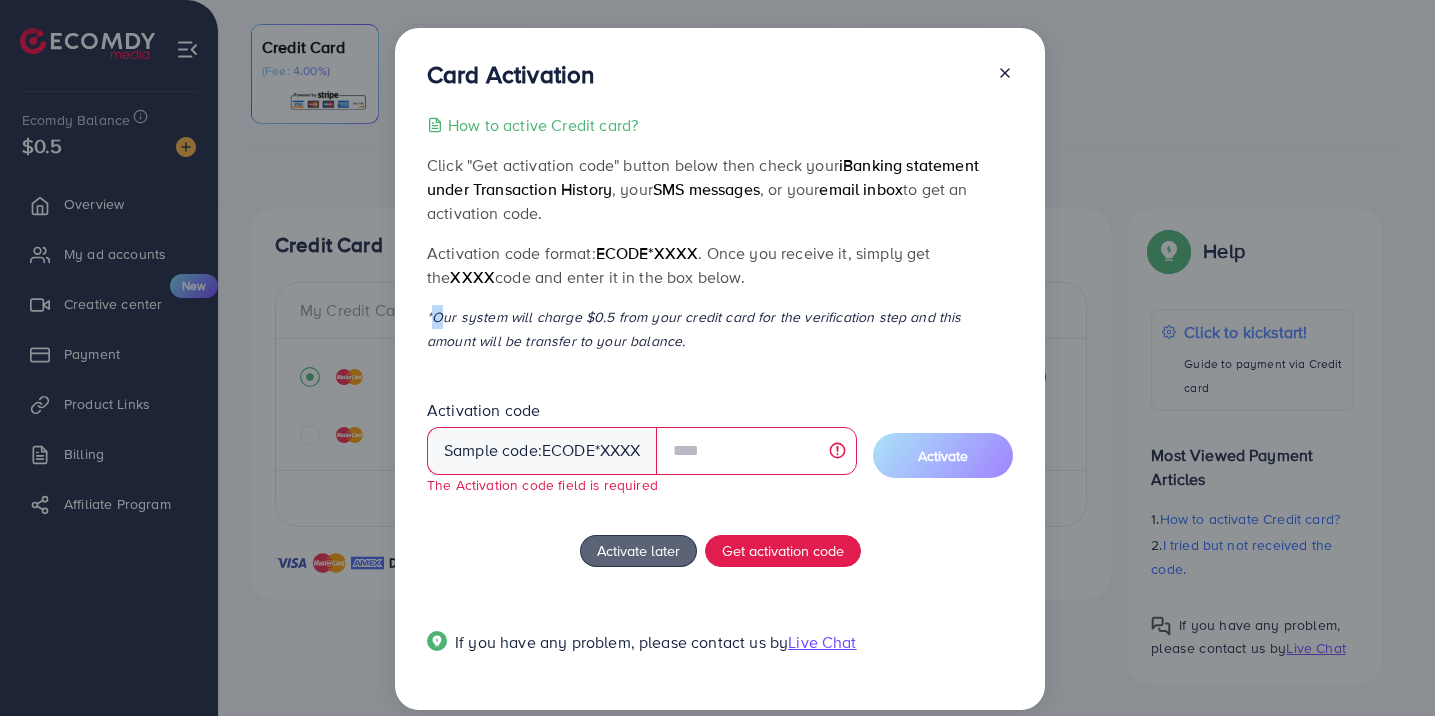 click on "How to active Credit card?   Click "Get activation code" button below then check your  iBanking statement under Transaction History , your  SMS messages , or your  email inbox  to get an activation code.   Activation code format:  ecode*XXXX . Once you receive it, simply get the  XXXX  code and enter it in the box below.   *Our system will charge $0.5 from your credit card for the verification step and this amount will be transfer to your balance.   Activation code   Sample code:  ecode *XXXX  The Activation code field is required  Activate   Activate later   Get activation code   If you have any problem, please contact us by   Live Chat" at bounding box center (720, 395) 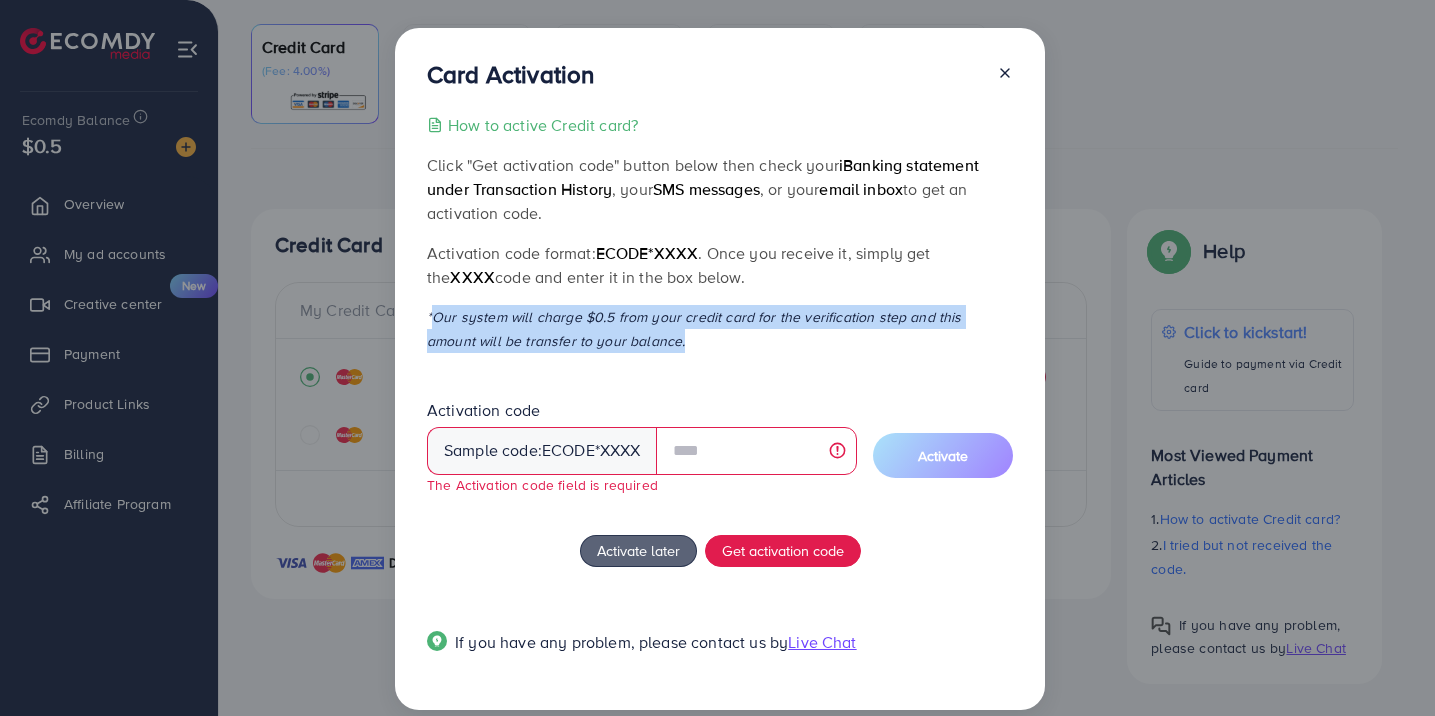 click on "Activation code format:  ecode*XXXX . Once you receive it, simply get the  XXXX  code and enter it in the box below." at bounding box center (720, 265) 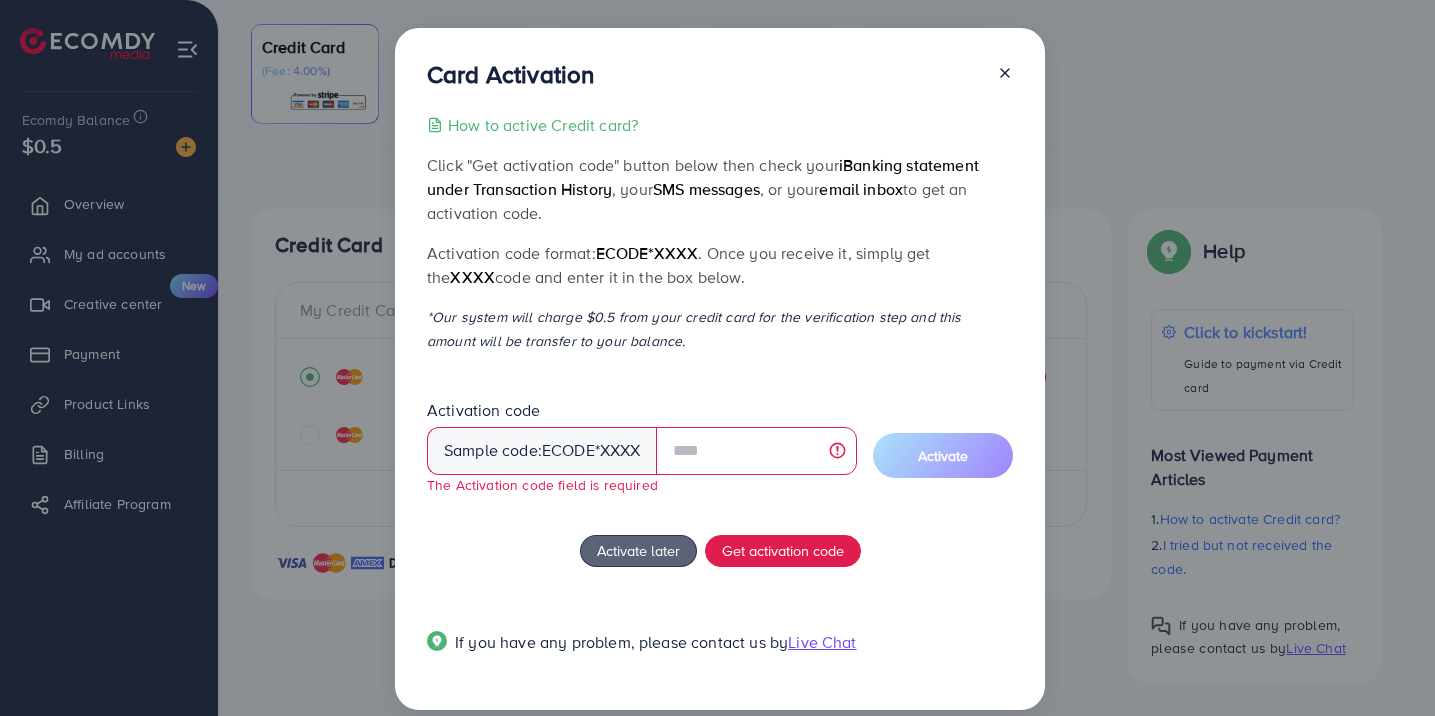 click on "Activation code format:  ecode*XXXX . Once you receive it, simply get the  XXXX  code and enter it in the box below." at bounding box center (720, 265) 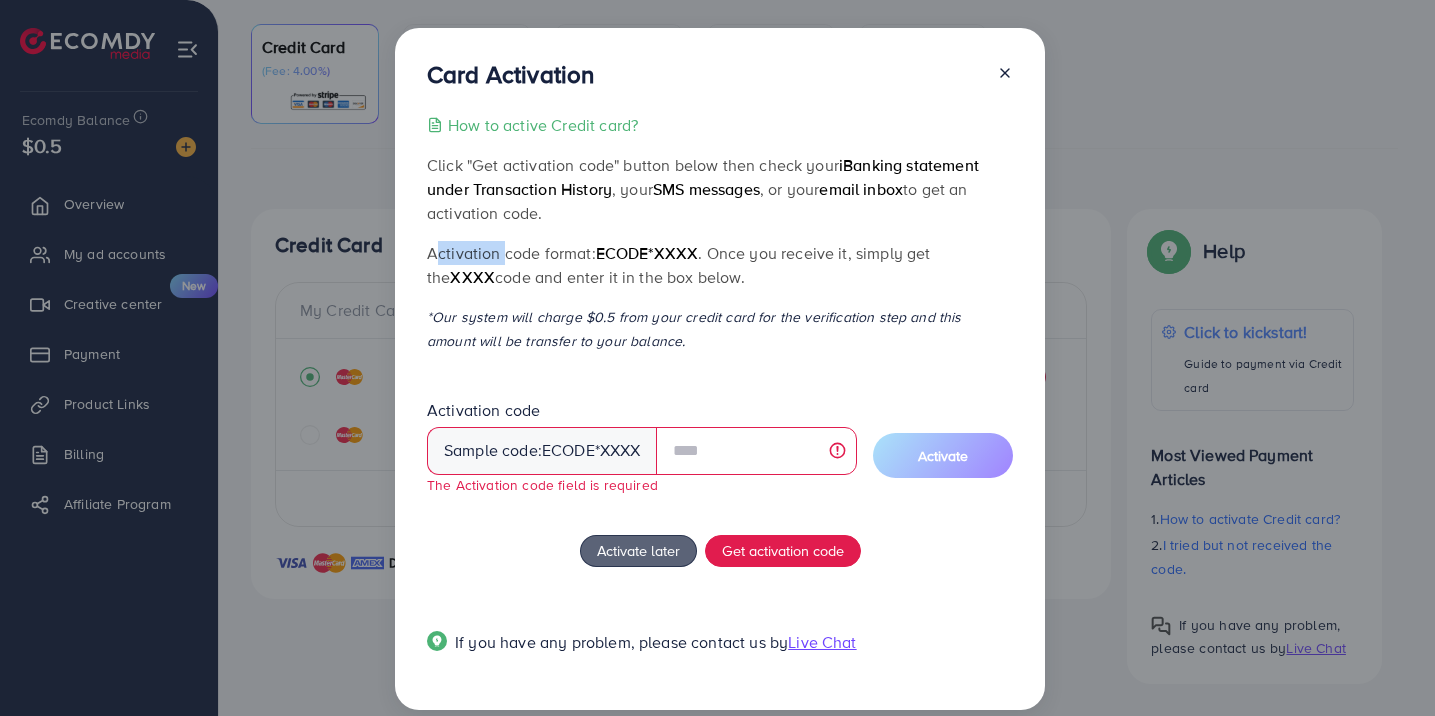 click on "Activation code format:  ecode*XXXX . Once you receive it, simply get the  XXXX  code and enter it in the box below." at bounding box center [720, 265] 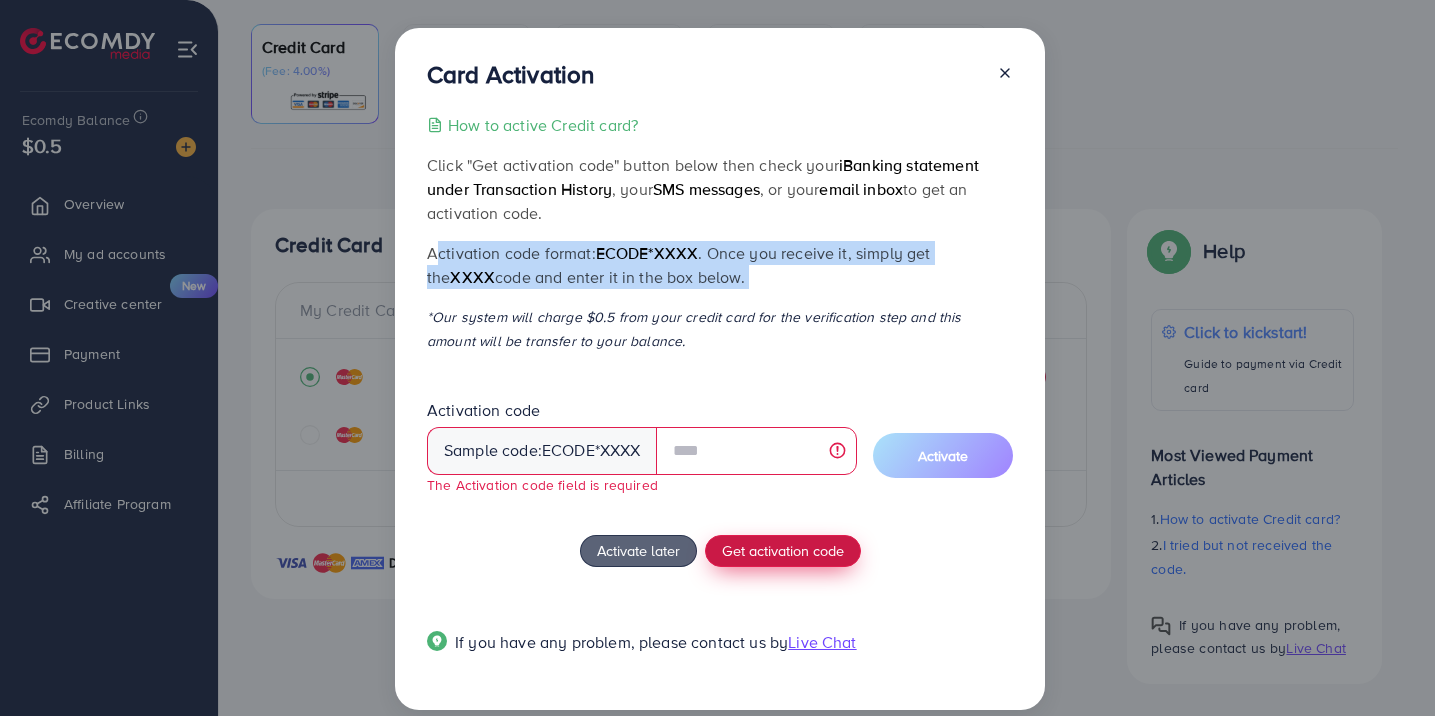 click on "Get activation code" at bounding box center [783, 550] 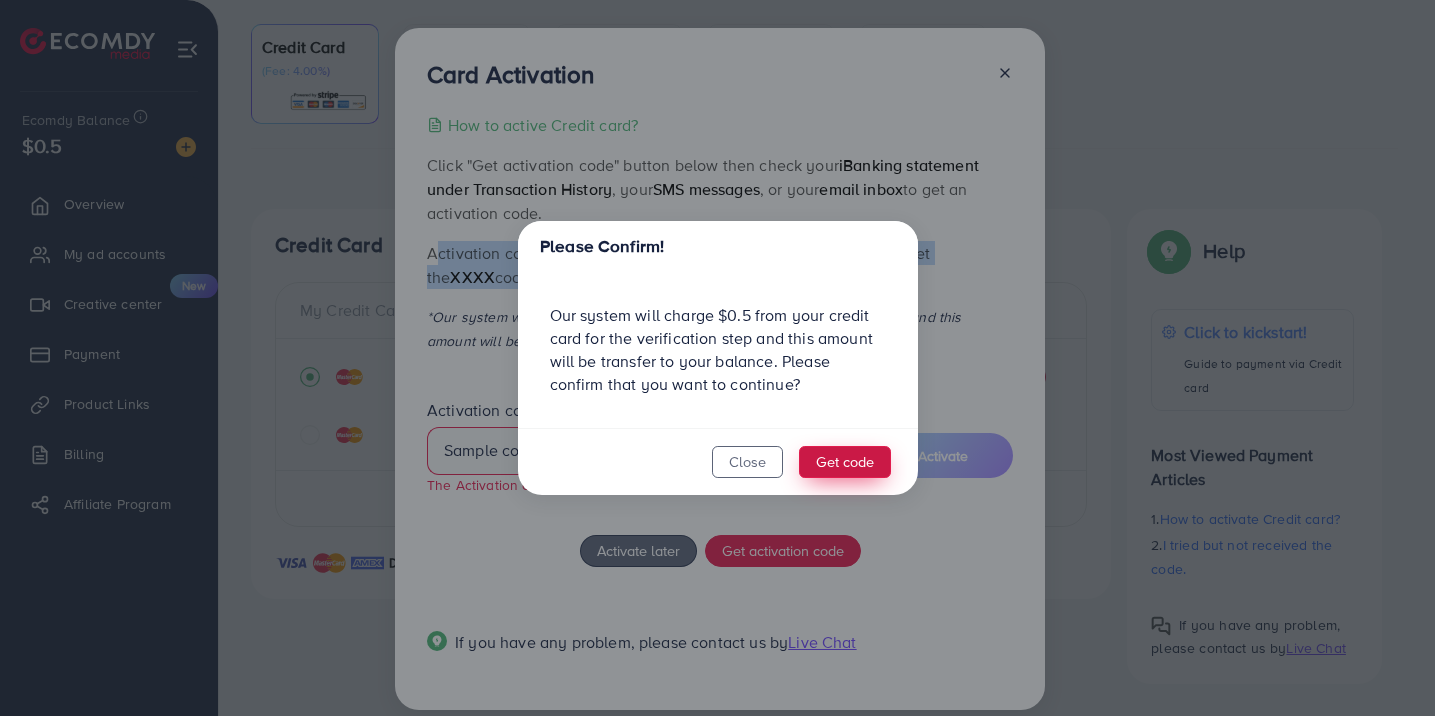 click on "Get code" at bounding box center (845, 462) 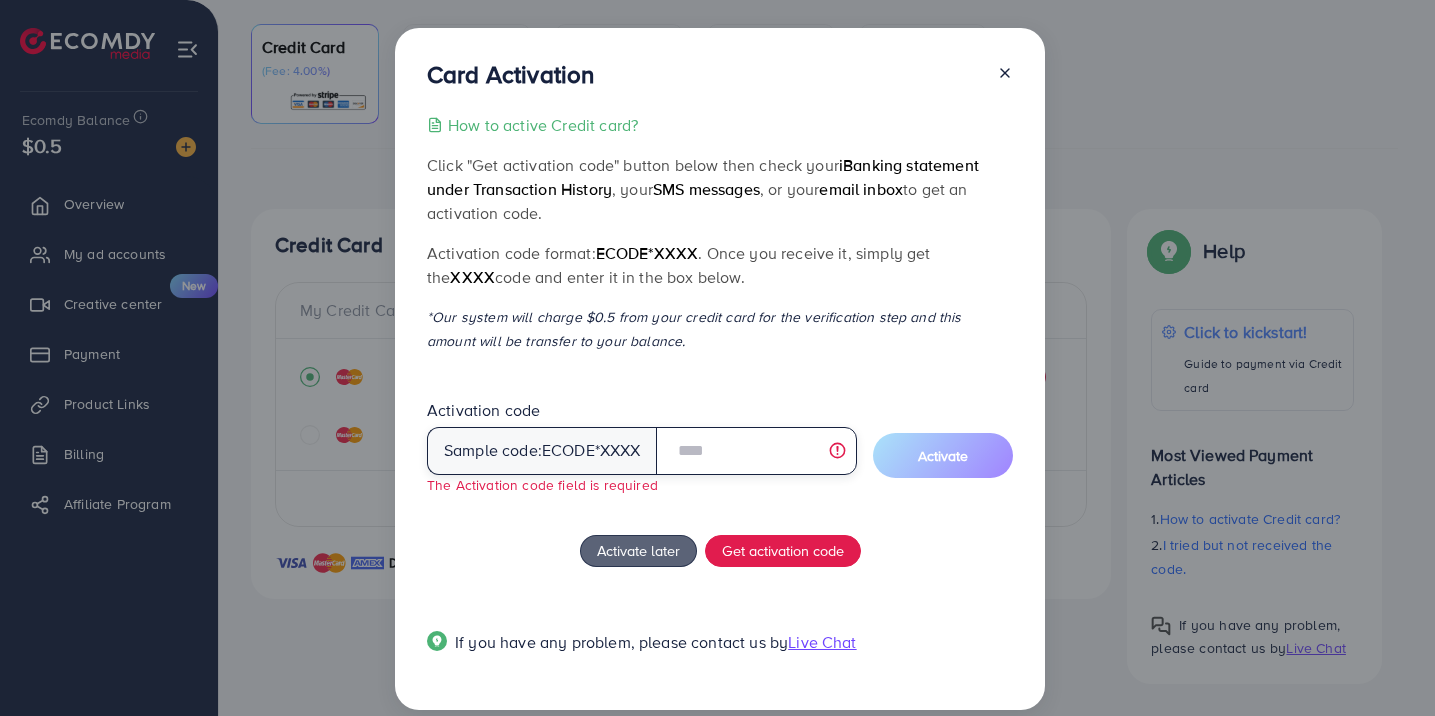 click at bounding box center (756, 451) 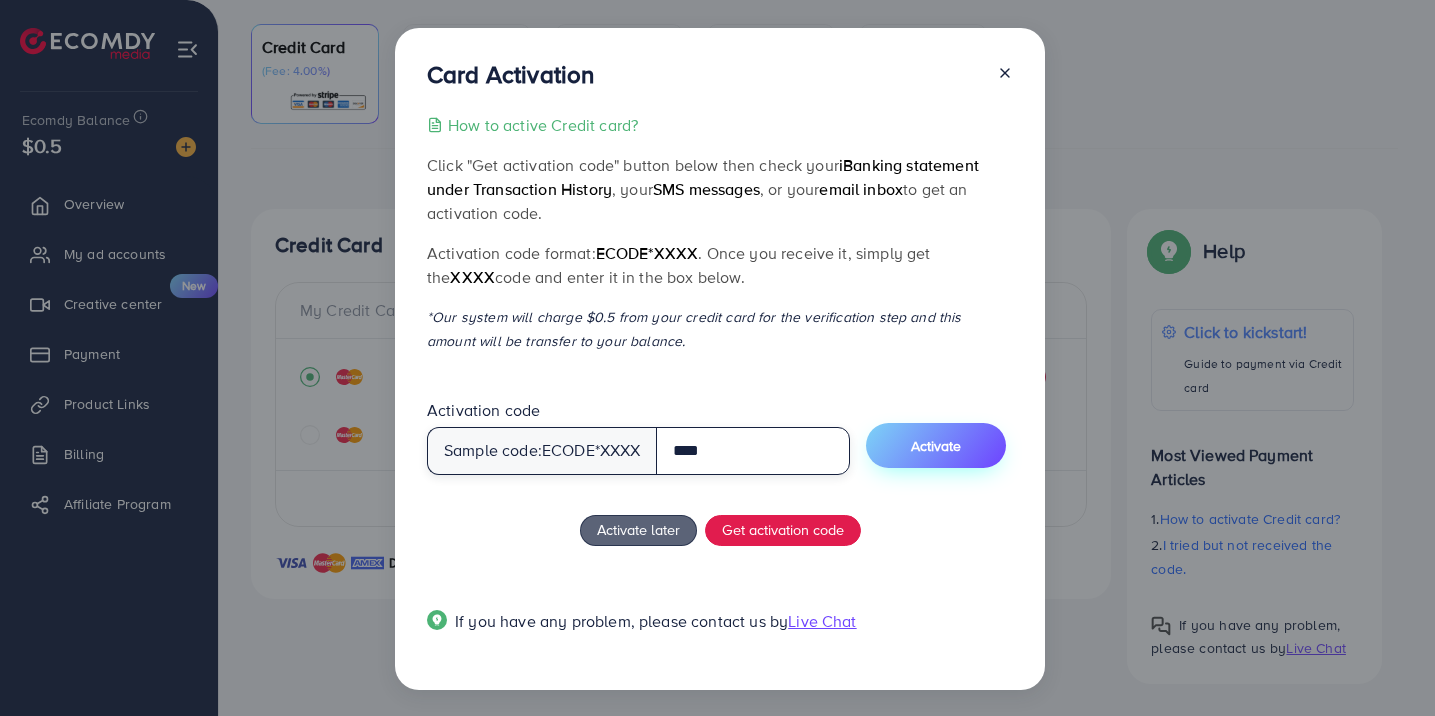 type on "****" 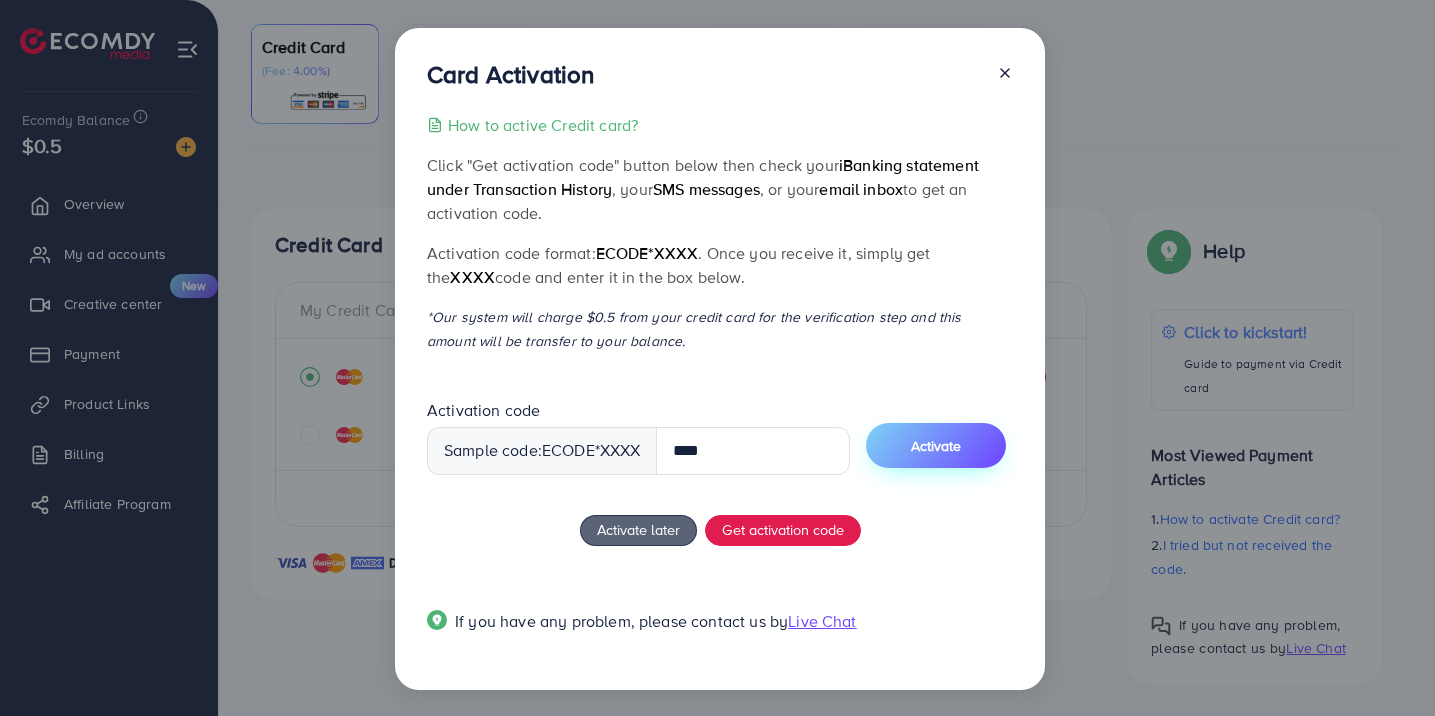 click on "Activate" at bounding box center (936, 446) 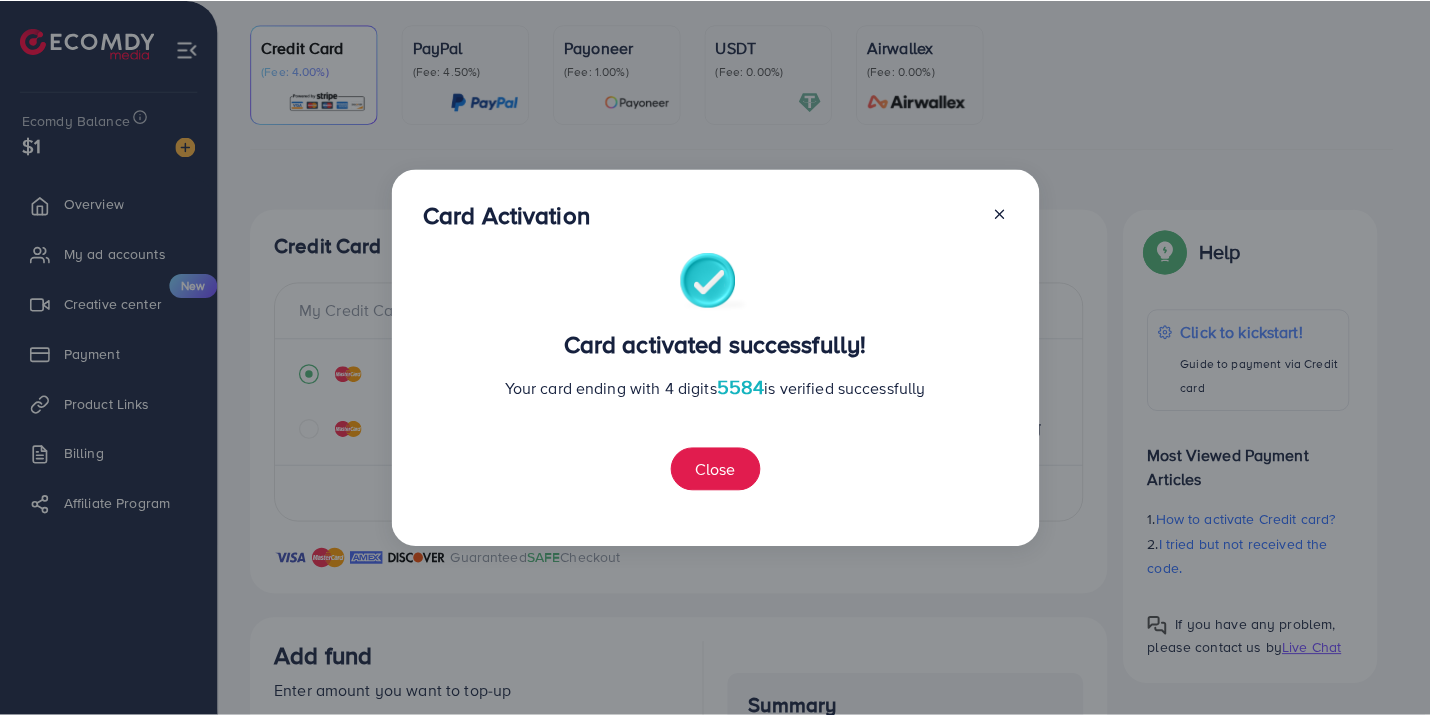 scroll, scrollTop: 582, scrollLeft: 0, axis: vertical 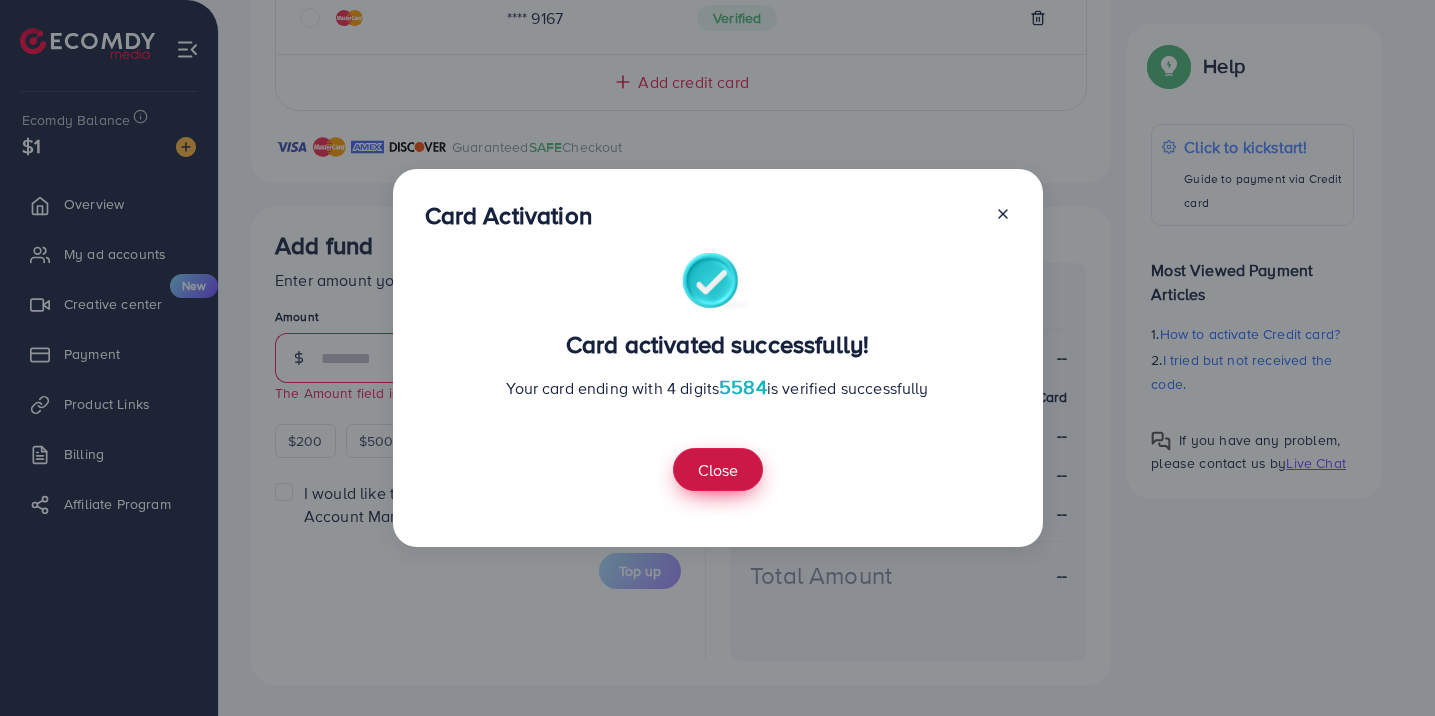 click on "Close" at bounding box center (718, 469) 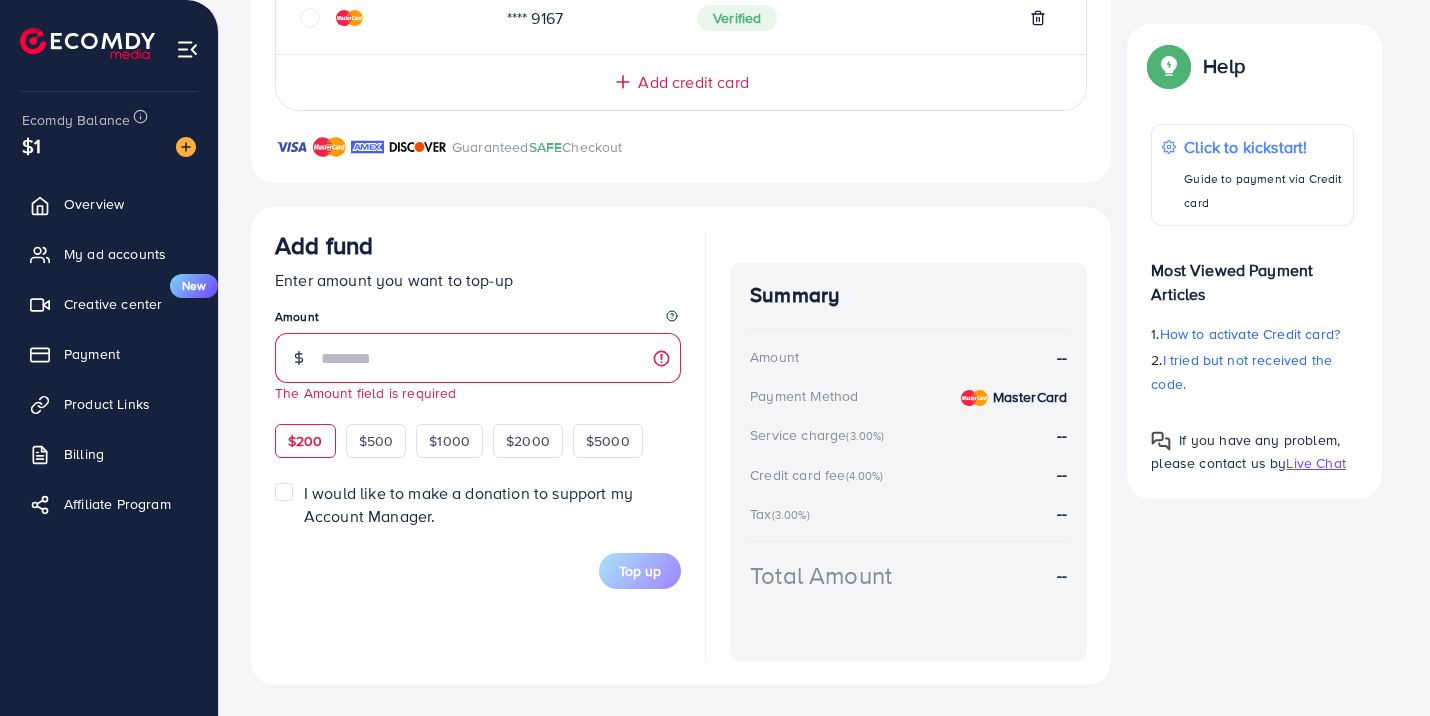 click on "$200" at bounding box center (305, 441) 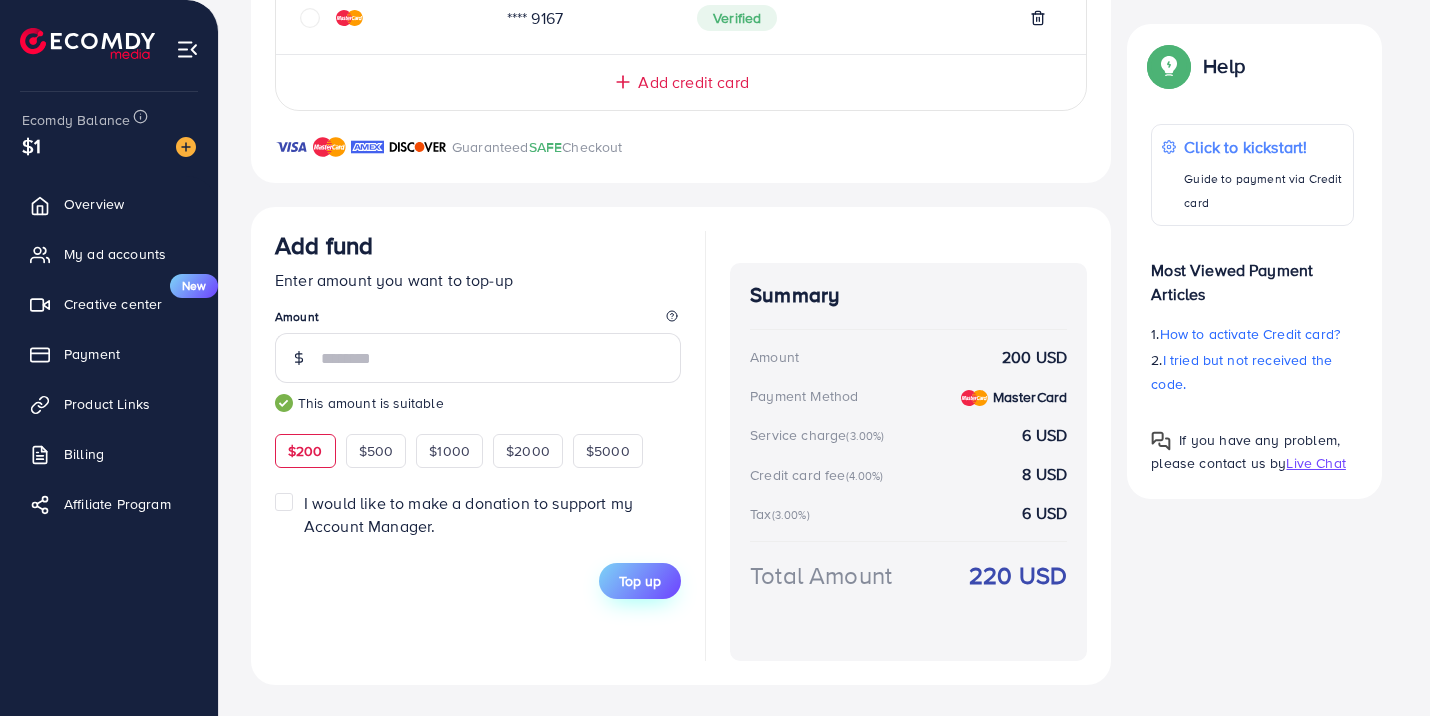 click on "Top up" at bounding box center [640, 581] 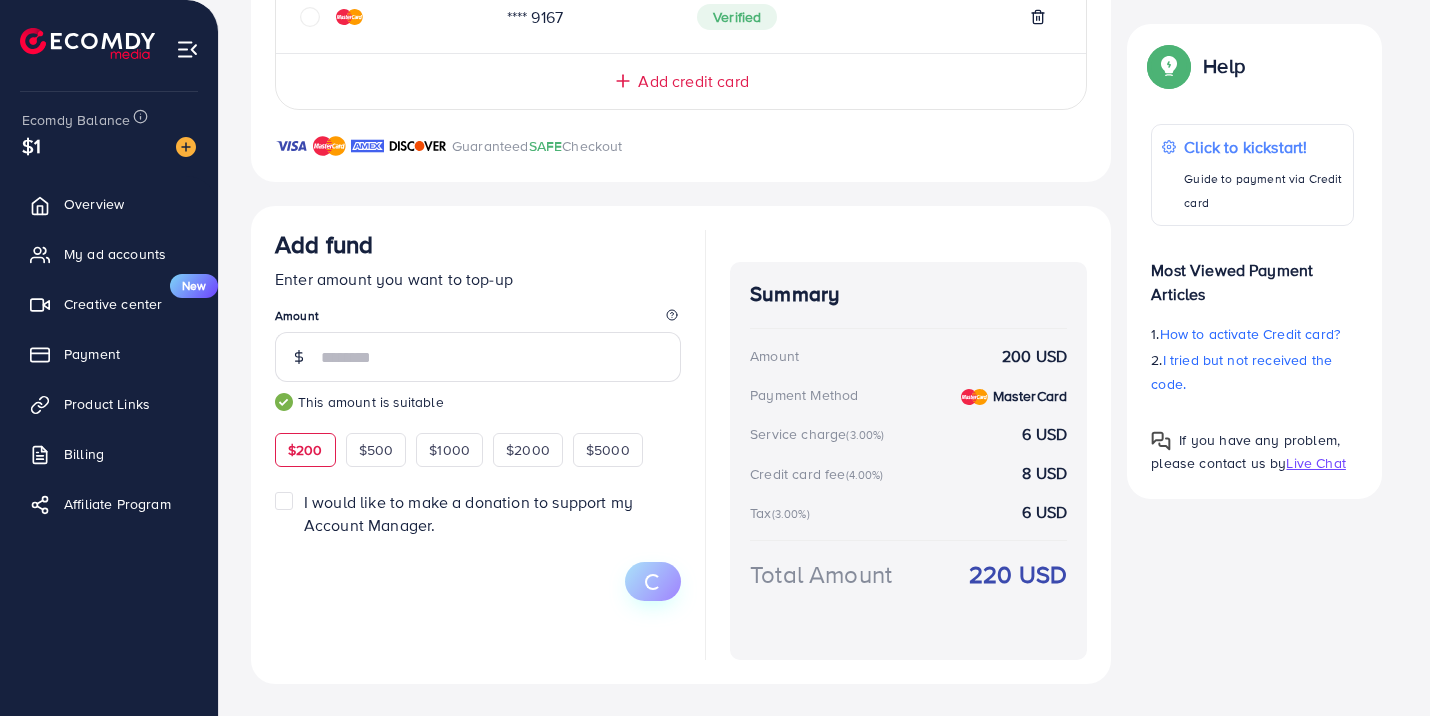 scroll, scrollTop: 474, scrollLeft: 0, axis: vertical 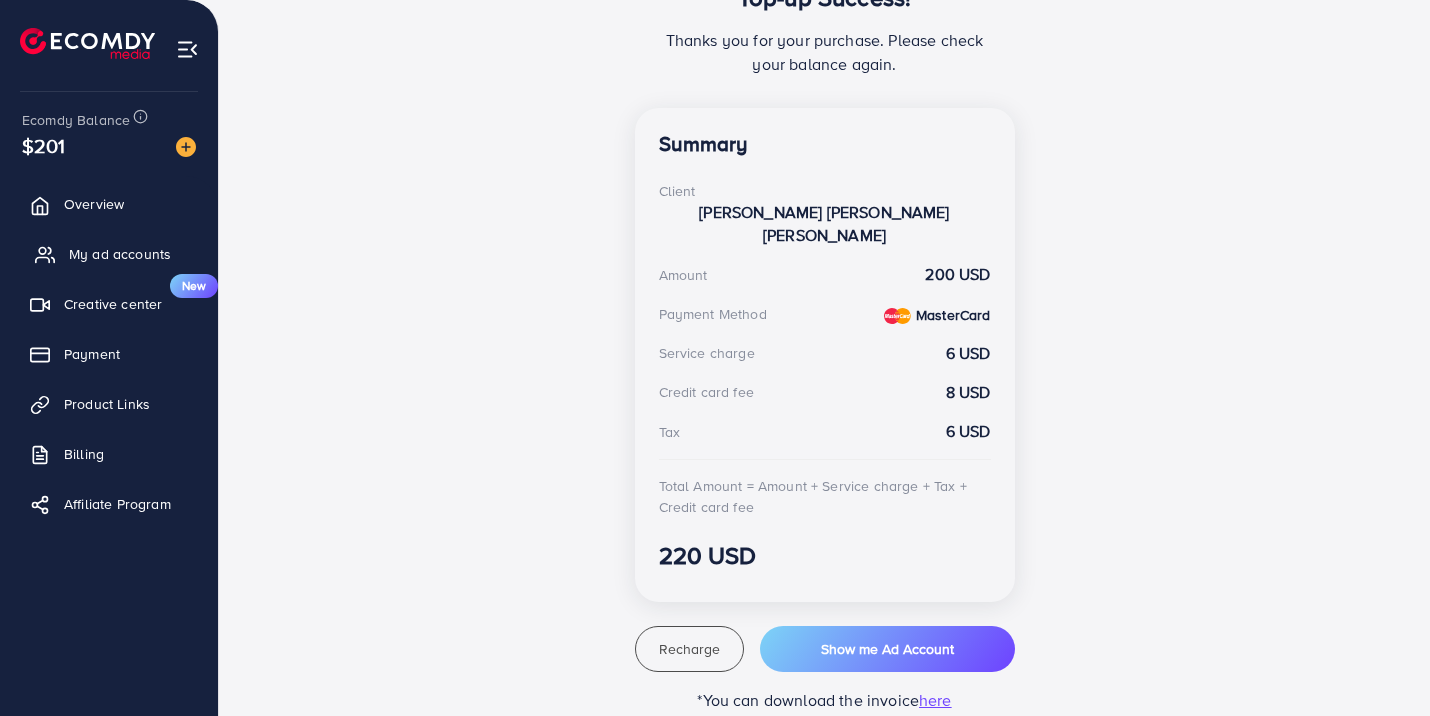 click on "My ad accounts" at bounding box center [120, 254] 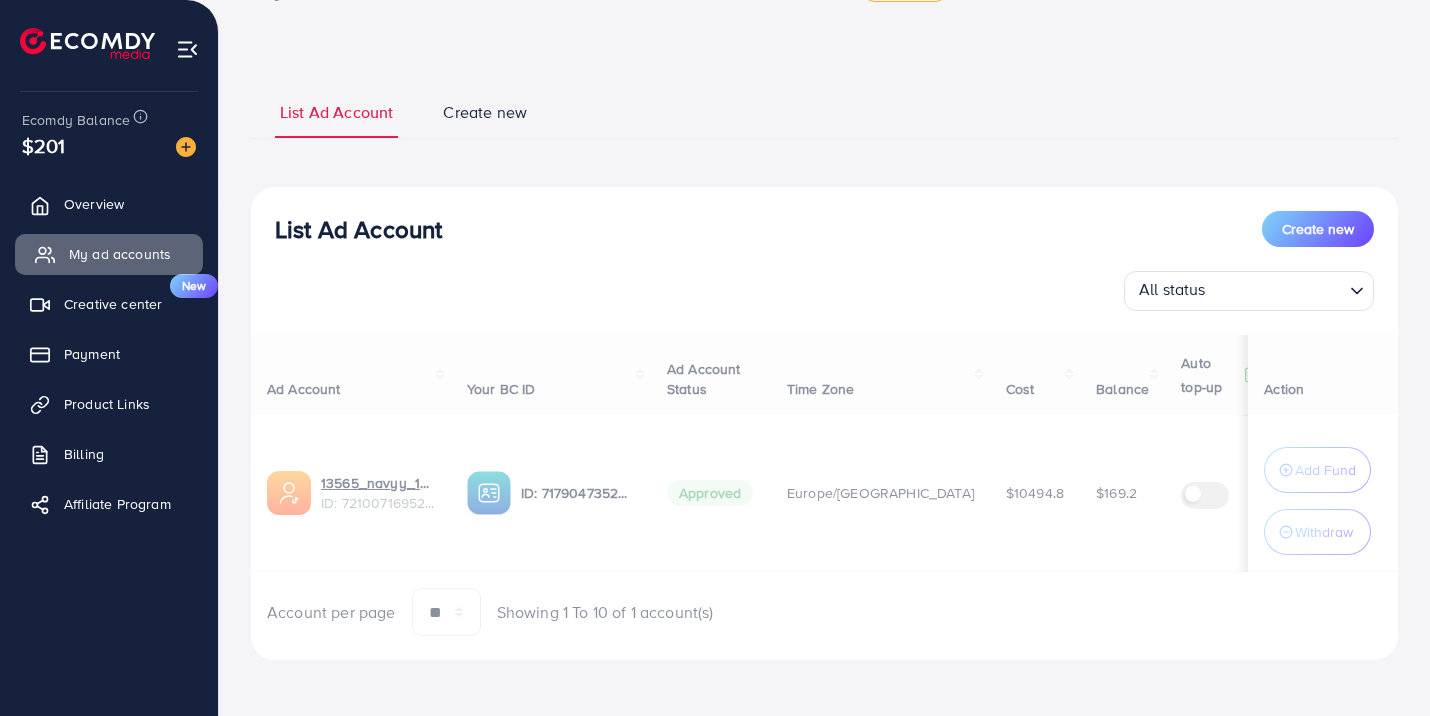 scroll, scrollTop: 0, scrollLeft: 0, axis: both 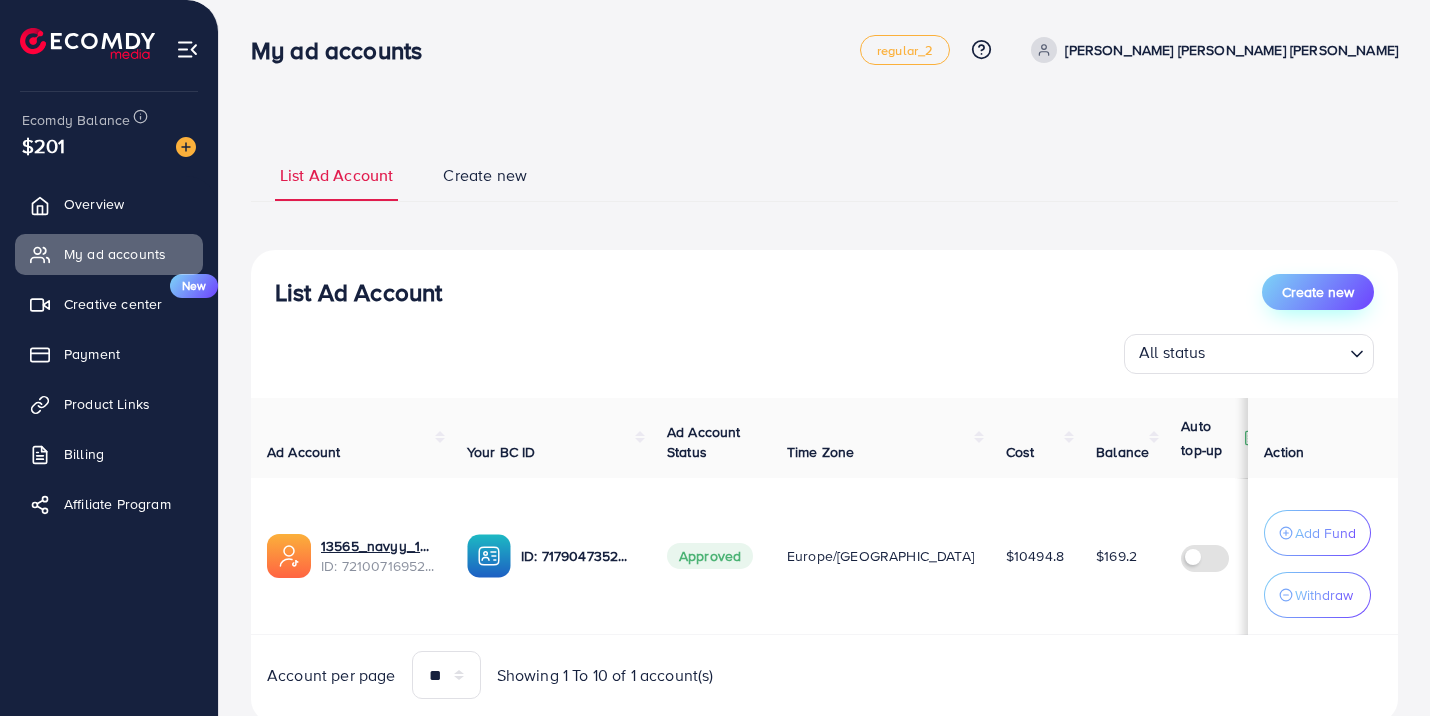 click on "Create new" at bounding box center [1318, 292] 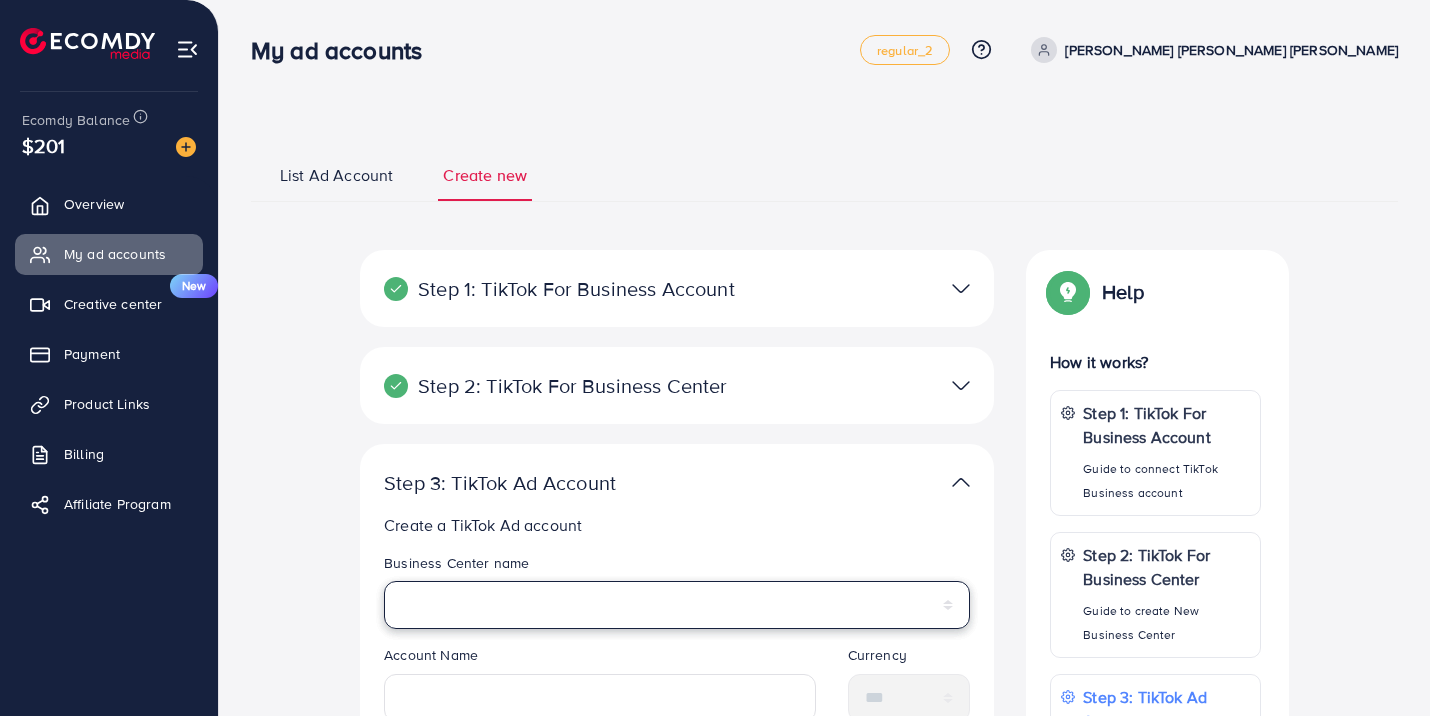 click on "**********" at bounding box center (677, 605) 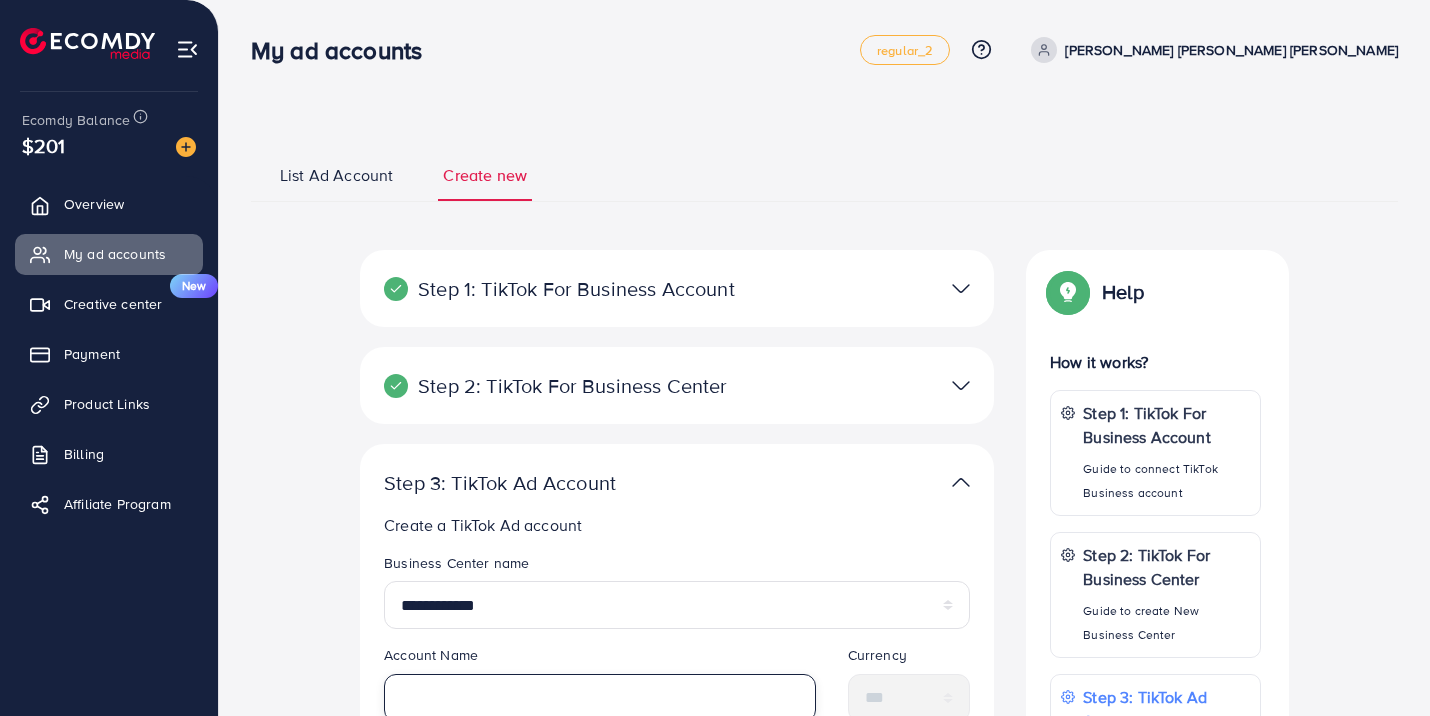 click at bounding box center (600, 698) 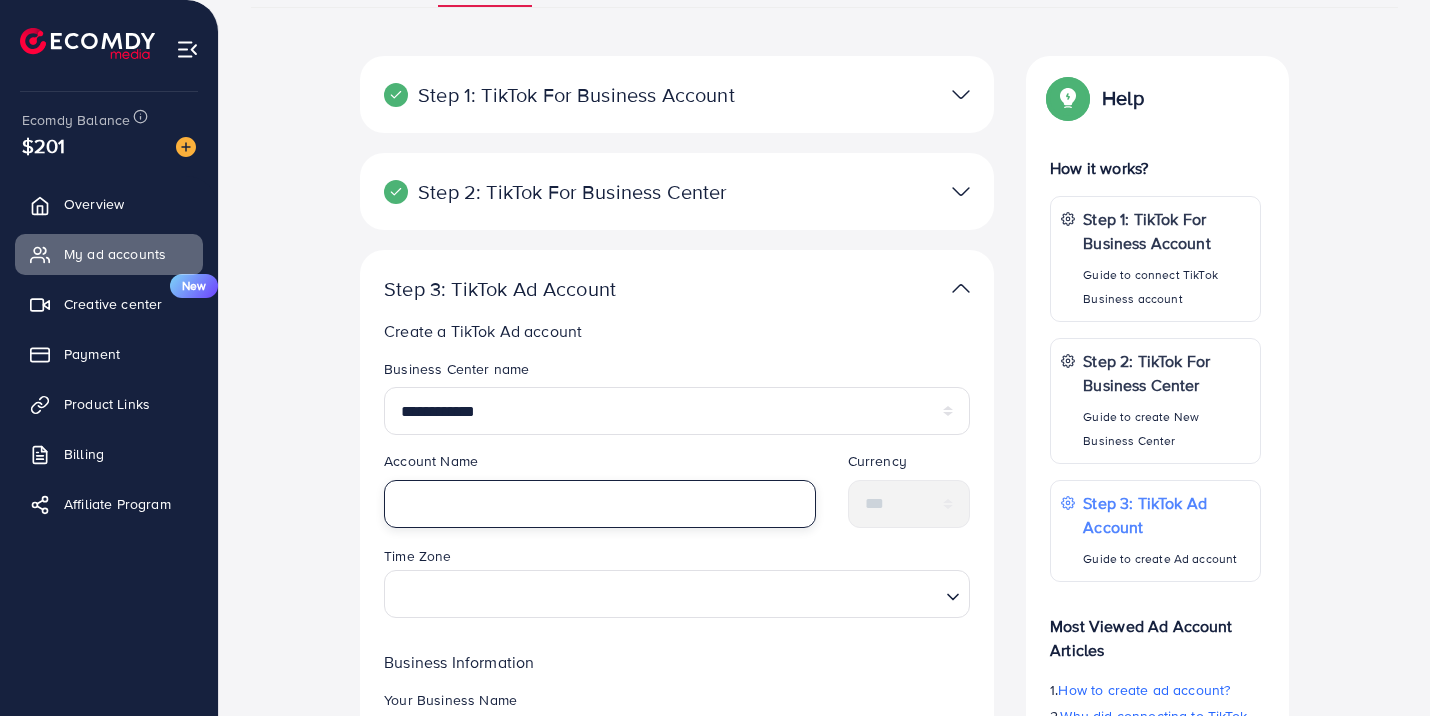 scroll, scrollTop: 195, scrollLeft: 0, axis: vertical 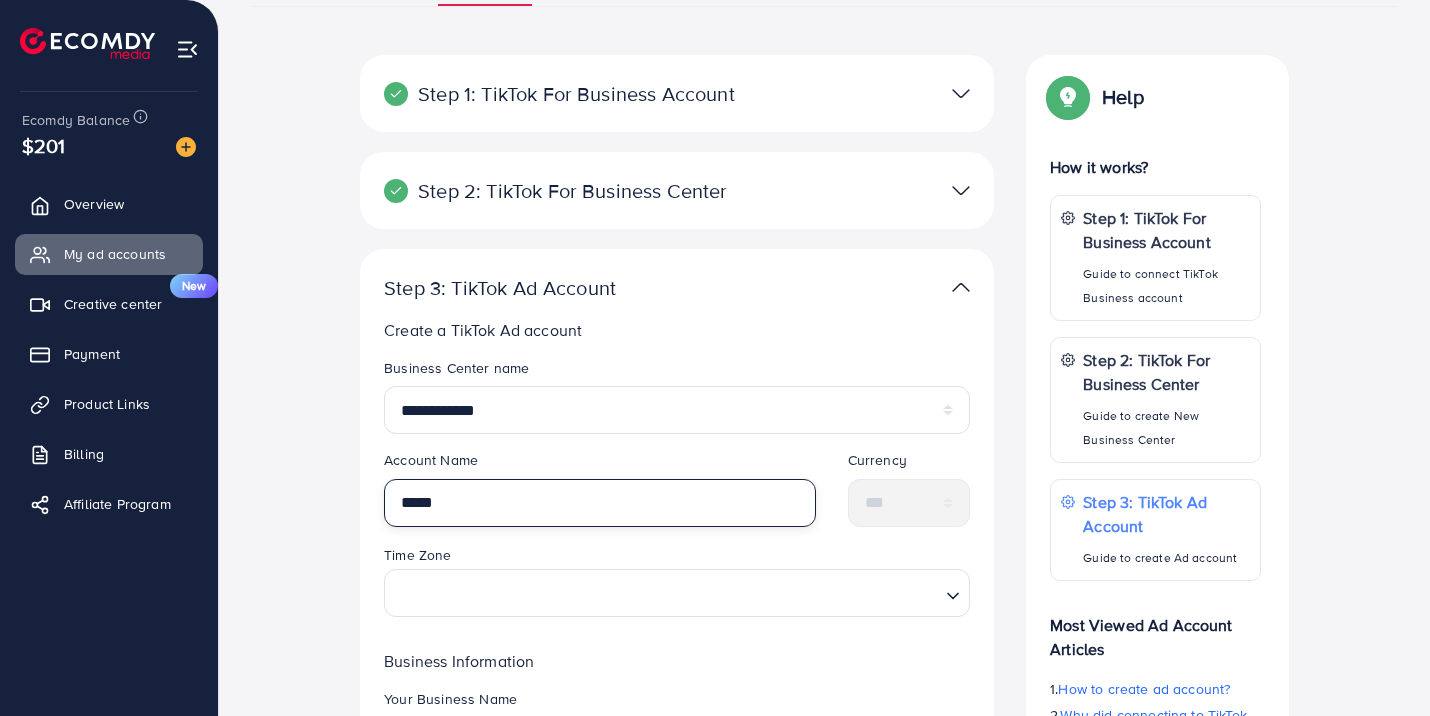 type on "*****" 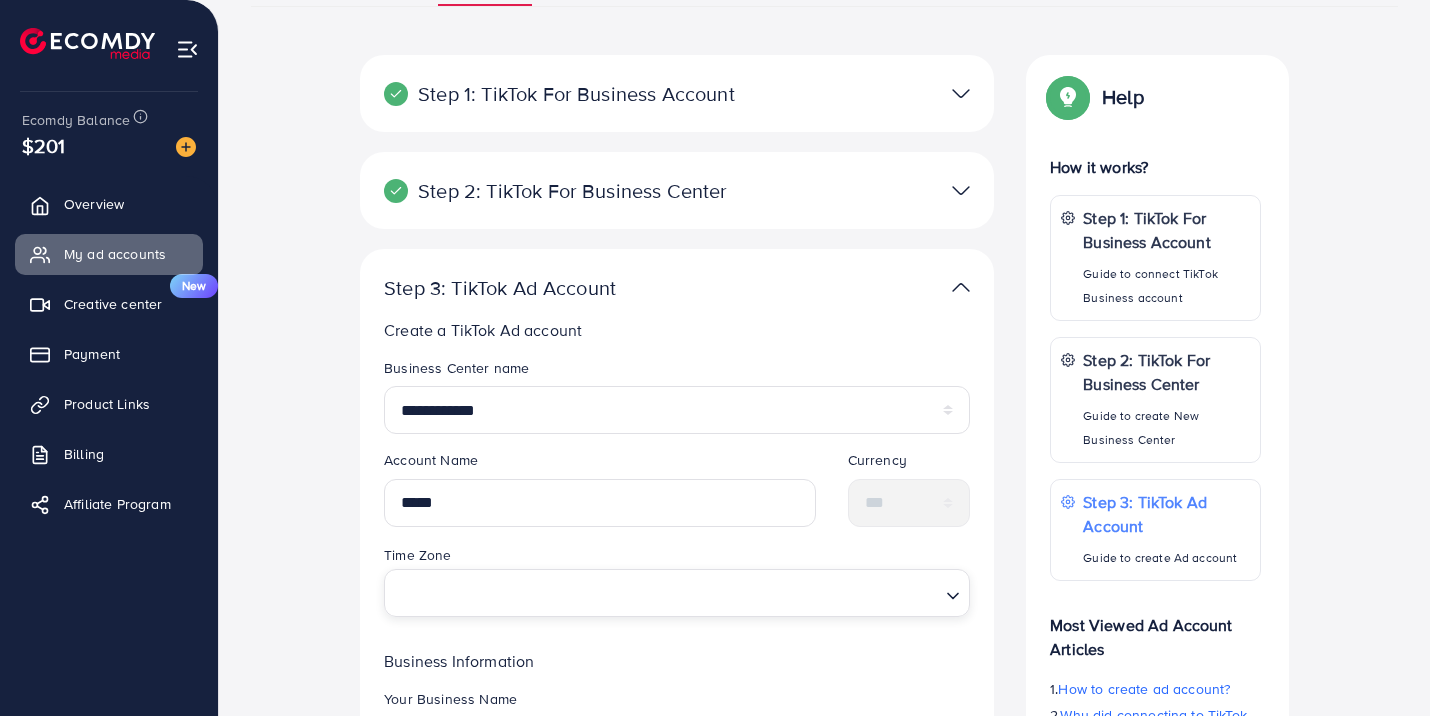 click at bounding box center (665, 593) 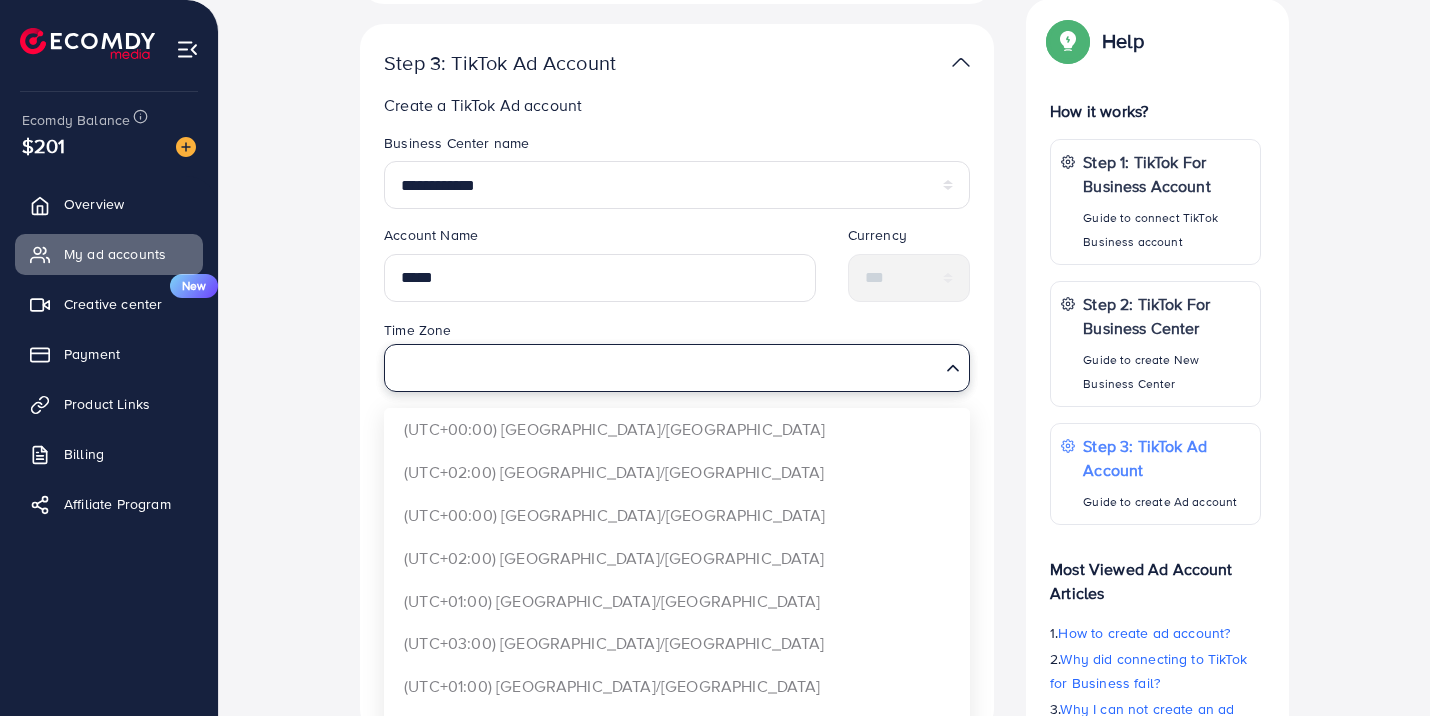 scroll, scrollTop: 417, scrollLeft: 0, axis: vertical 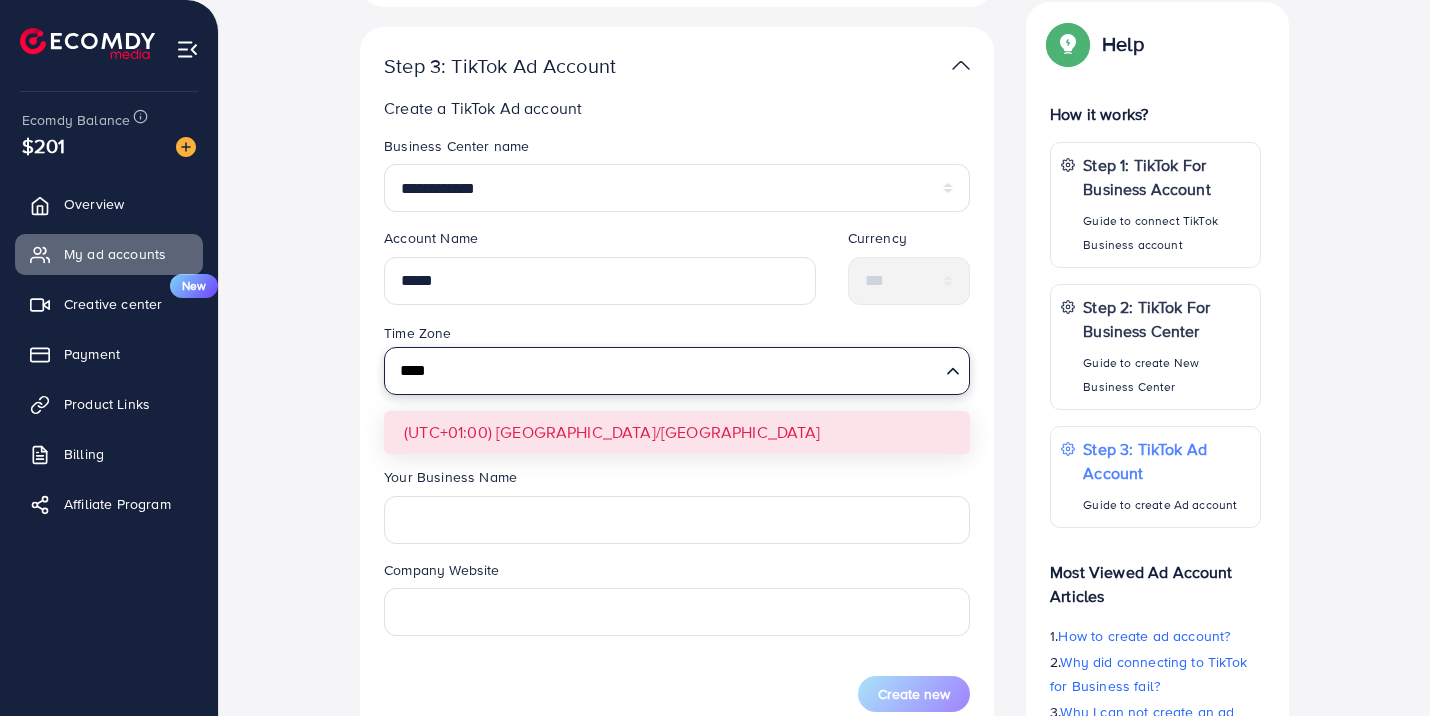 type on "****" 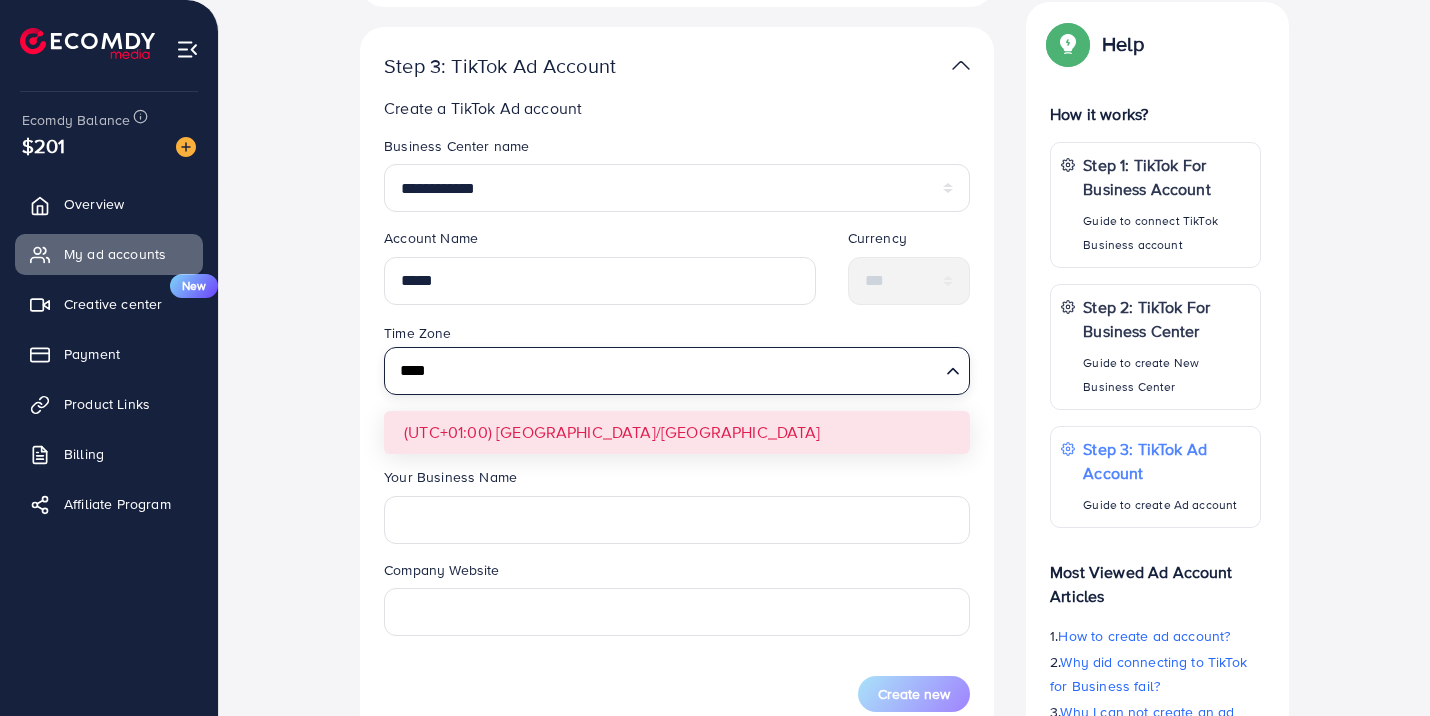 type 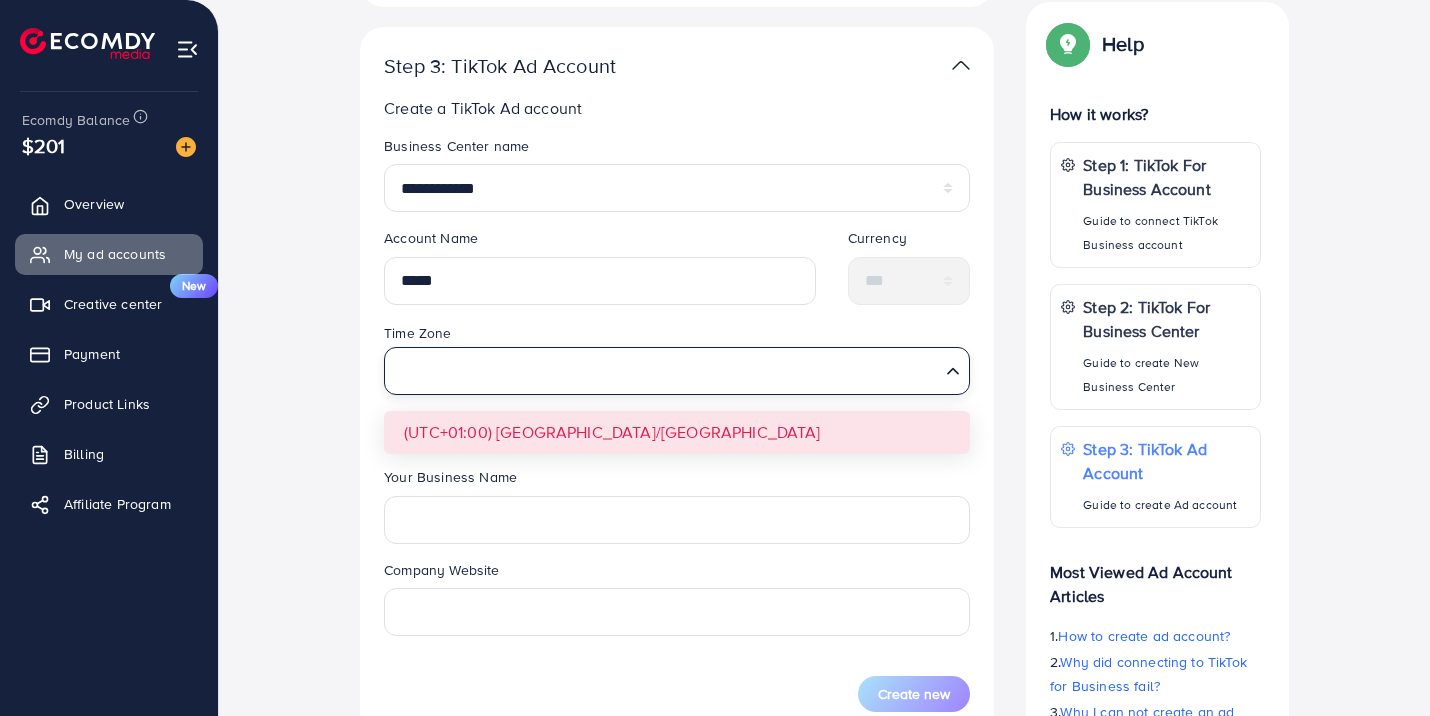 click on "**********" at bounding box center [677, 424] 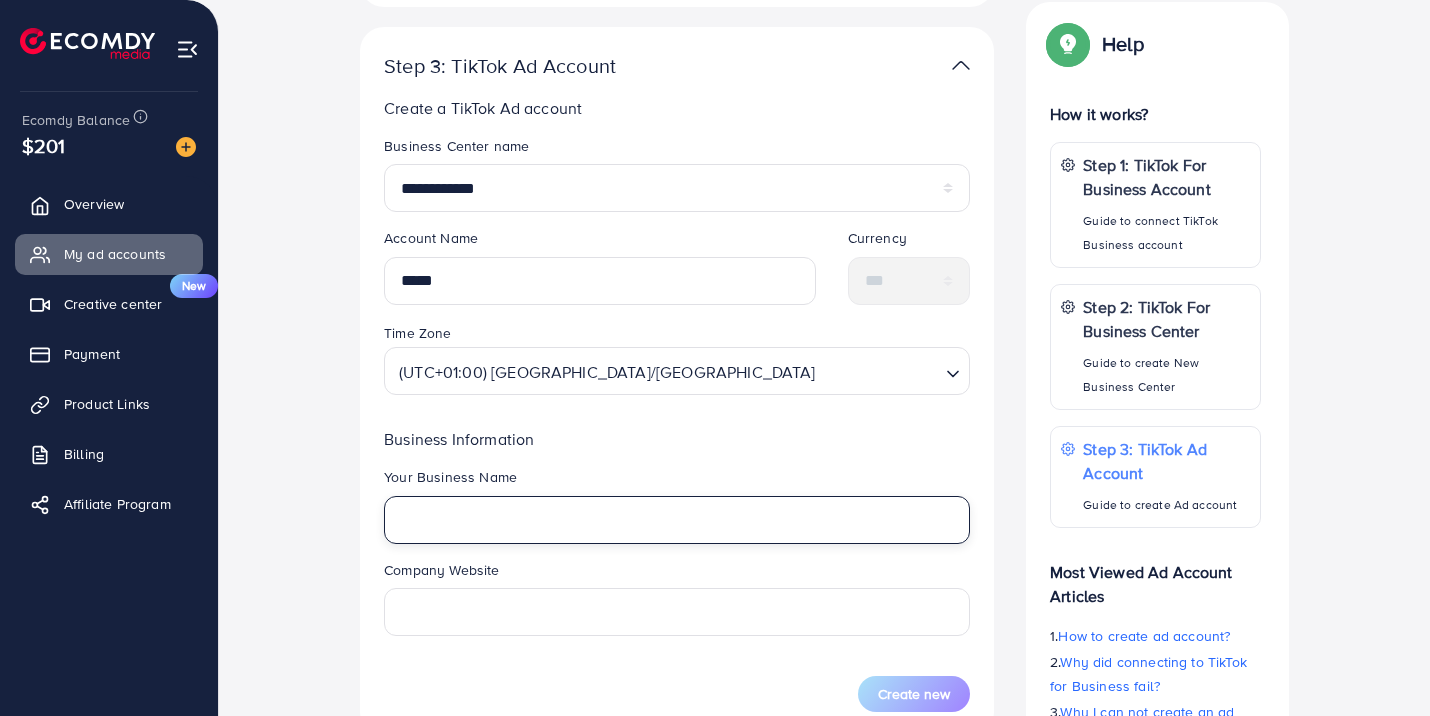 click at bounding box center (677, 520) 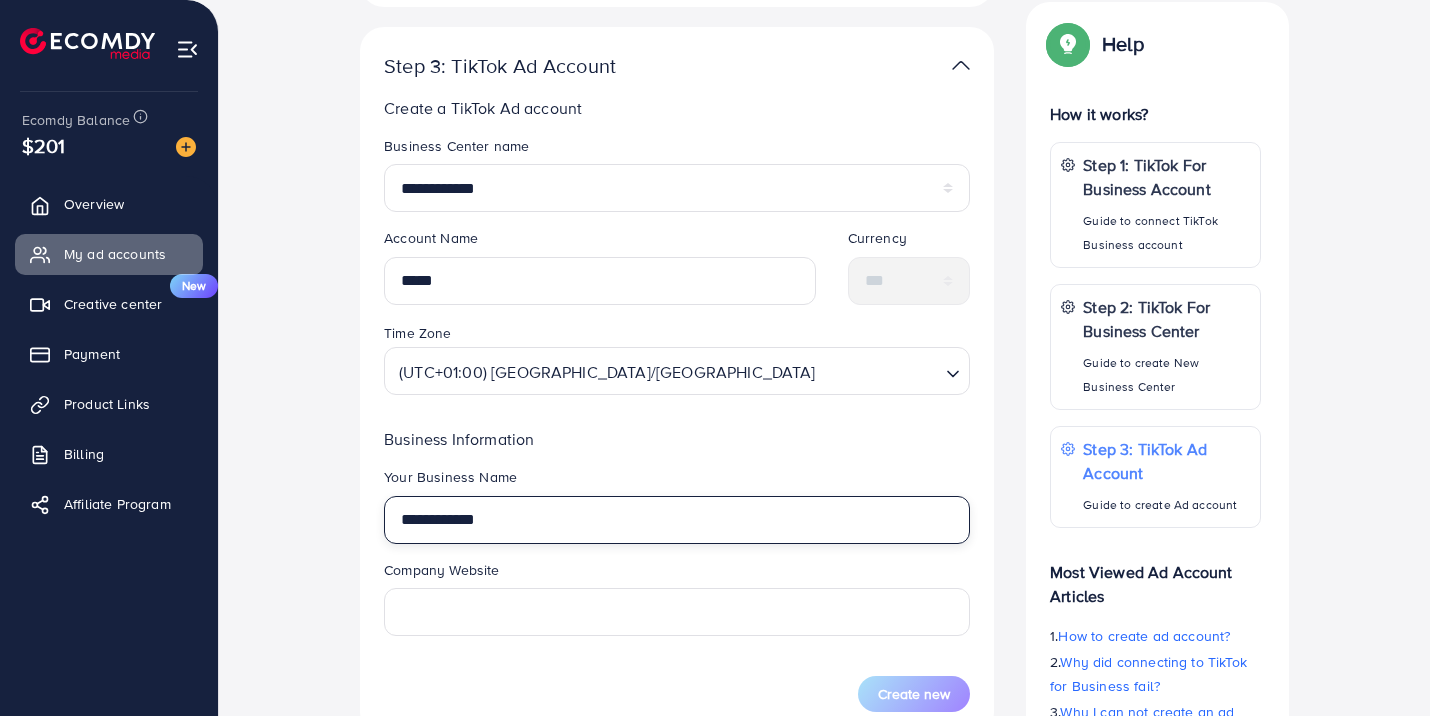 type on "**********" 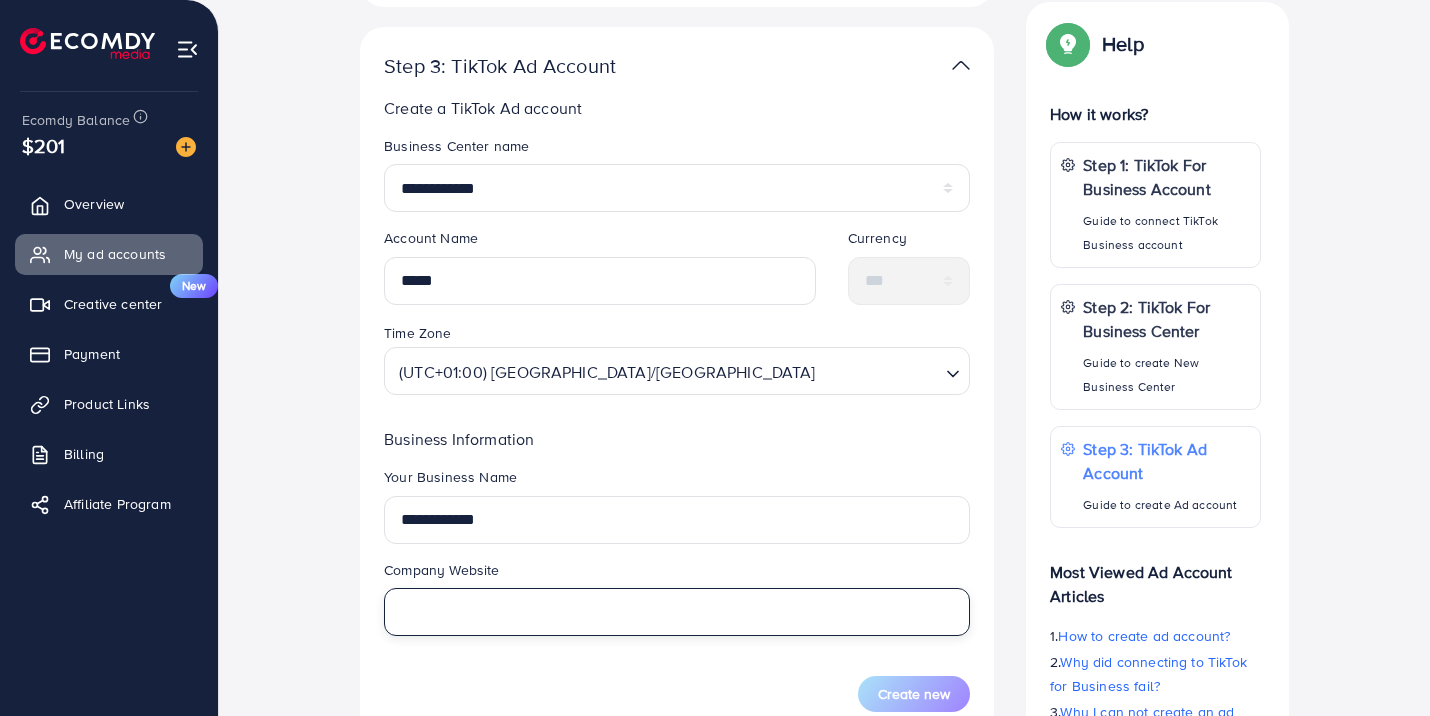 click at bounding box center [677, 612] 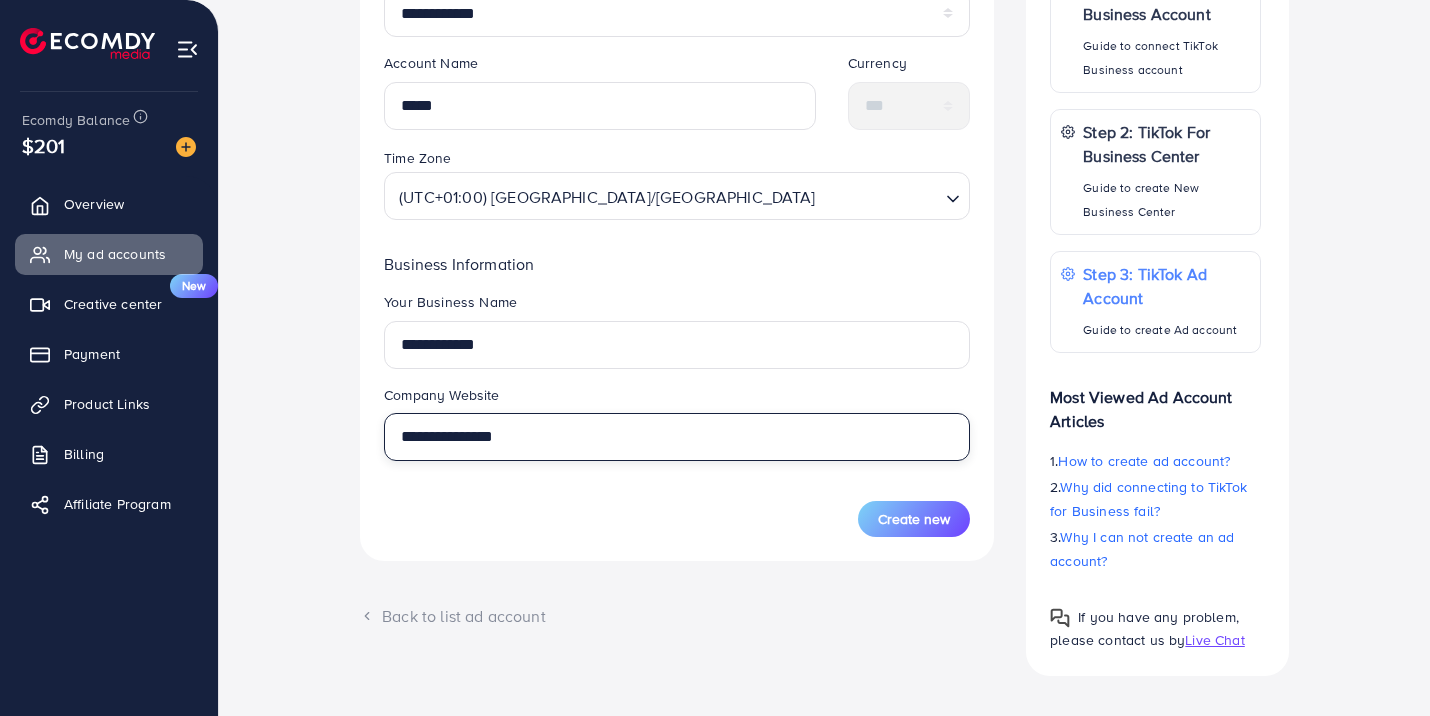 scroll, scrollTop: 608, scrollLeft: 0, axis: vertical 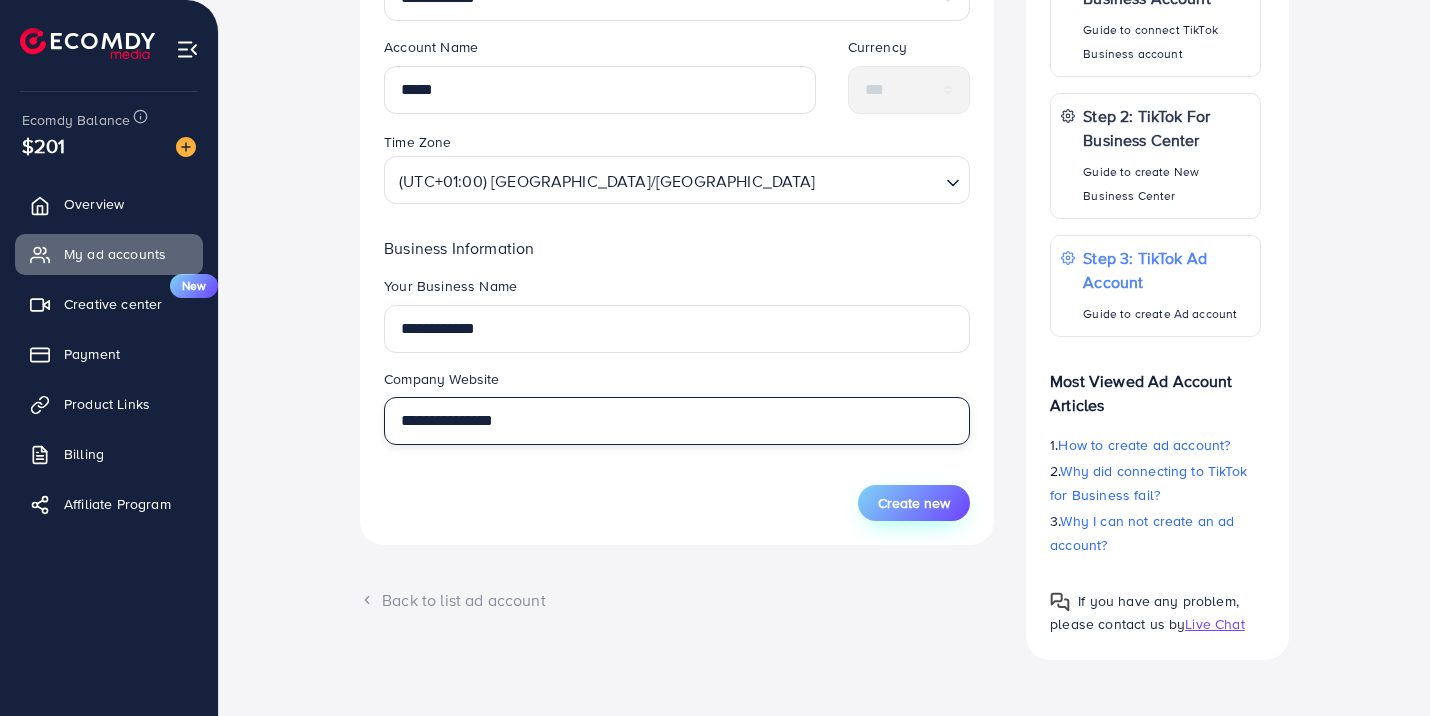 type on "**********" 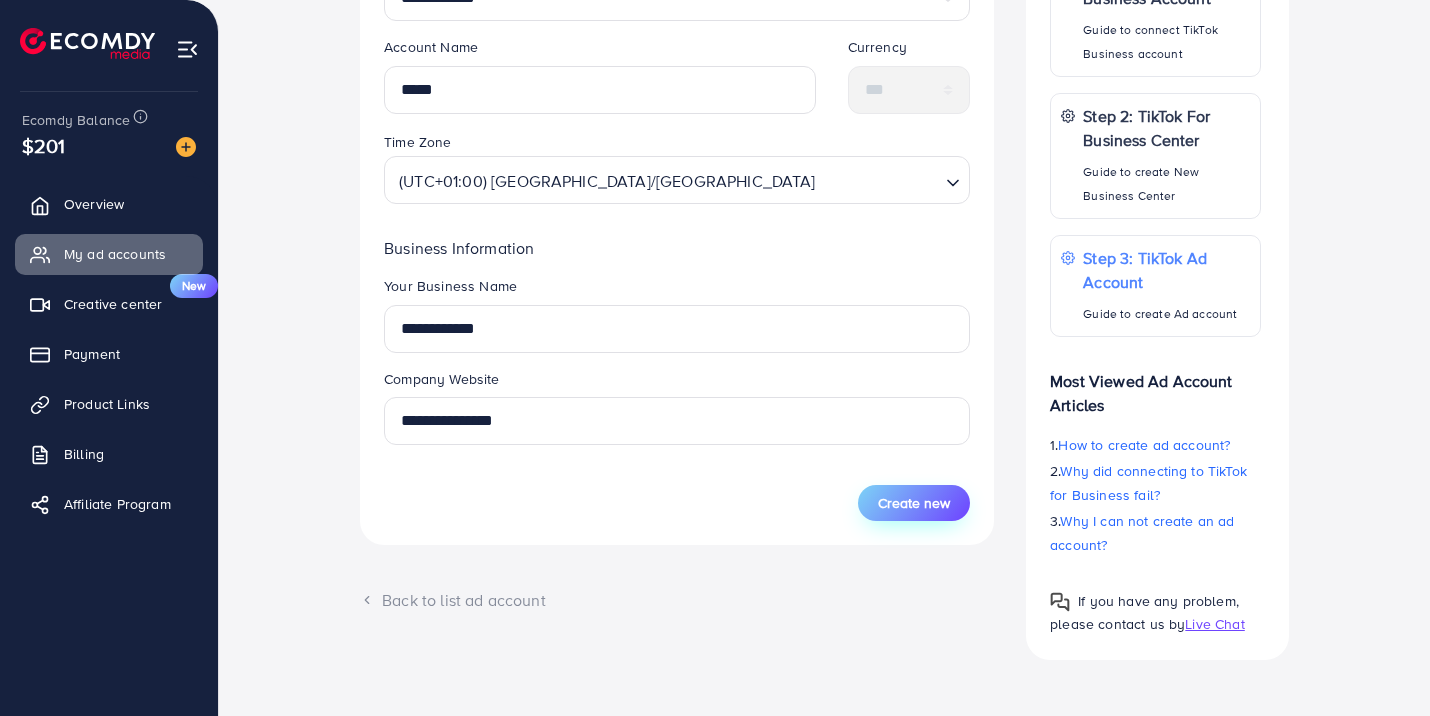 click on "Create new" at bounding box center [914, 503] 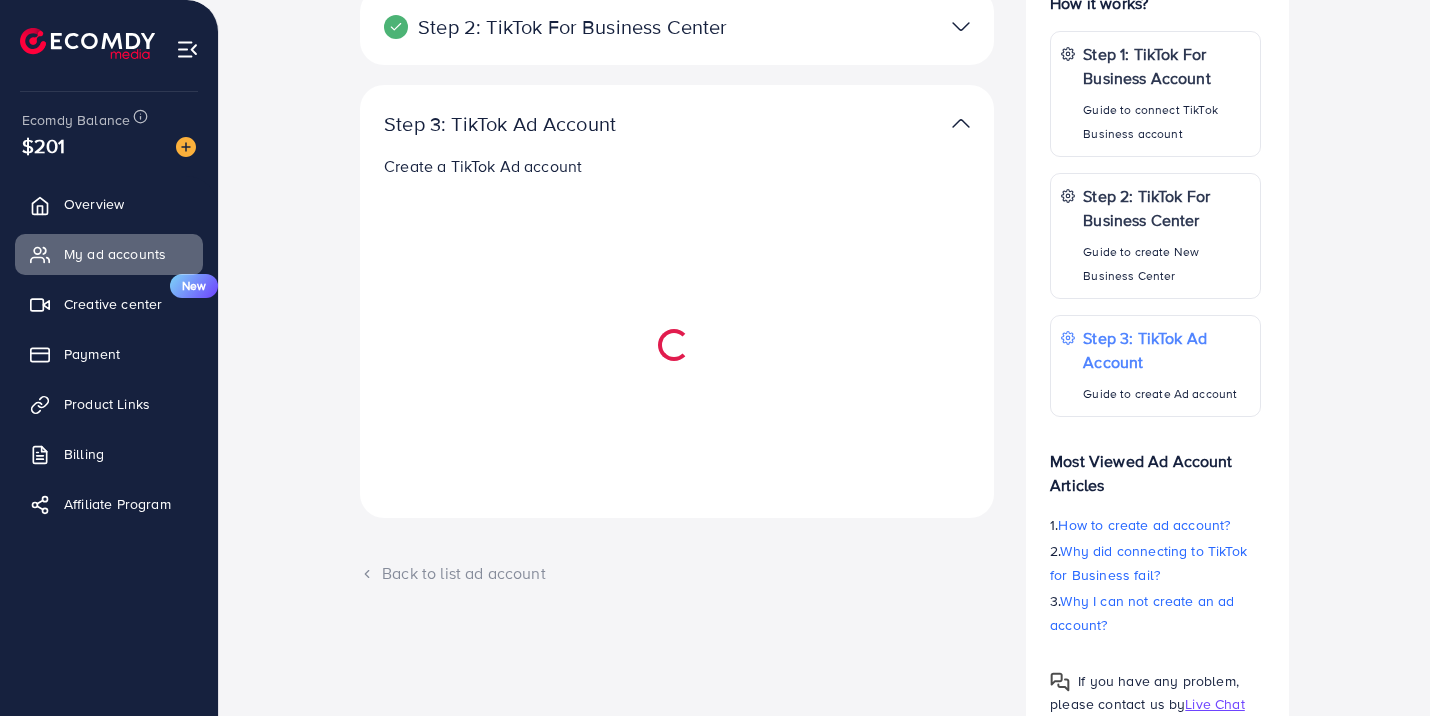 scroll, scrollTop: 301, scrollLeft: 0, axis: vertical 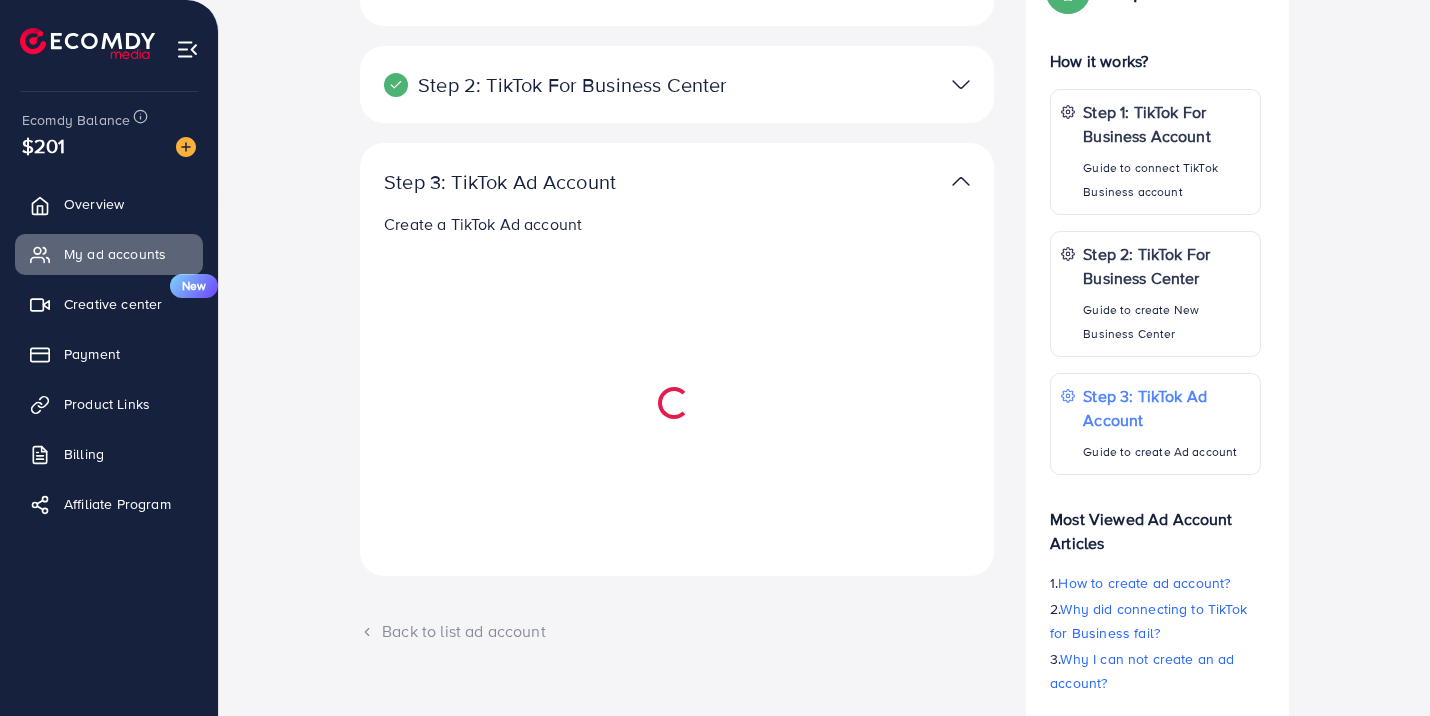 select 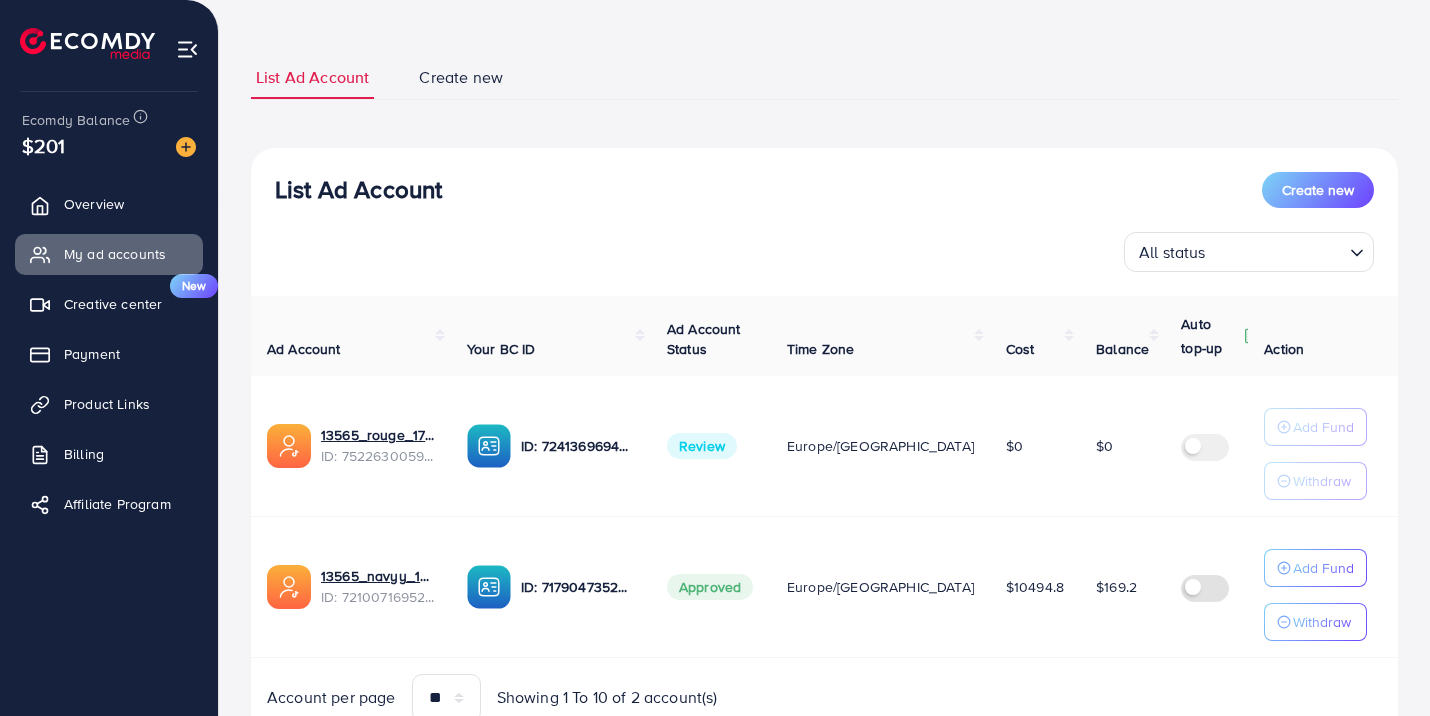 scroll, scrollTop: 182, scrollLeft: 0, axis: vertical 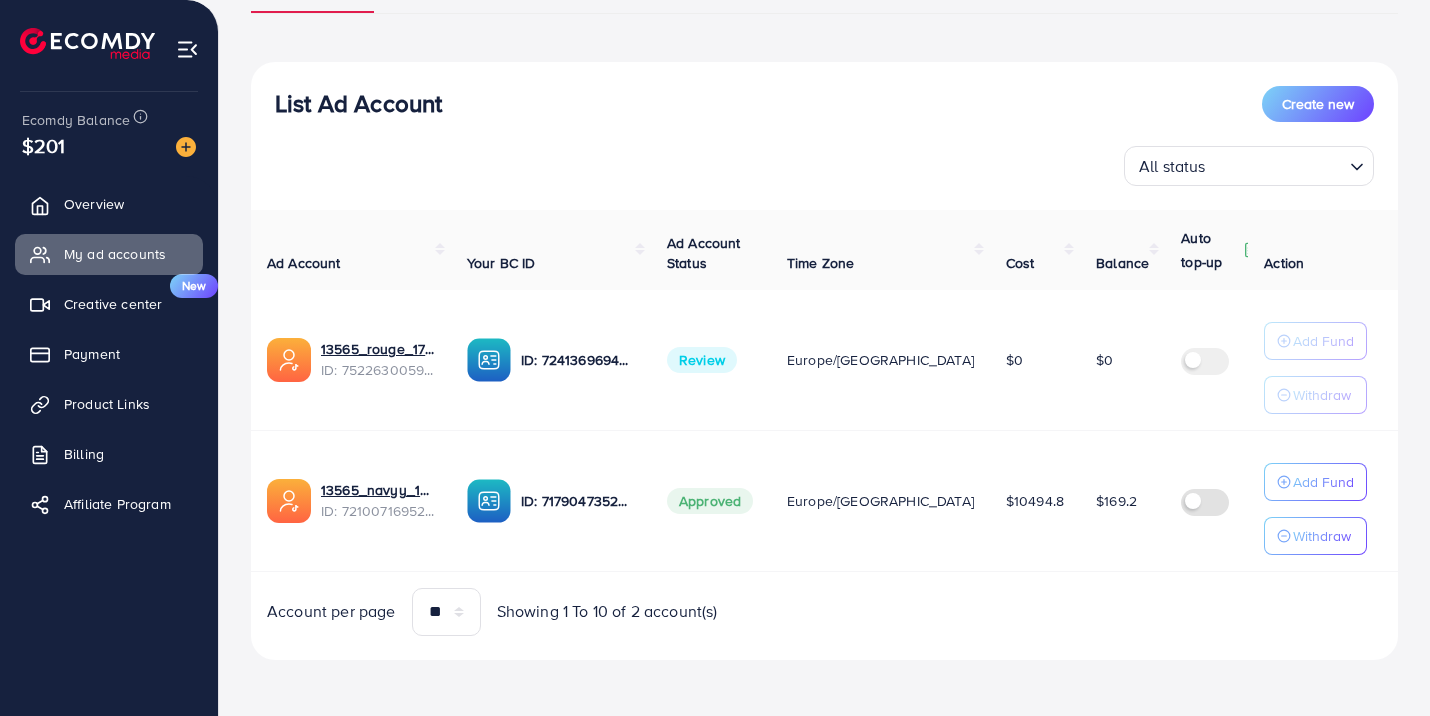 click on "Review" at bounding box center [702, 360] 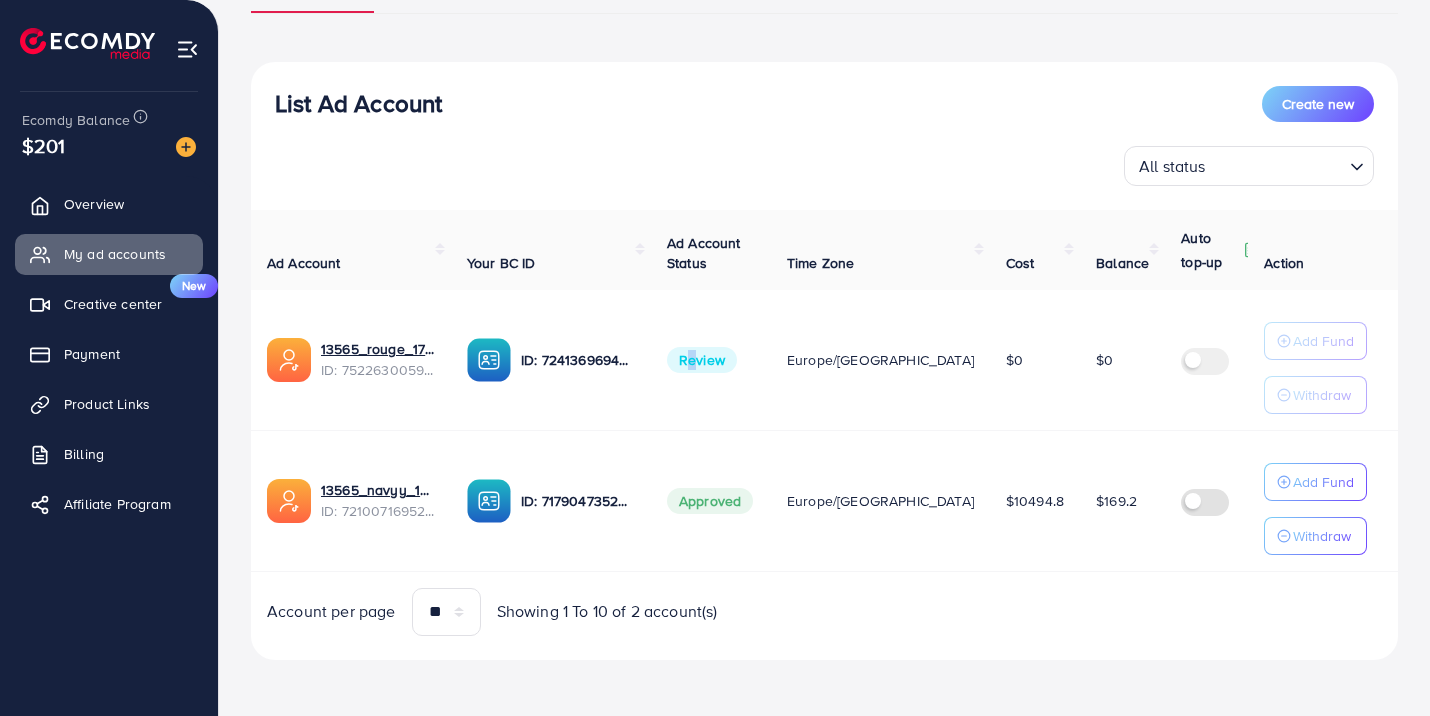 click on "Review" at bounding box center [702, 360] 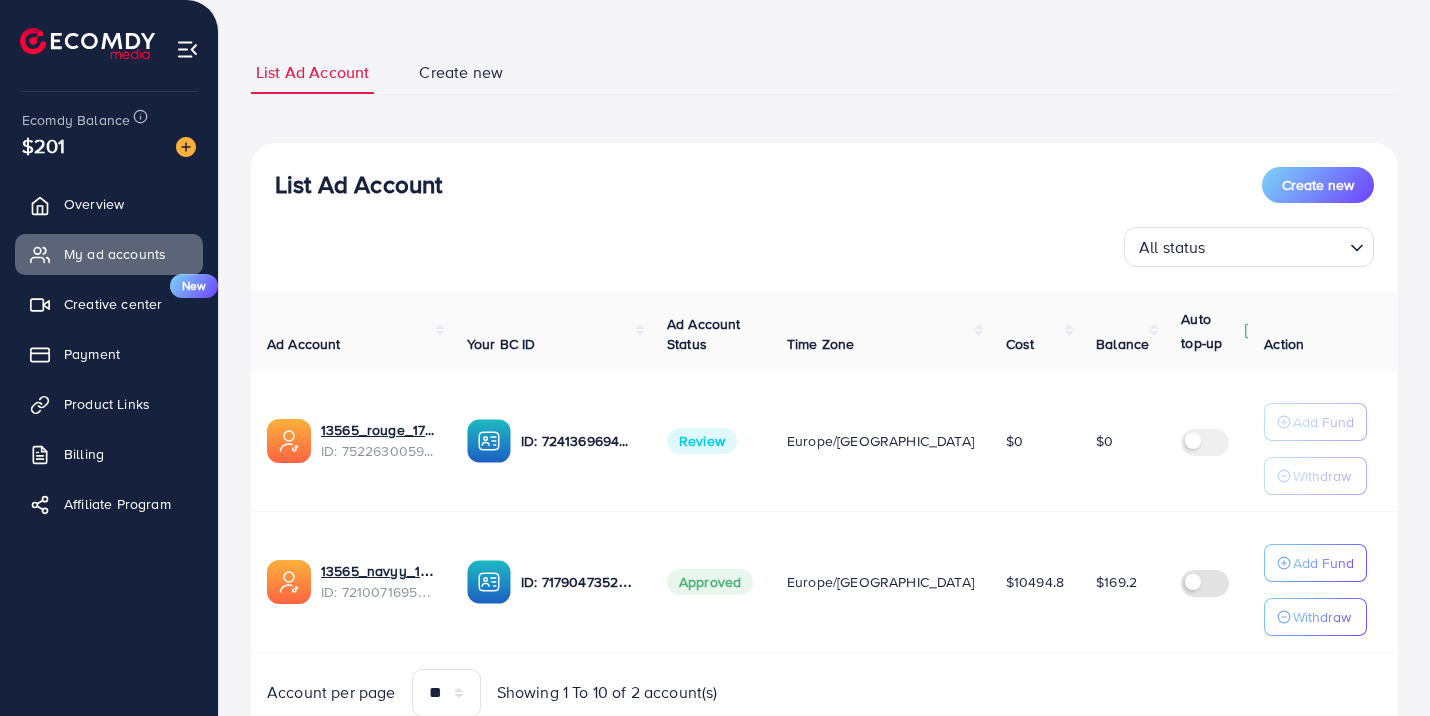 scroll, scrollTop: 0, scrollLeft: 0, axis: both 